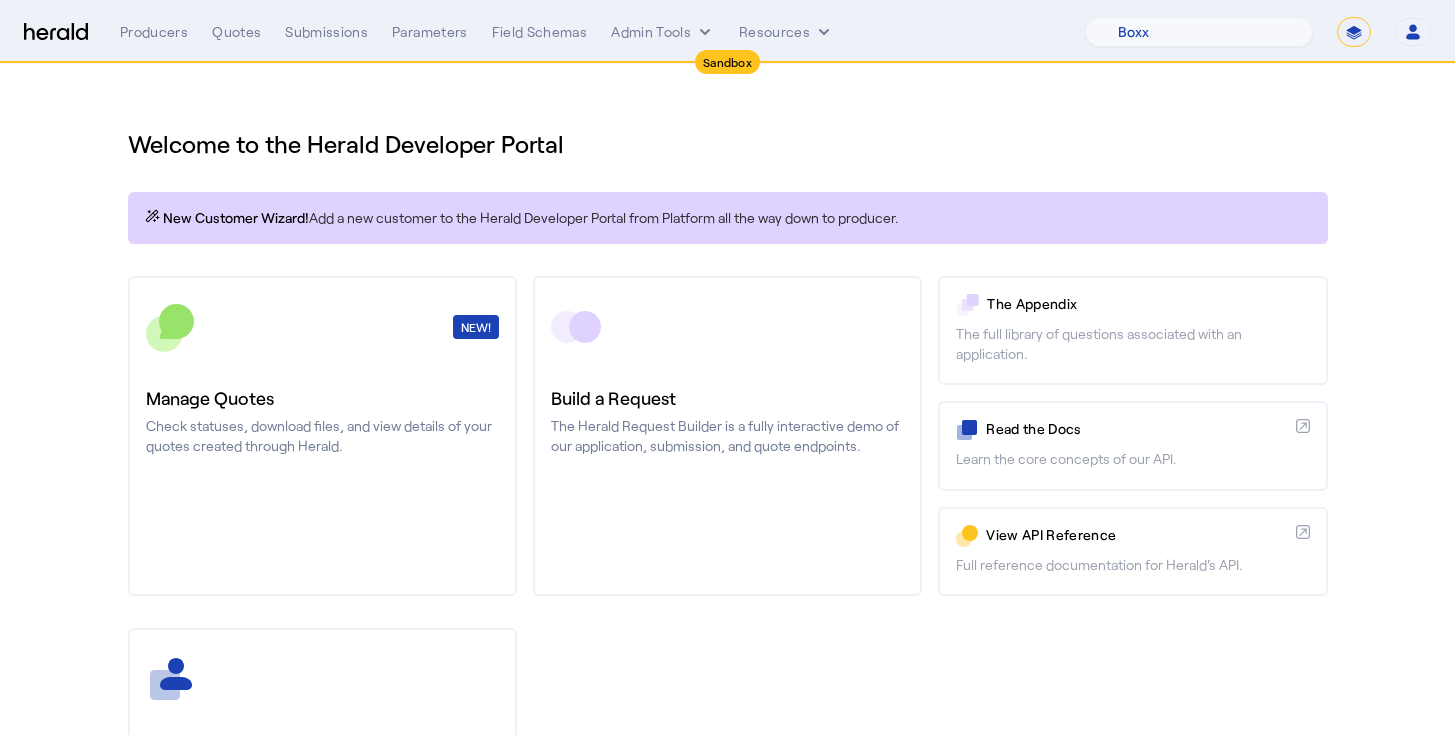 select on "pfm_9nb4_boxx" 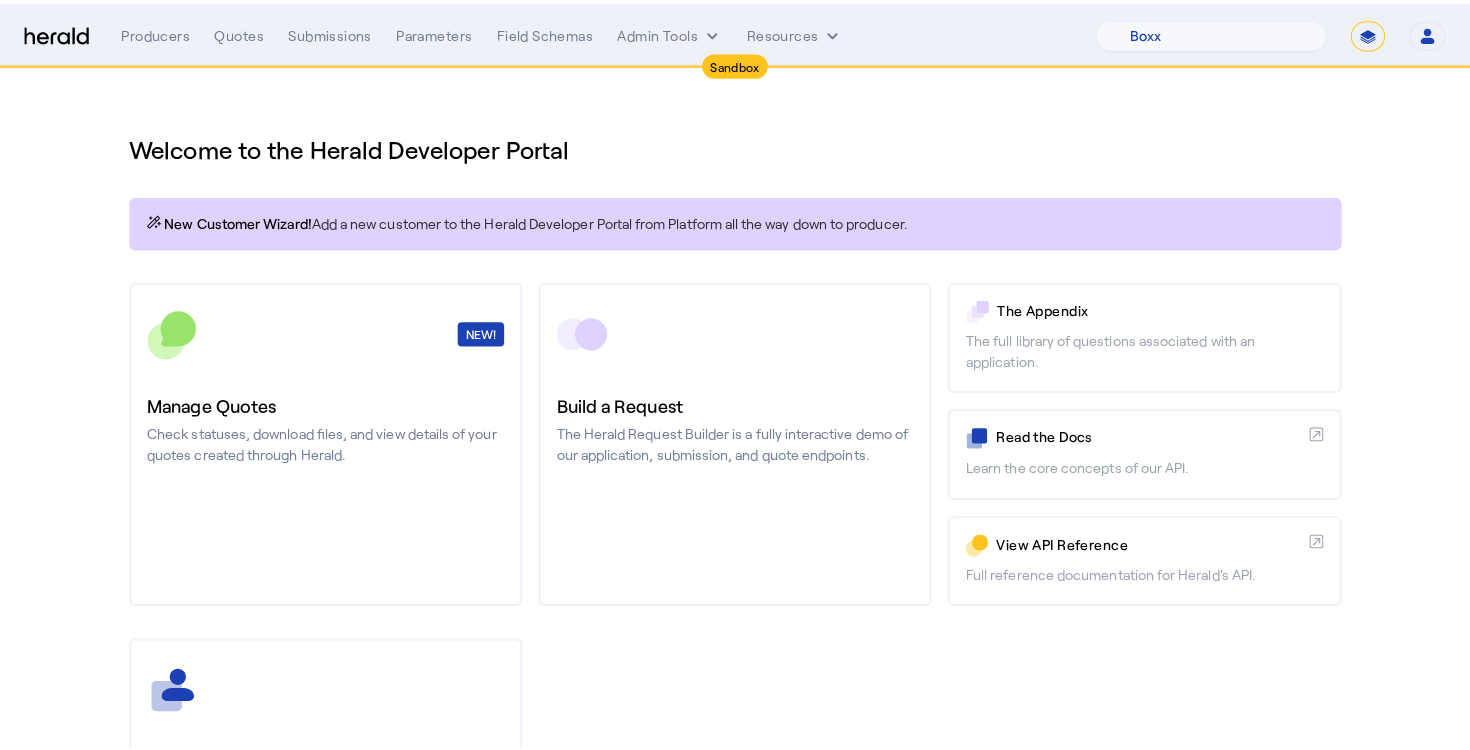 scroll, scrollTop: 0, scrollLeft: 0, axis: both 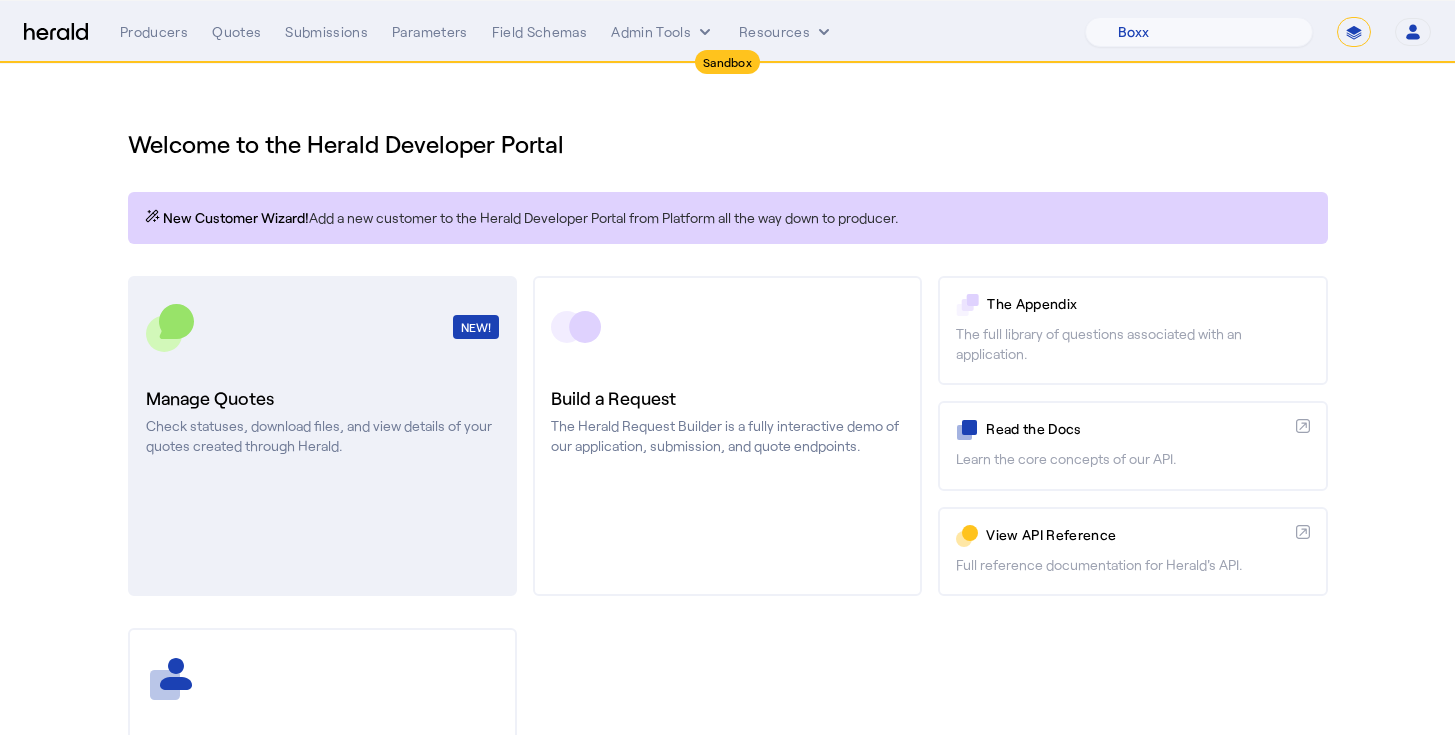 click on "NEW!  Manage Quotes  Check statuses, download files, and view details of your quotes created through Herald." 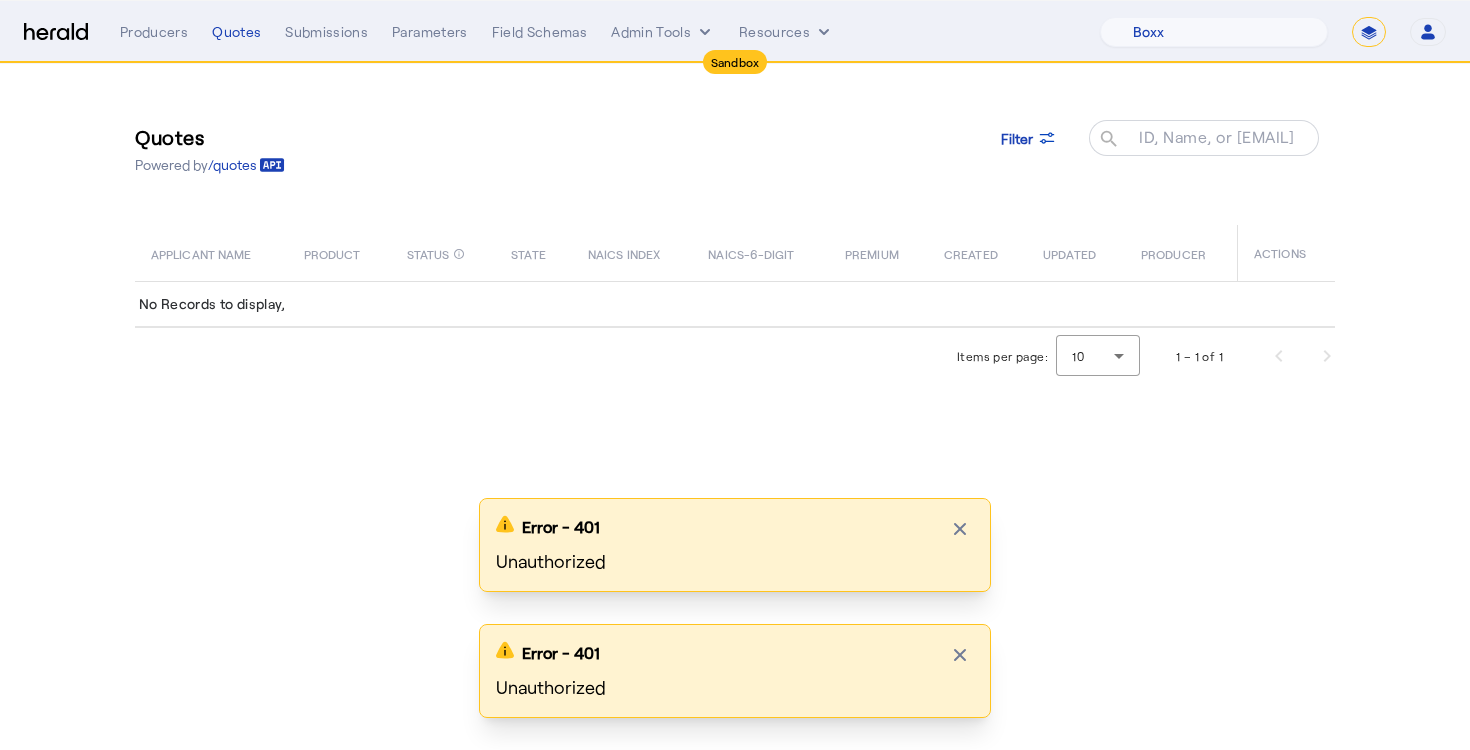 click on "Quotes  Powered by  /quotes
Filter
ID, Name, or Email search" 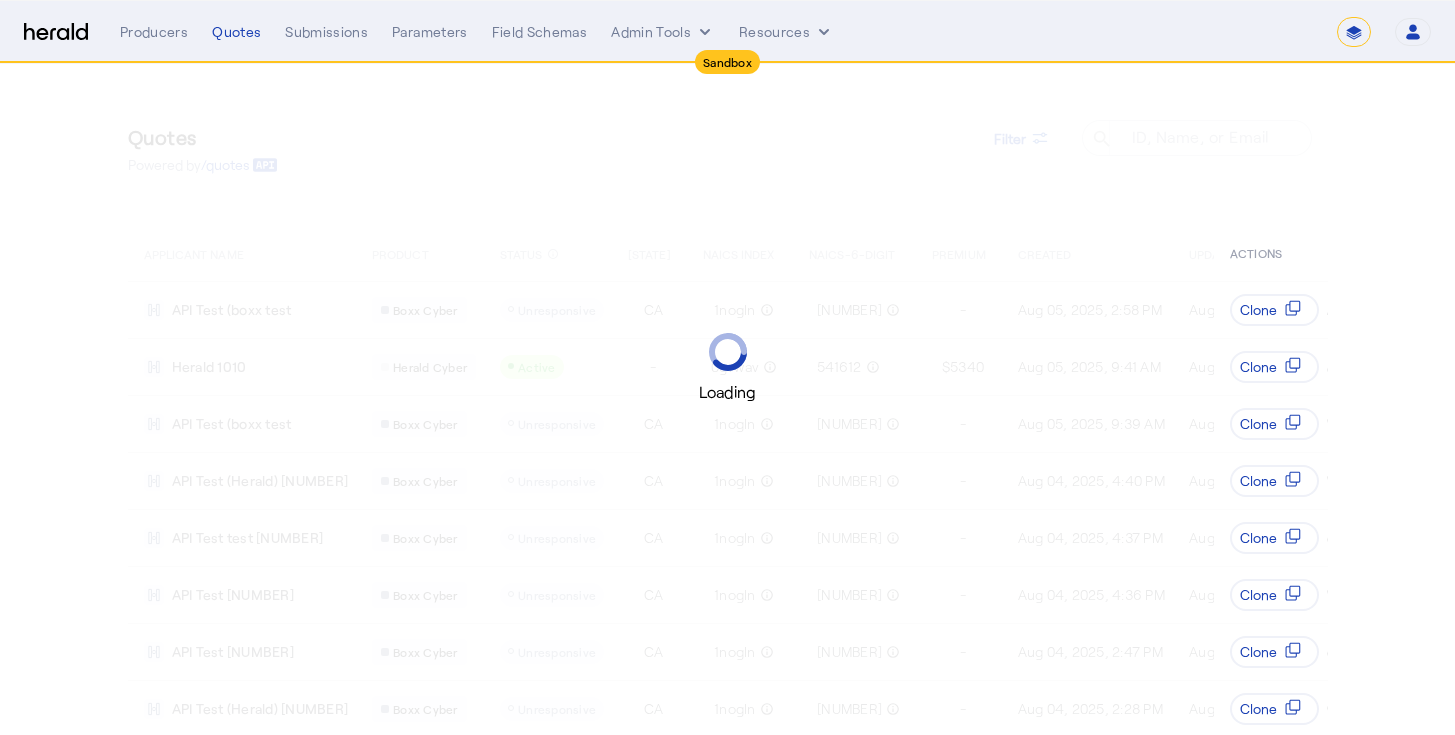 select on "*******" 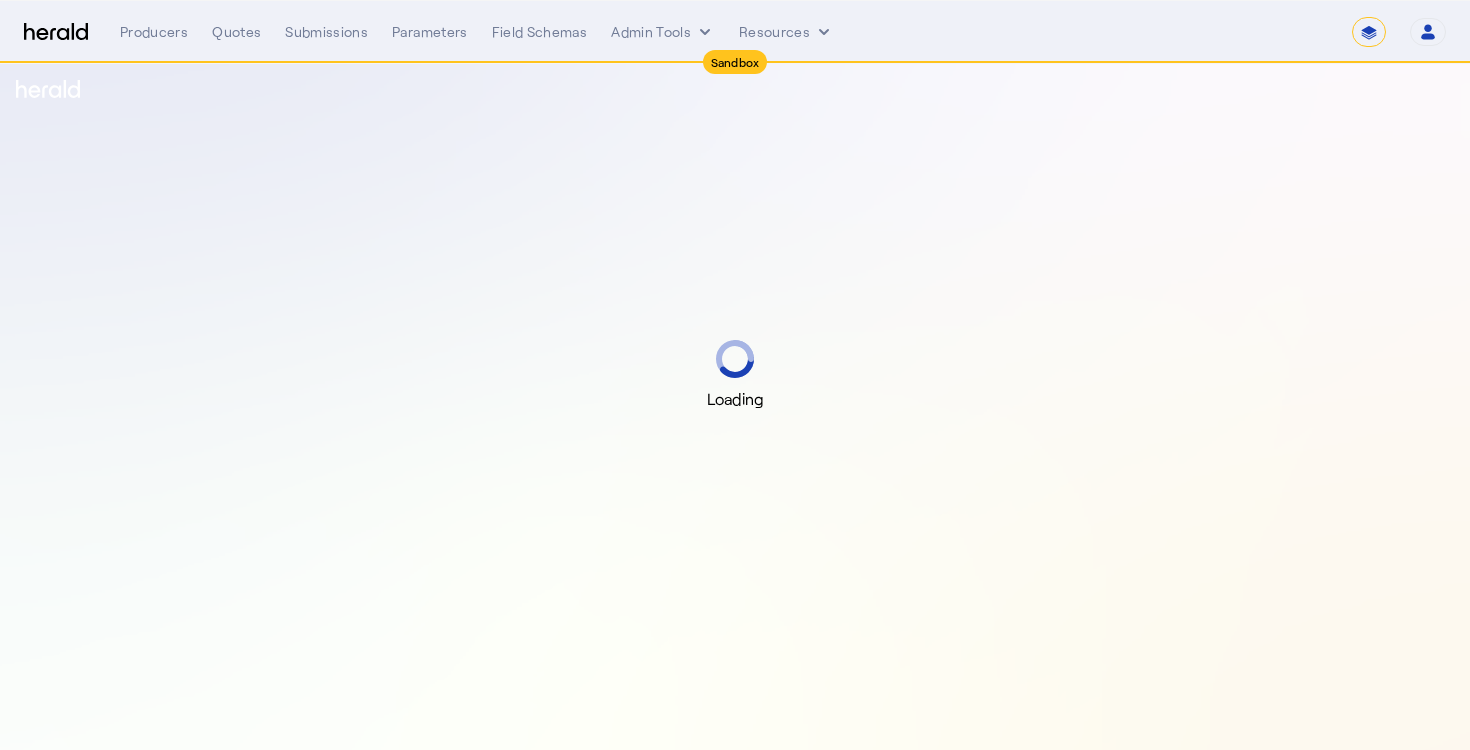 select on "*******" 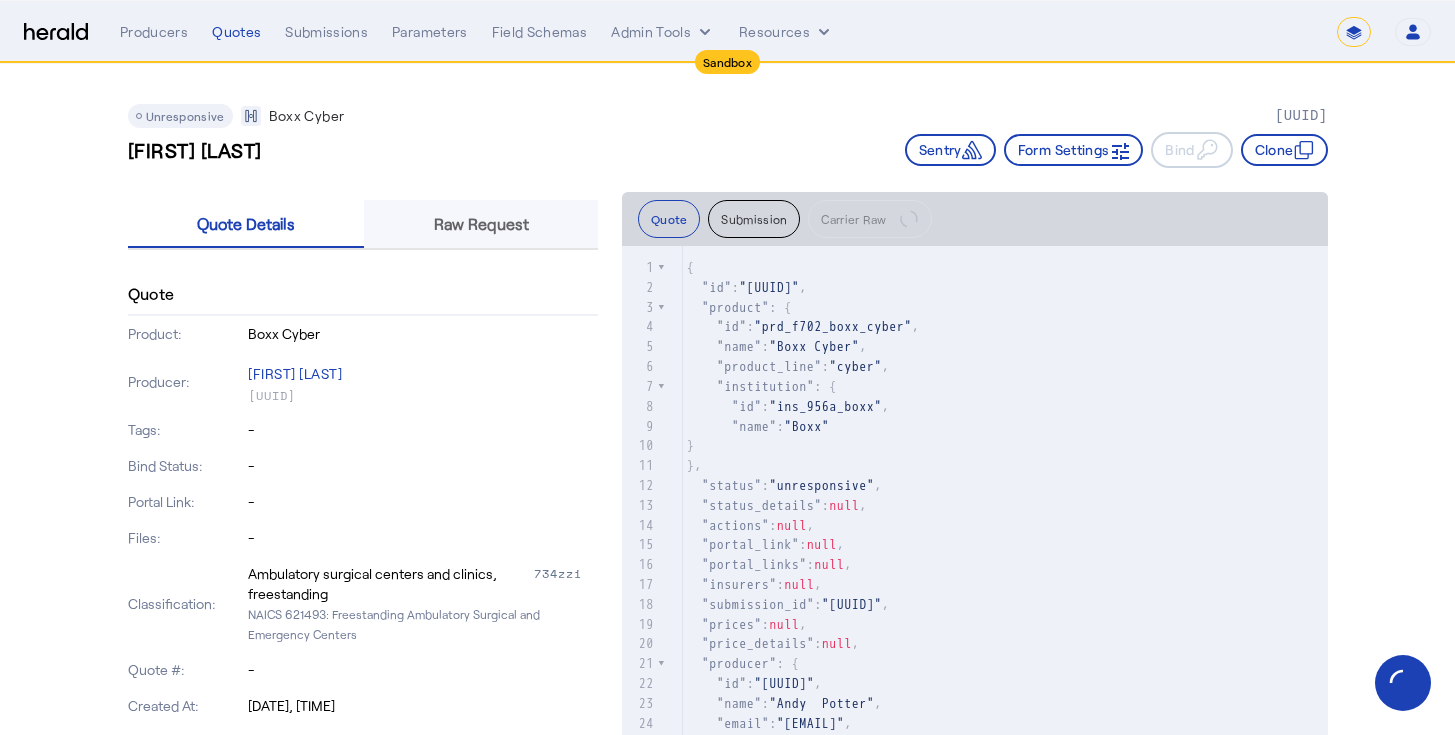 click on "Raw Request" at bounding box center (481, 224) 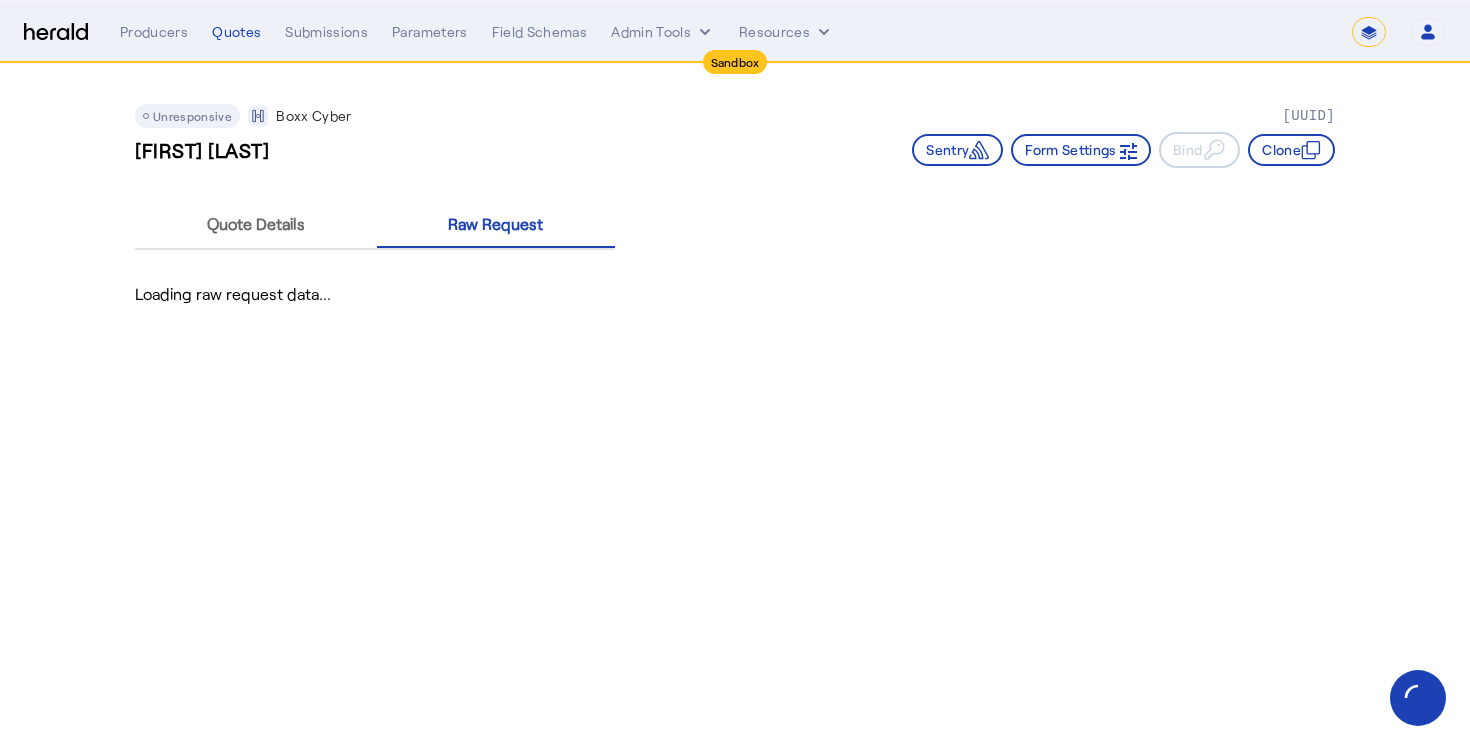 drag, startPoint x: 539, startPoint y: 159, endPoint x: 530, endPoint y: 165, distance: 10.816654 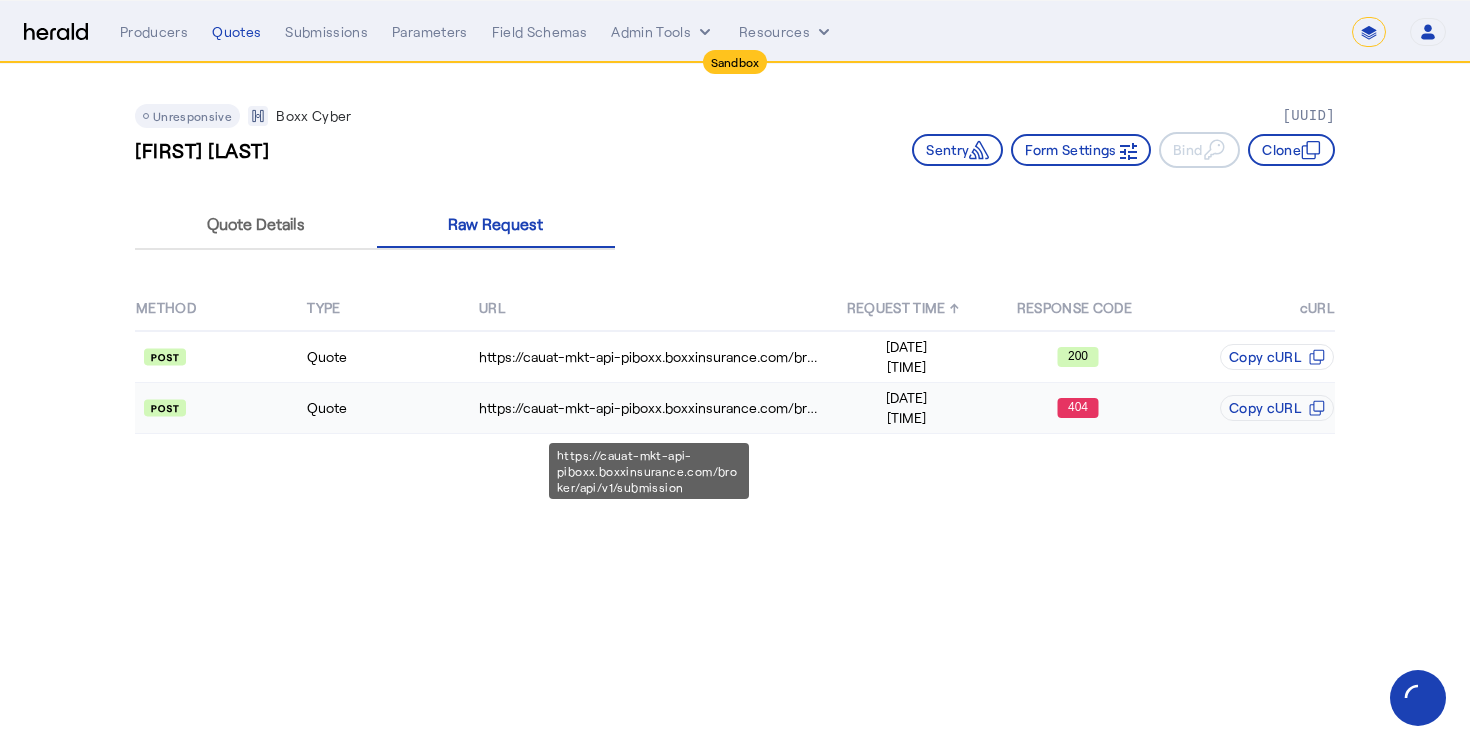 click on "https://cauat-mkt-api-piboxx.boxxinsurance.com/broker/api/v1/submission" 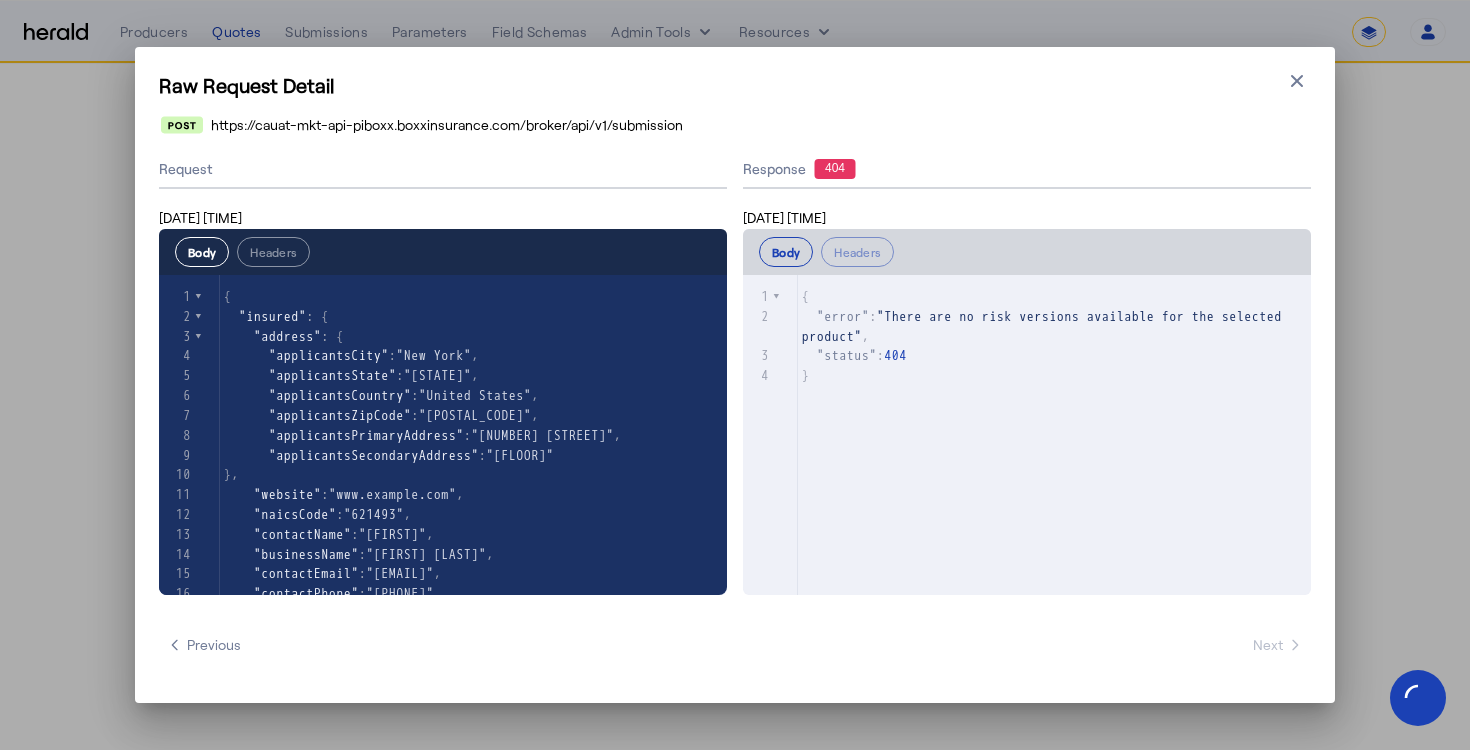 click on "xxxxxxxxxx 4   1 { 2    "error" :  "There are no risk versions available for the selected product" , 3    "status" :  404 4 }" at bounding box center [1052, 460] 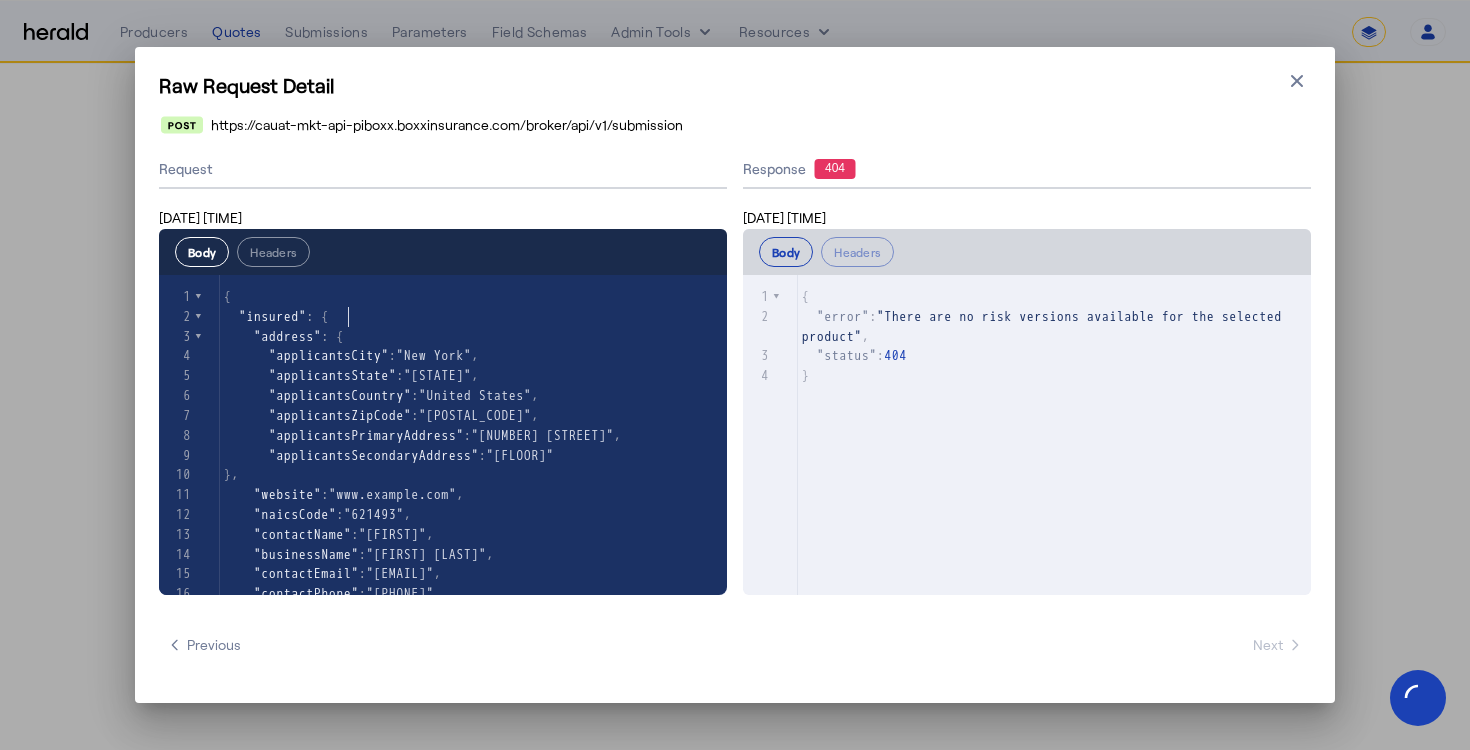 scroll, scrollTop: 2, scrollLeft: 0, axis: vertical 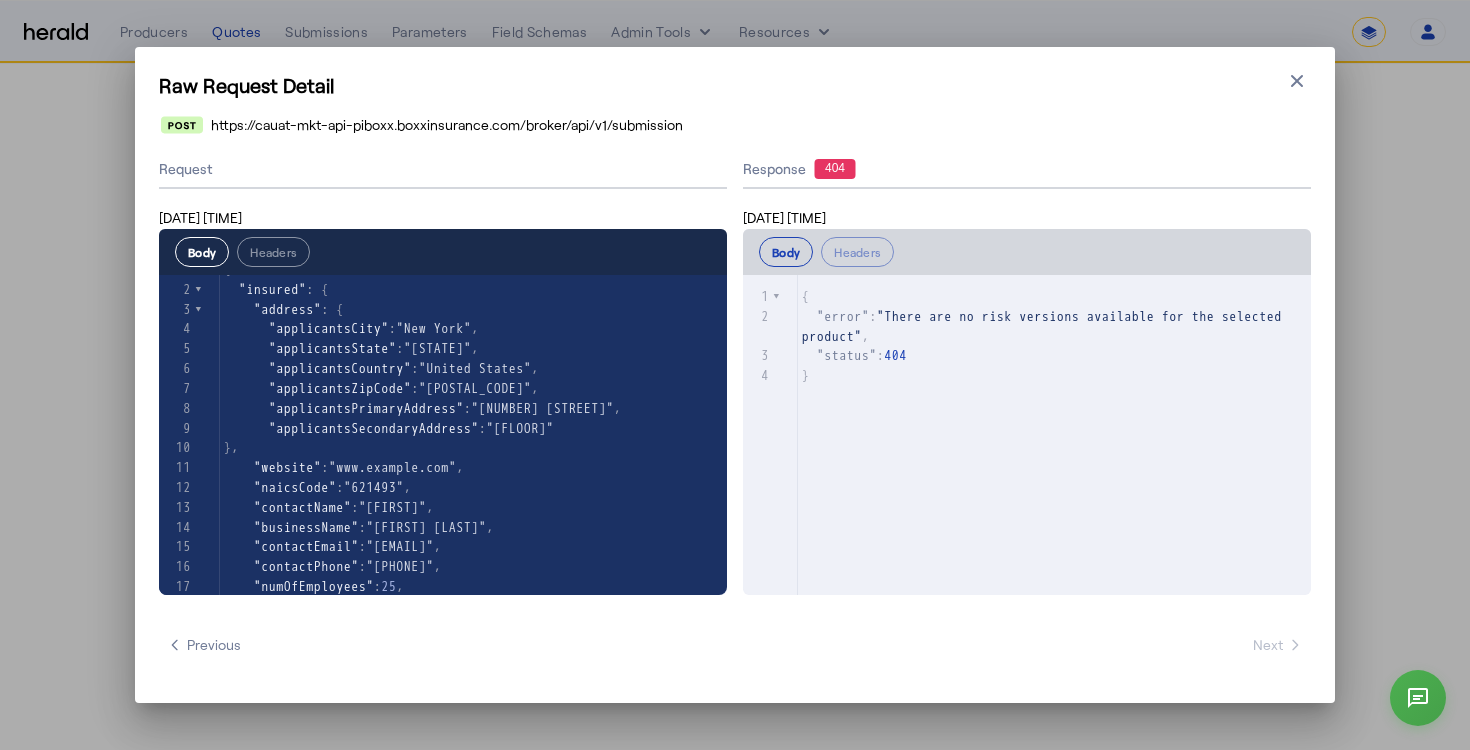 click on "xxxxxxxxxx 4   1 { 2    "error" :  "There are no risk versions available for the selected product" , 3    "status" :  404 4 }" at bounding box center (1052, 460) 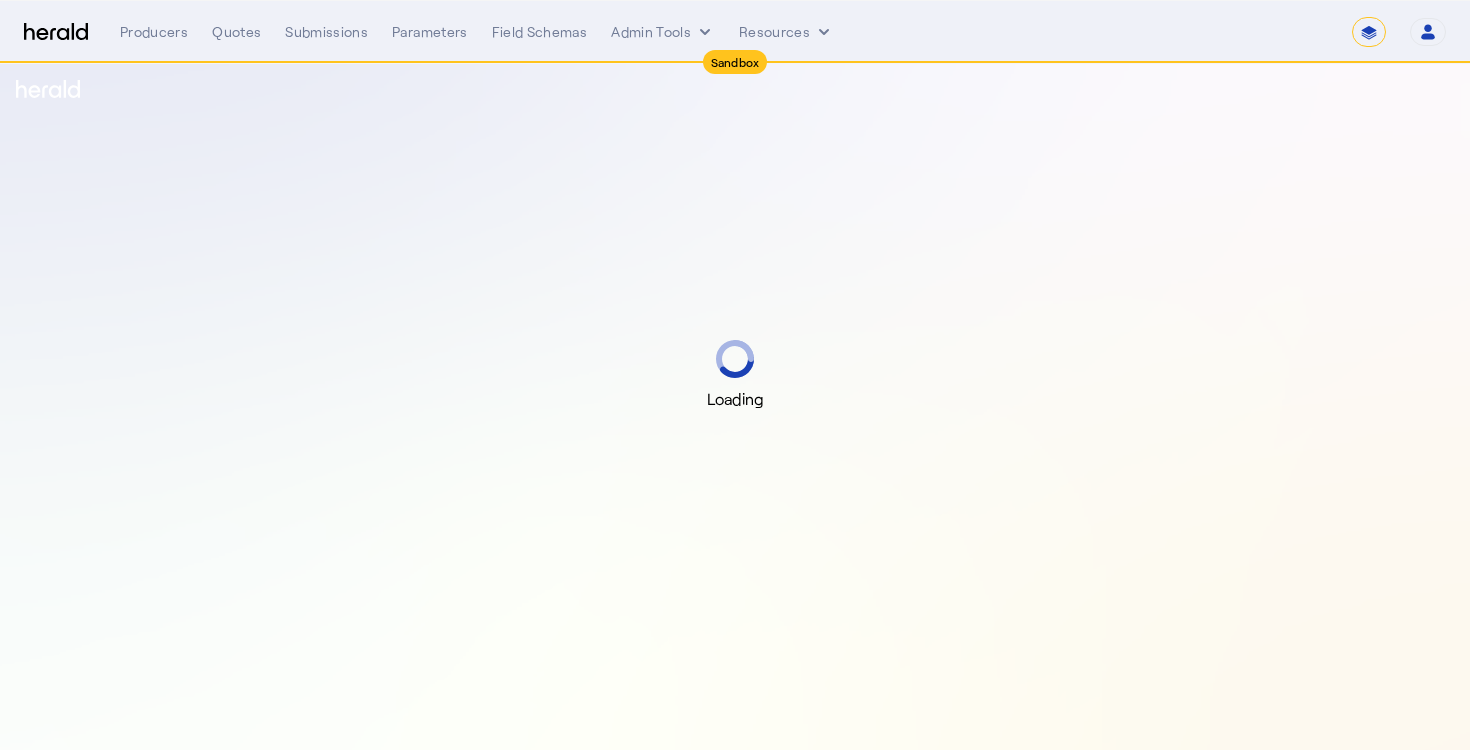 select on "*******" 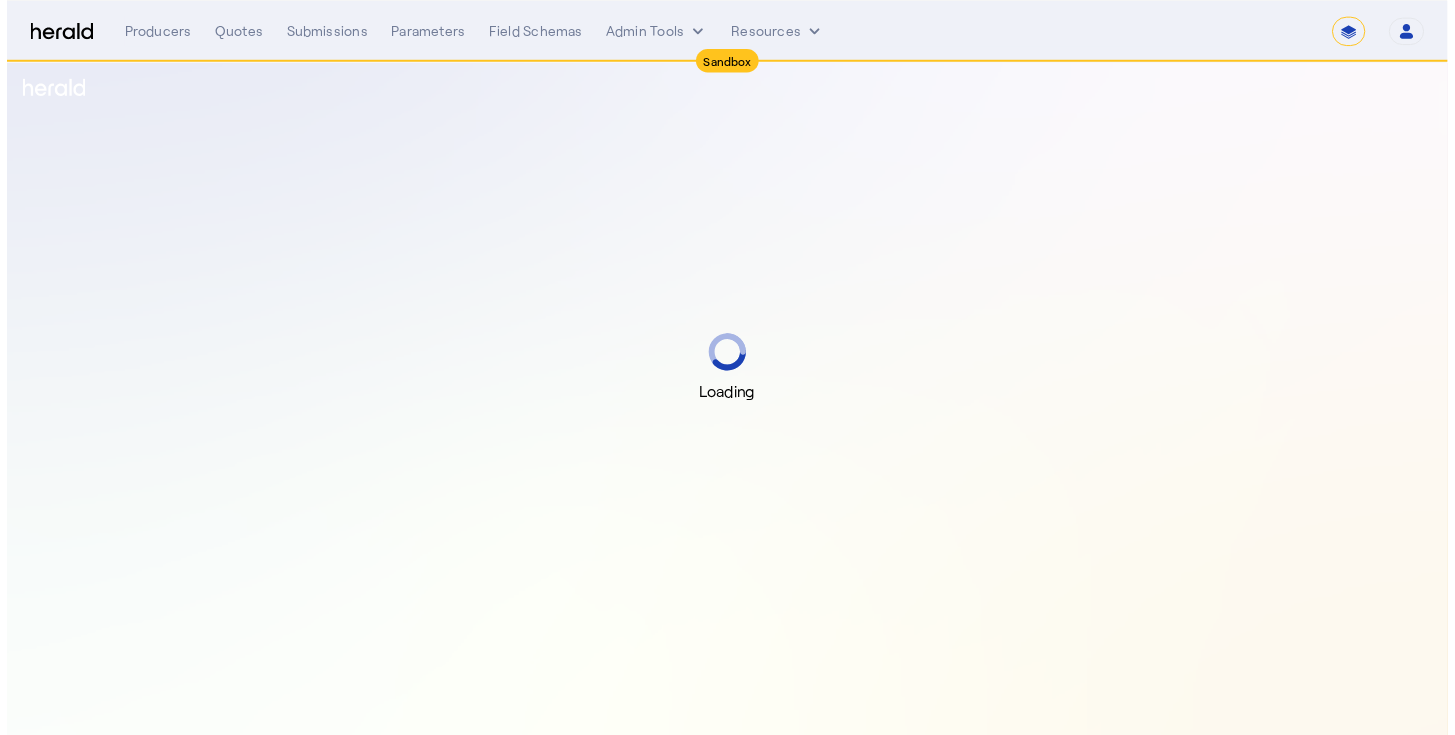 scroll, scrollTop: 0, scrollLeft: 0, axis: both 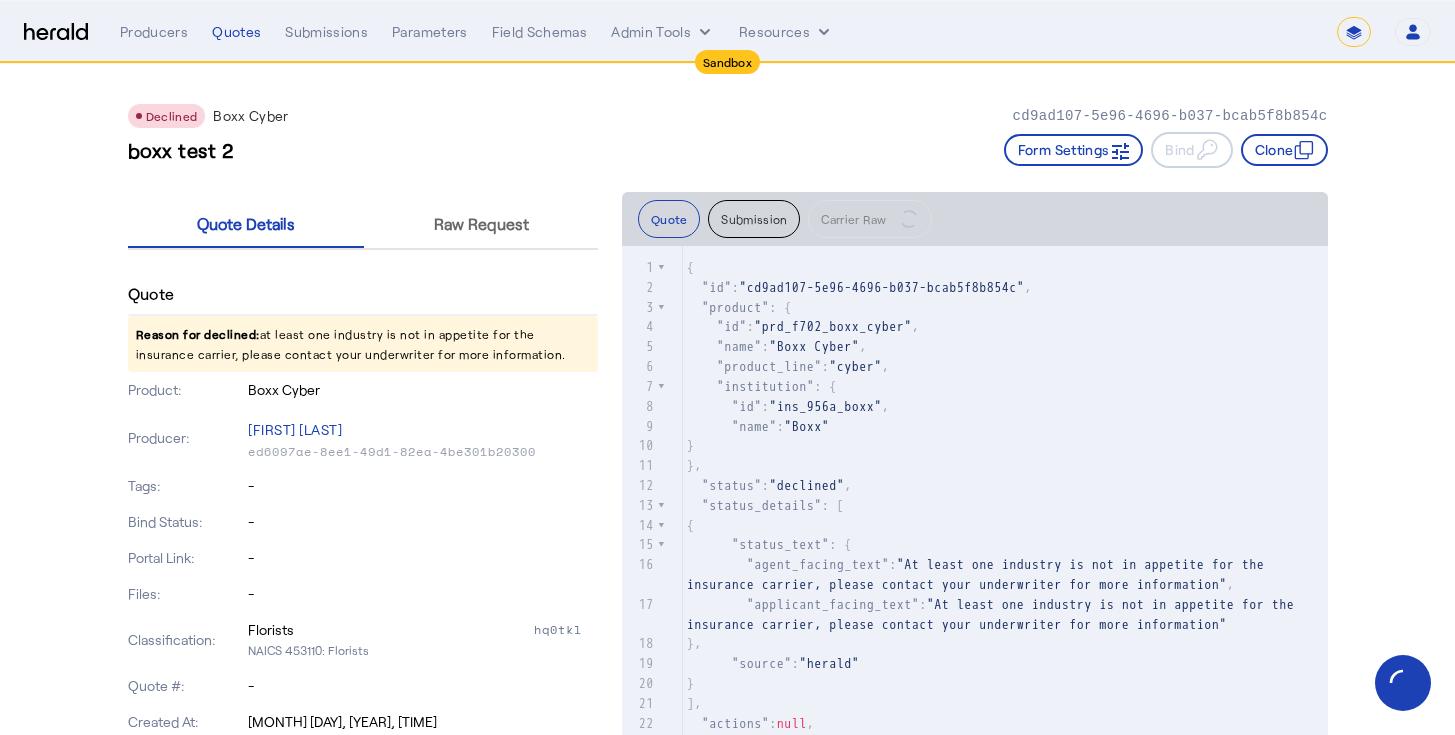 click on "boxx test 2   Form Settings     Bind     Clone" 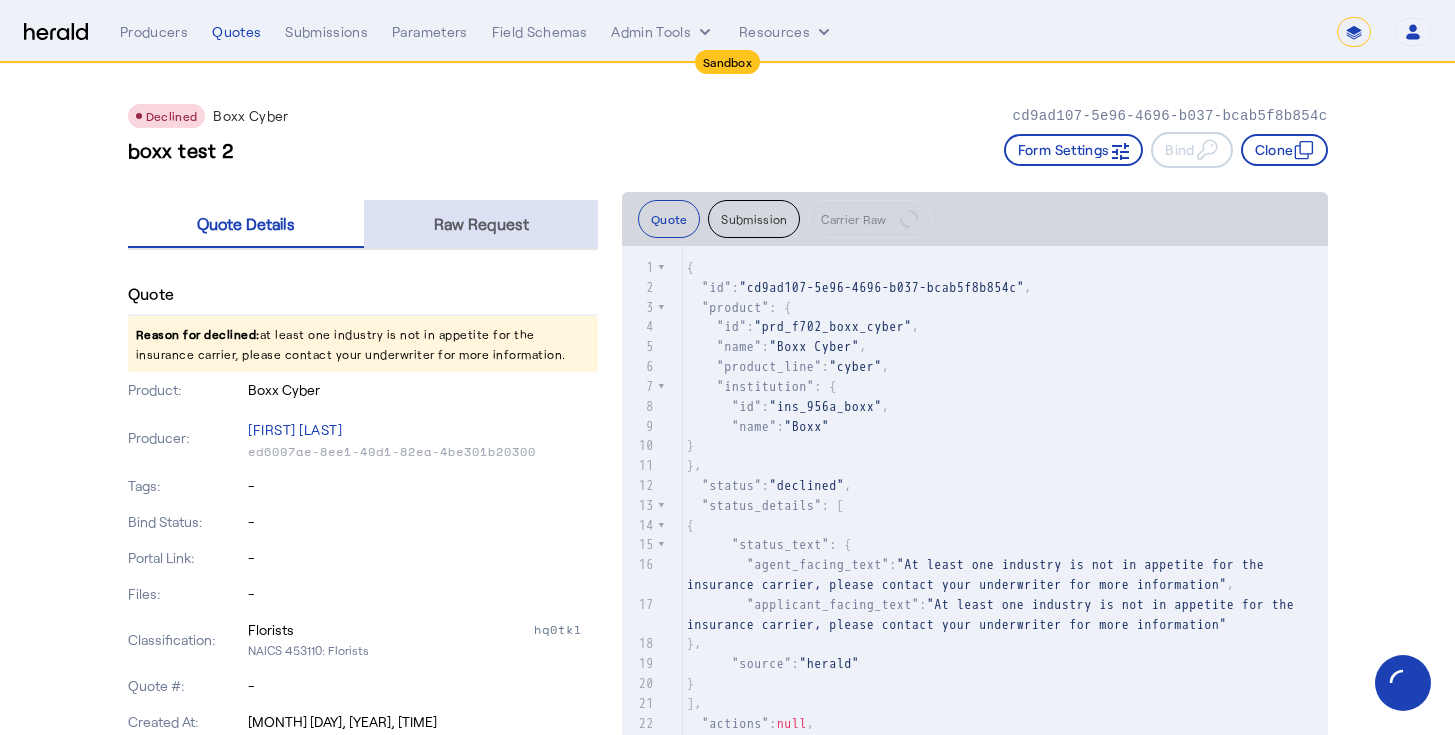 click on "Raw Request" at bounding box center (481, 224) 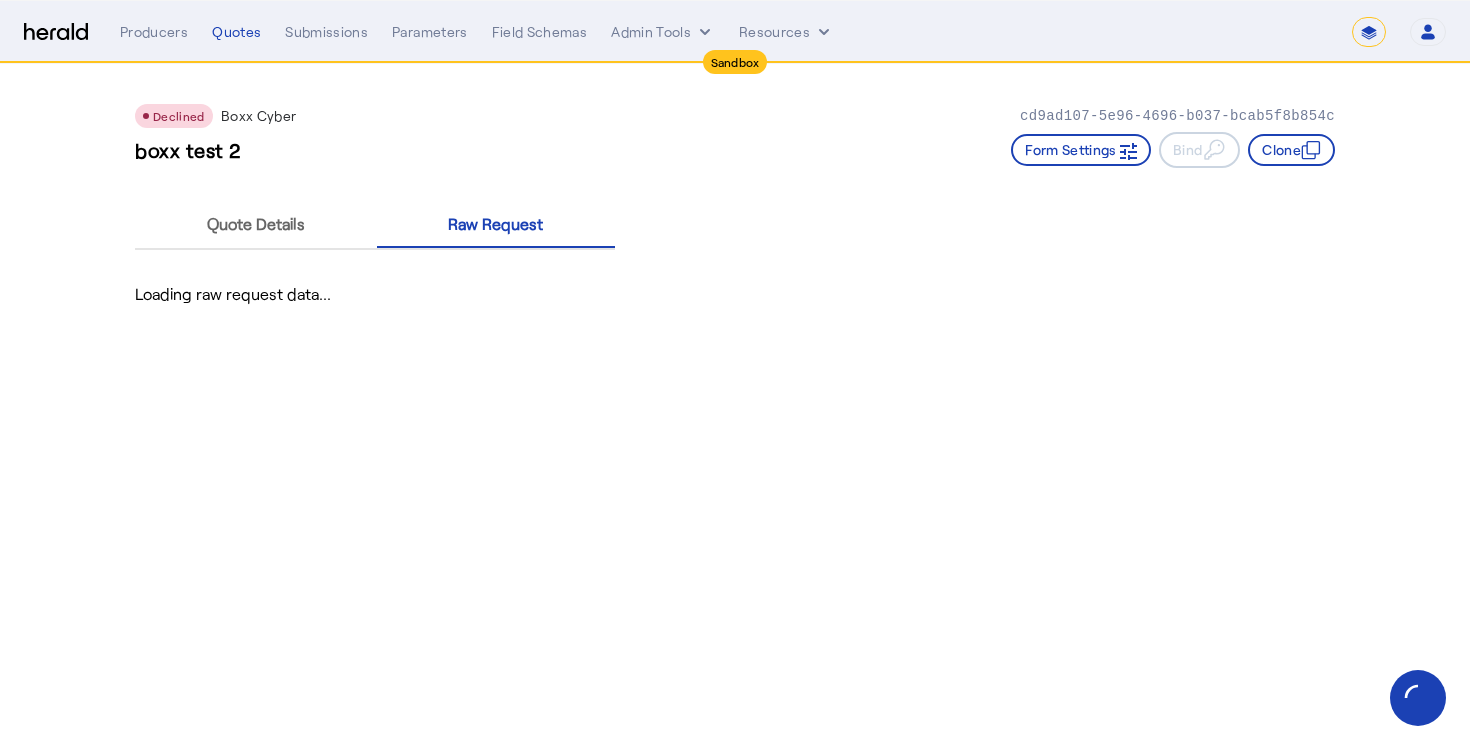 click on "Declined  Boxx Cyber   cd9ad107-5e96-4696-b037-bcab5f8b854c" 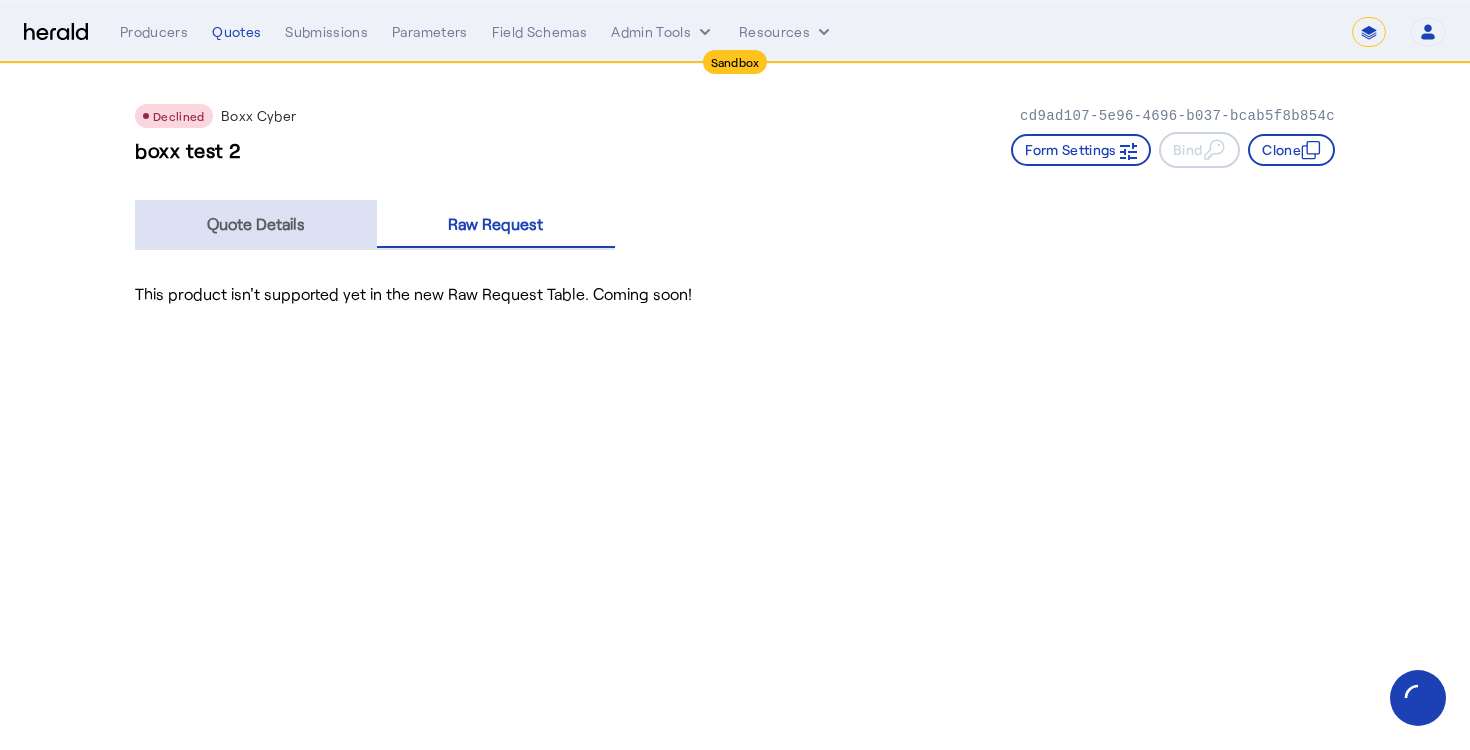 click on "Quote Details" at bounding box center [256, 224] 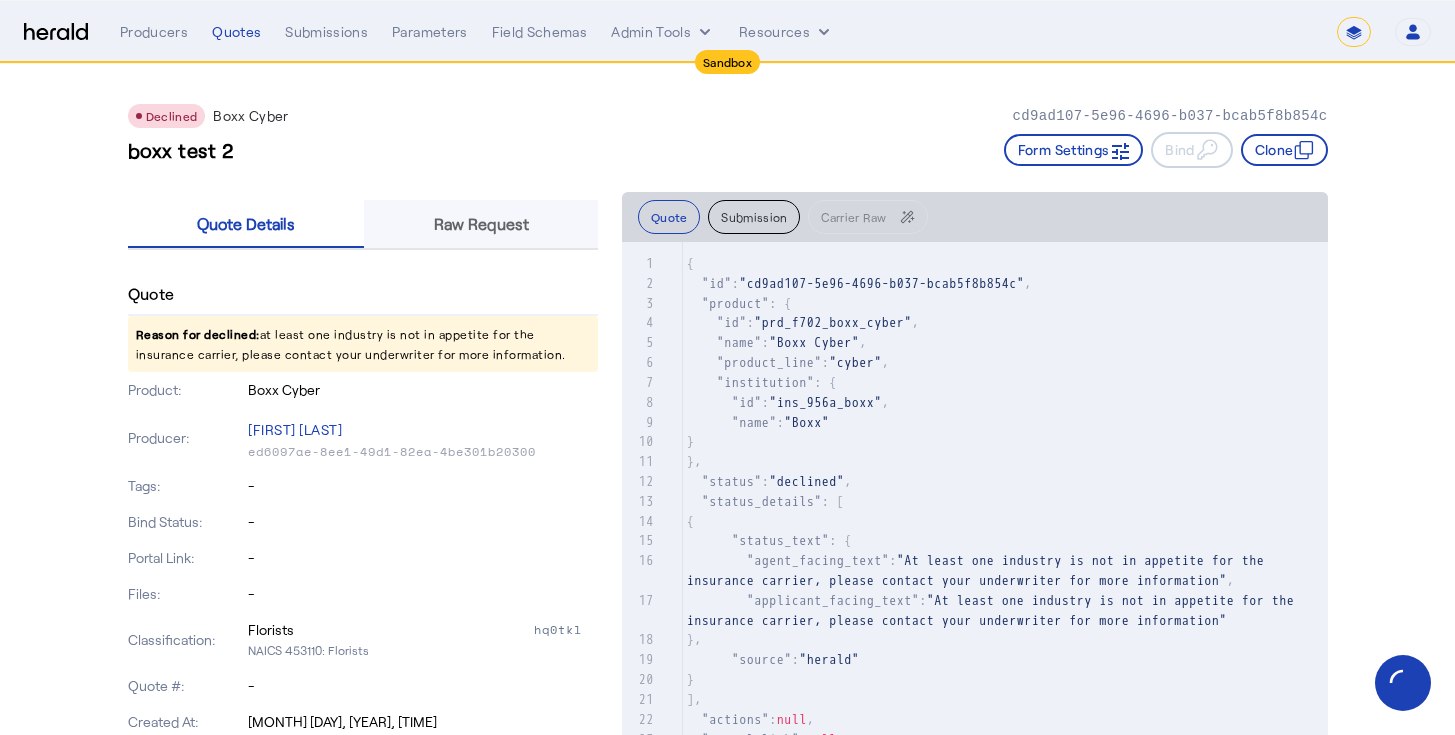 click on "Raw Request" at bounding box center (481, 224) 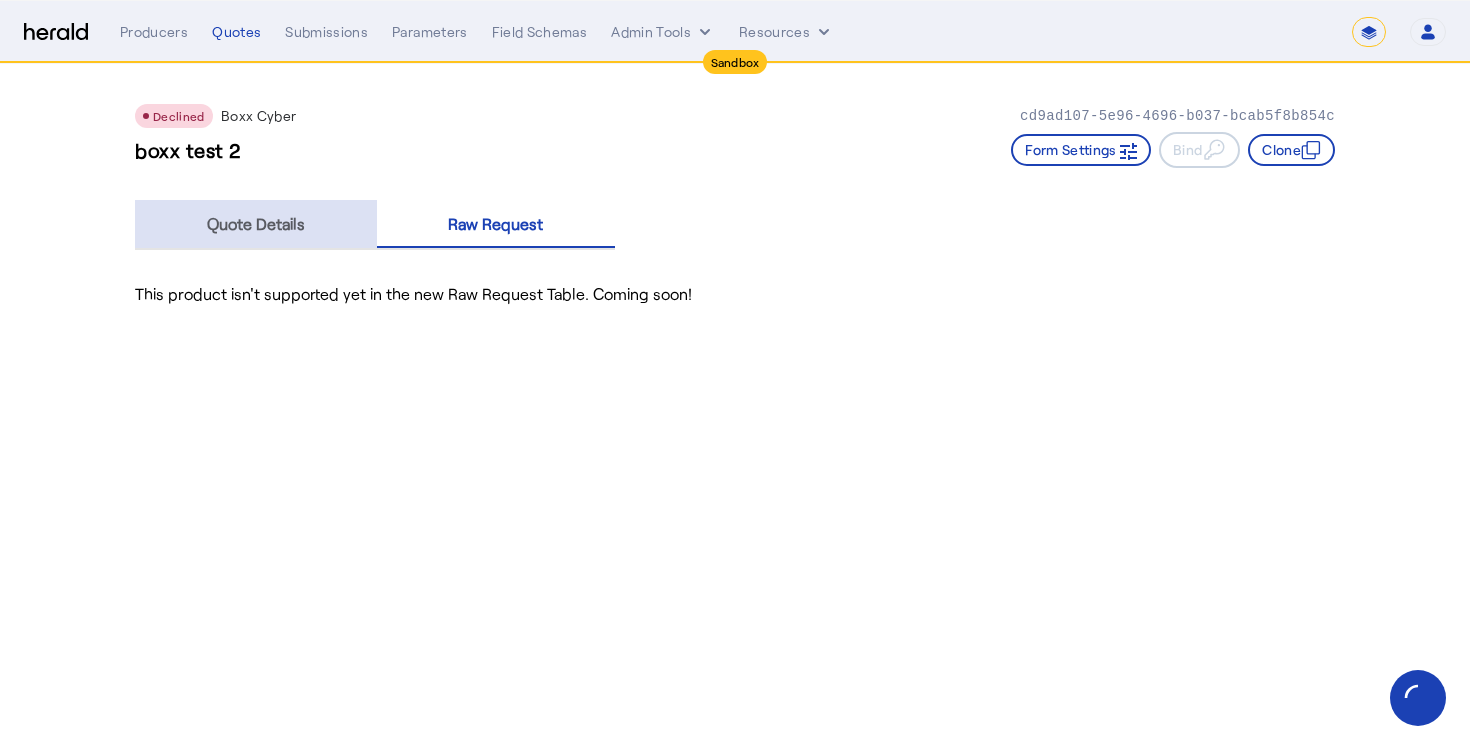 click on "Quote Details" at bounding box center [256, 224] 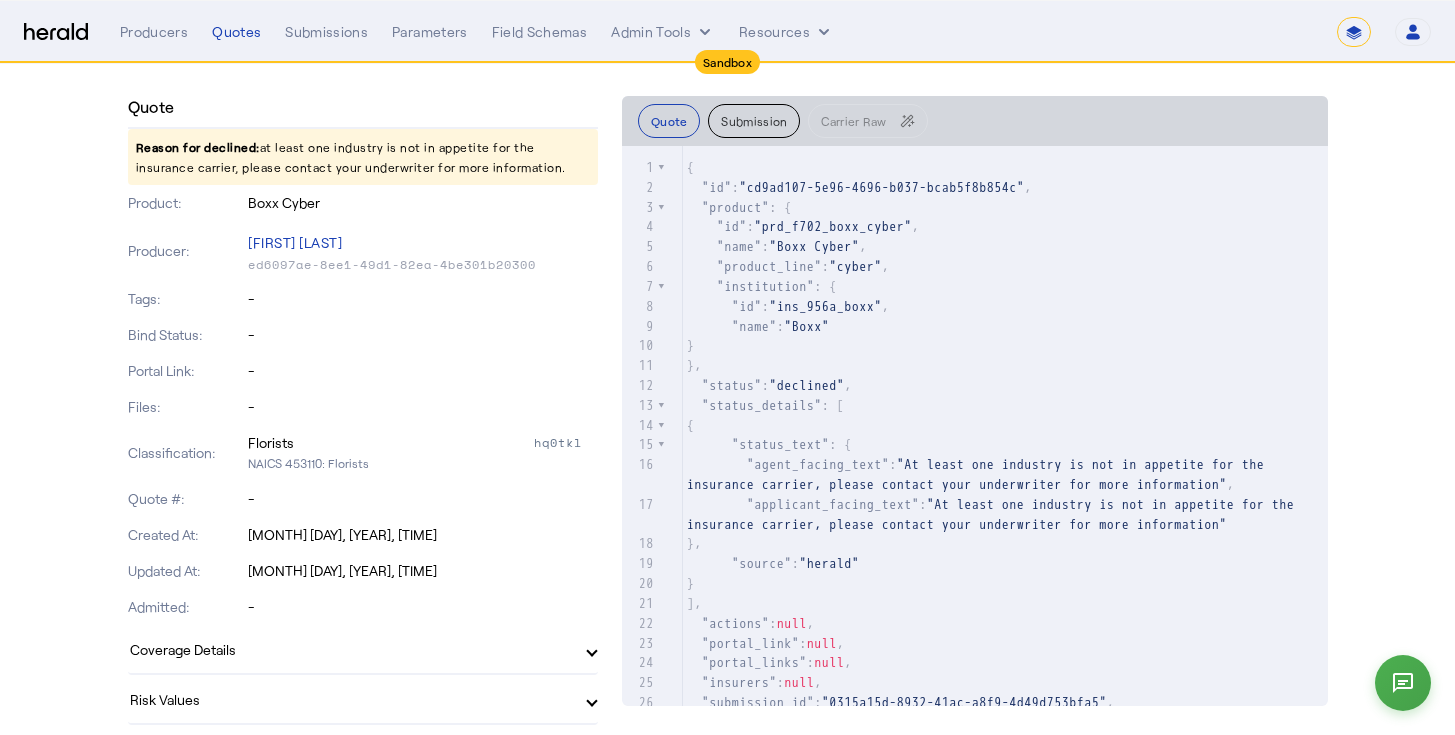 scroll, scrollTop: 0, scrollLeft: 0, axis: both 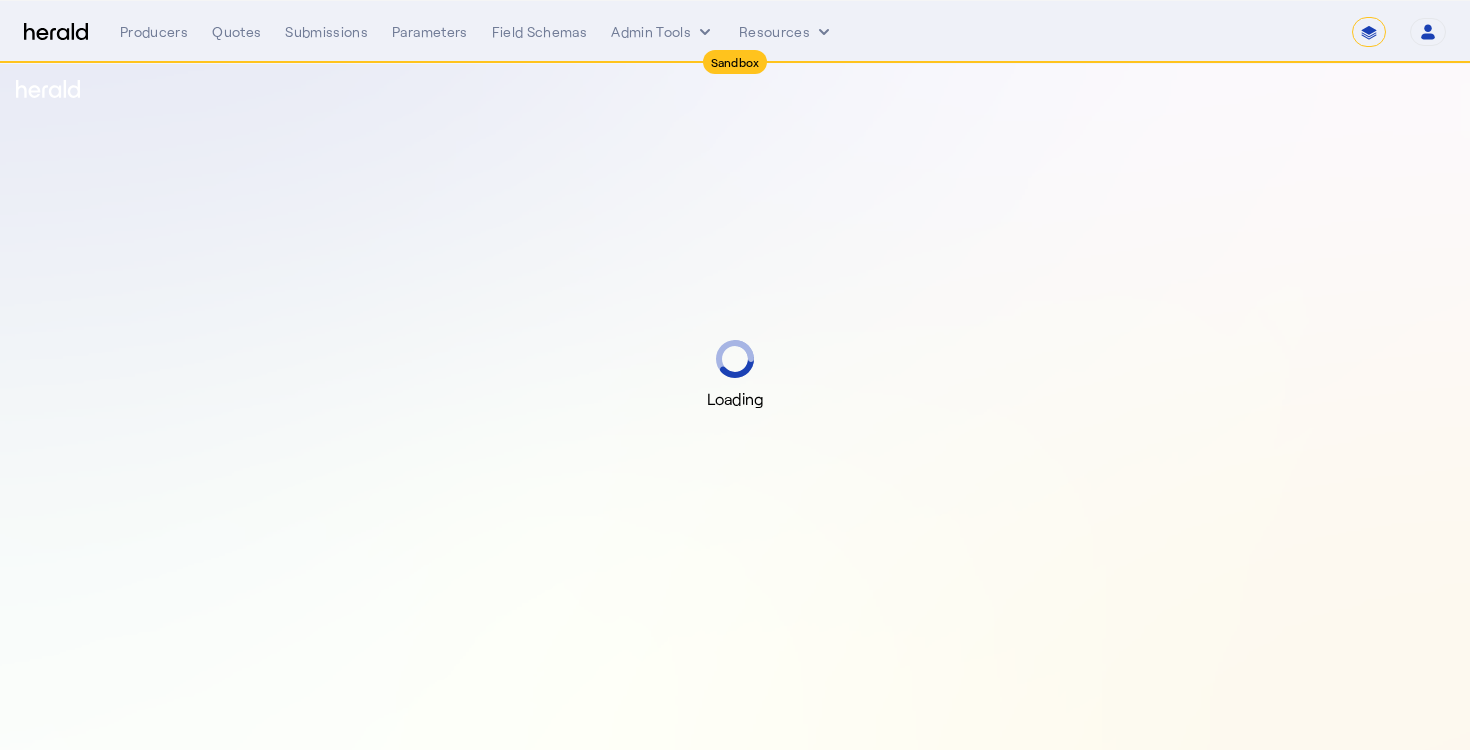 select on "*******" 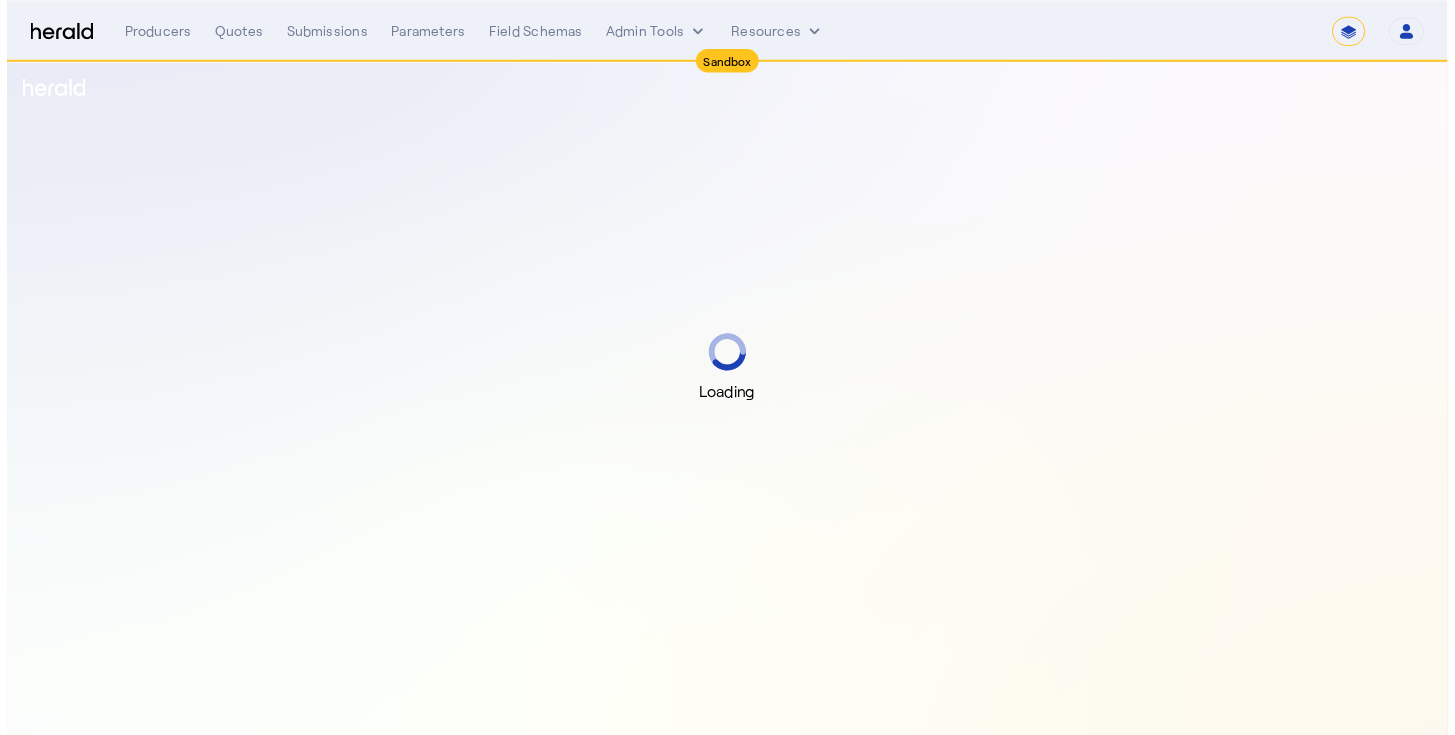 scroll, scrollTop: 0, scrollLeft: 0, axis: both 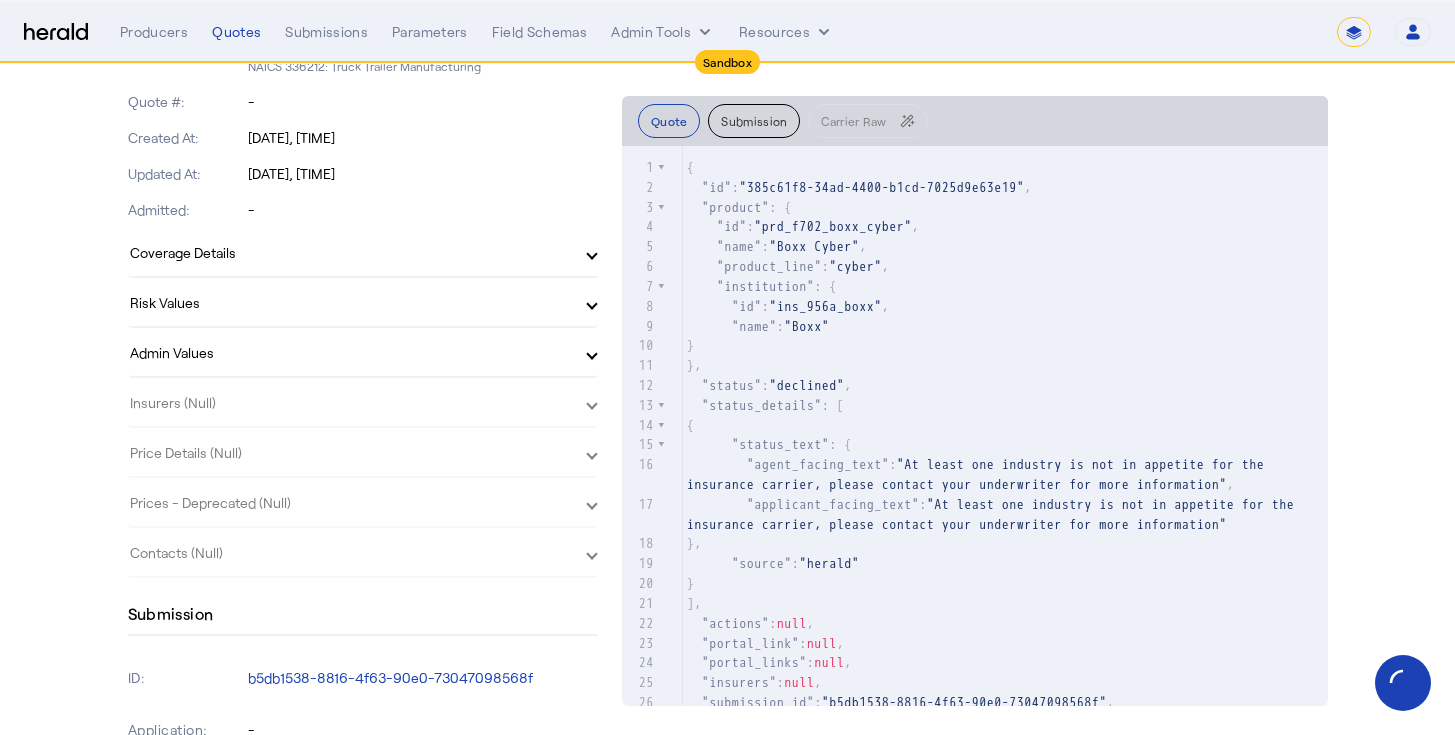 click on "Coverage Details" at bounding box center (363, 252) 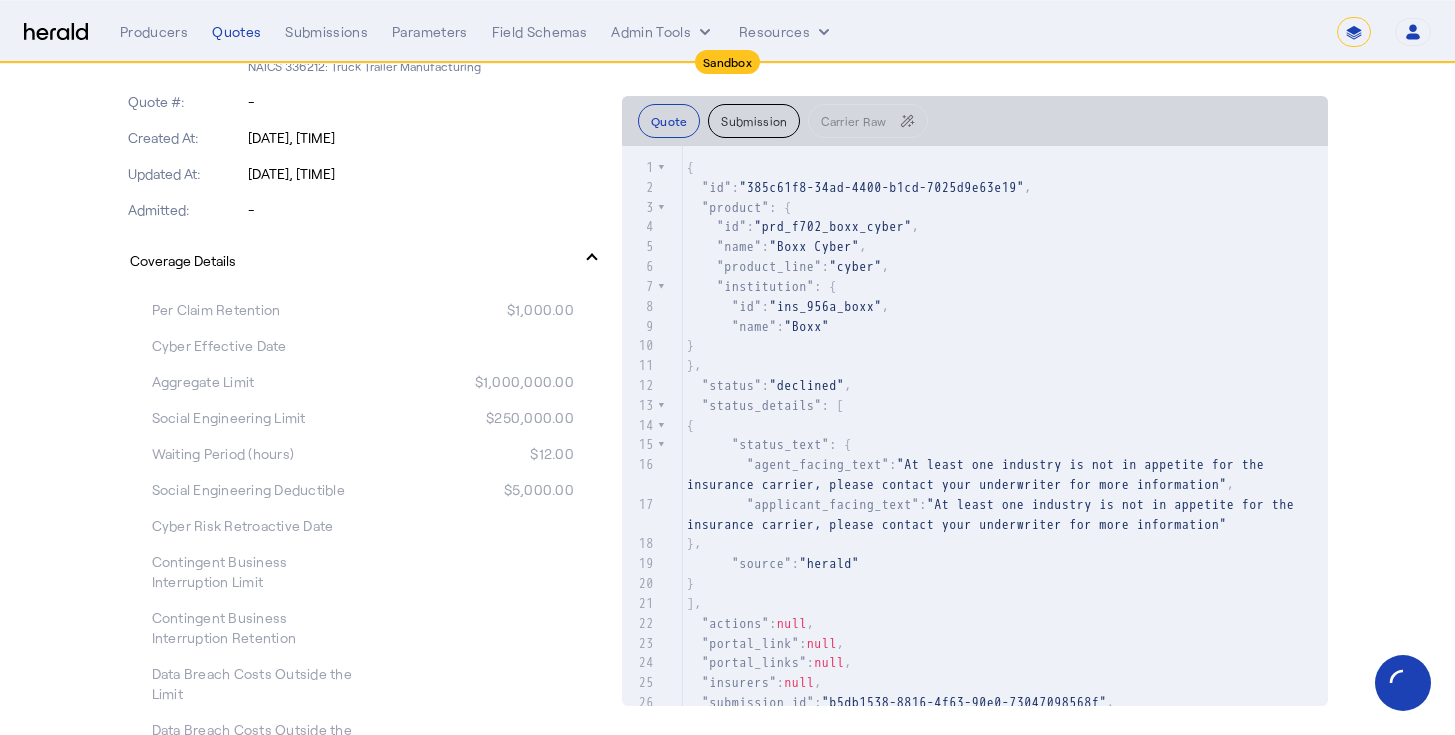 click on "Coverage Details" at bounding box center (351, 260) 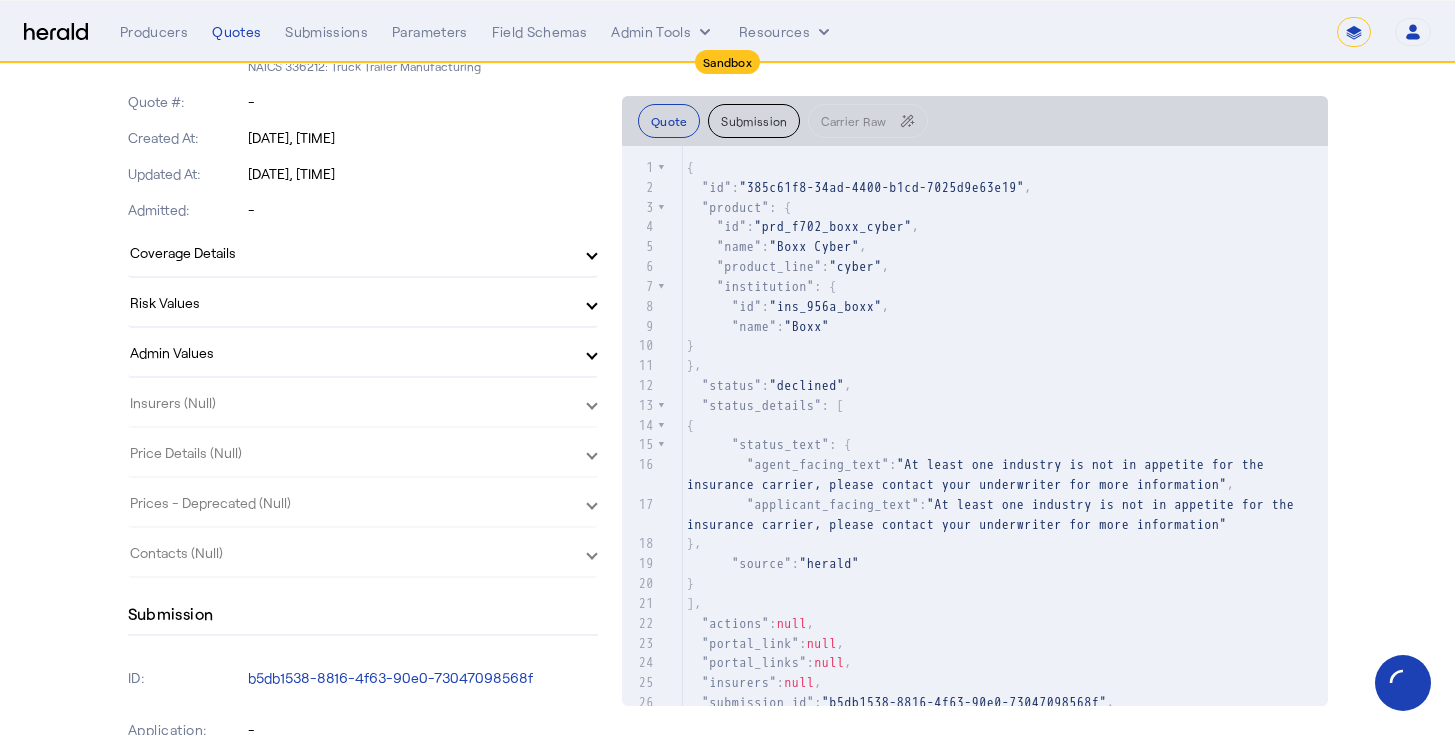 click on "Risk Values" at bounding box center (351, 302) 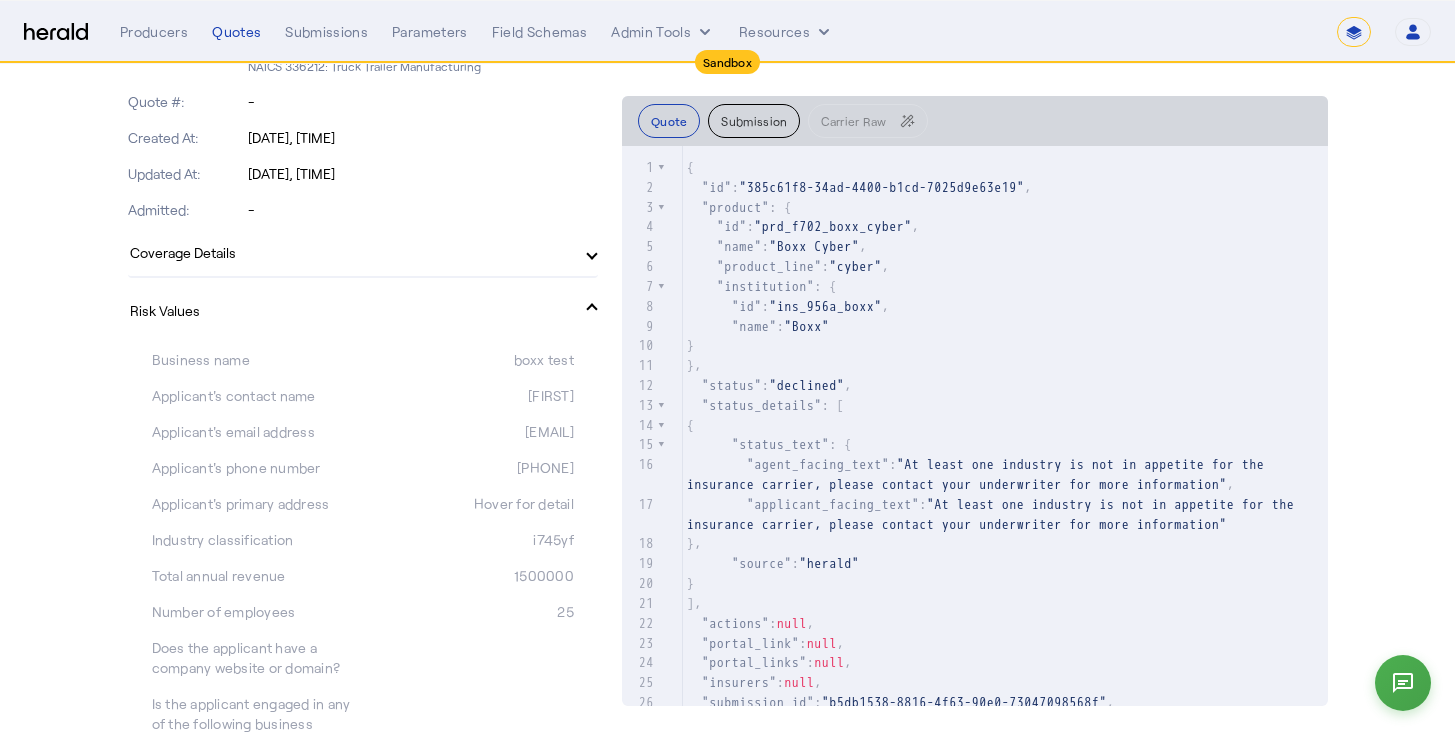click on "Risk Values" at bounding box center (363, 310) 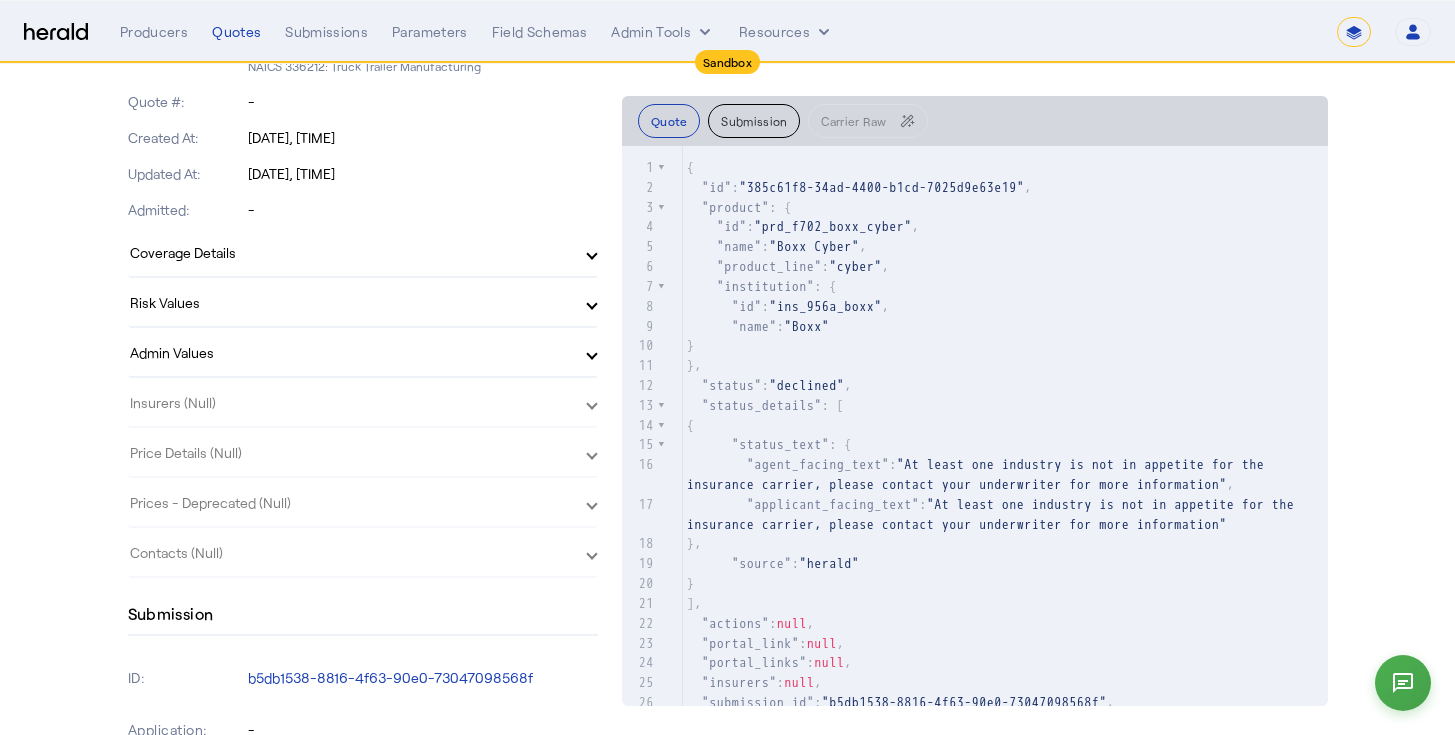click on "Admin Values" at bounding box center [351, 352] 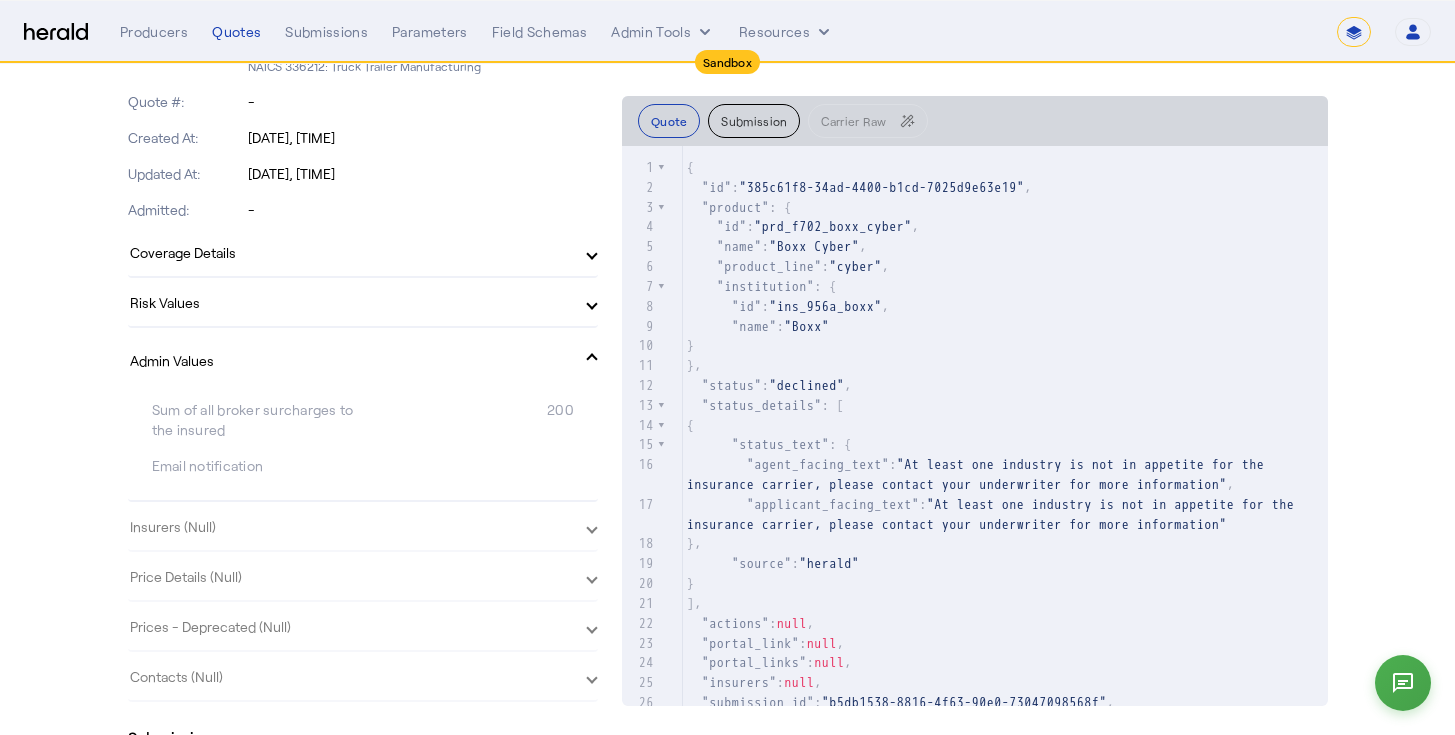 click on "Admin Values" at bounding box center (363, 360) 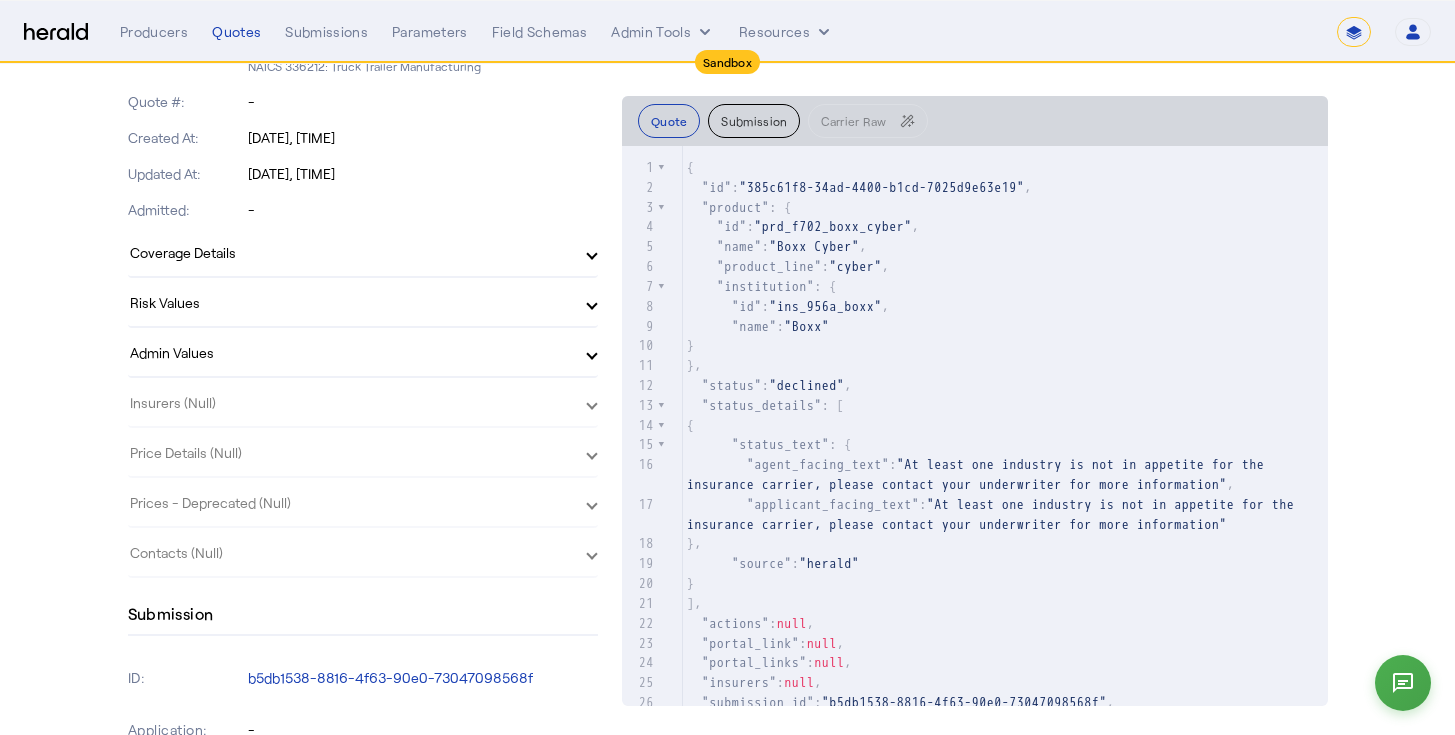 click on "Admin Values" at bounding box center (351, 352) 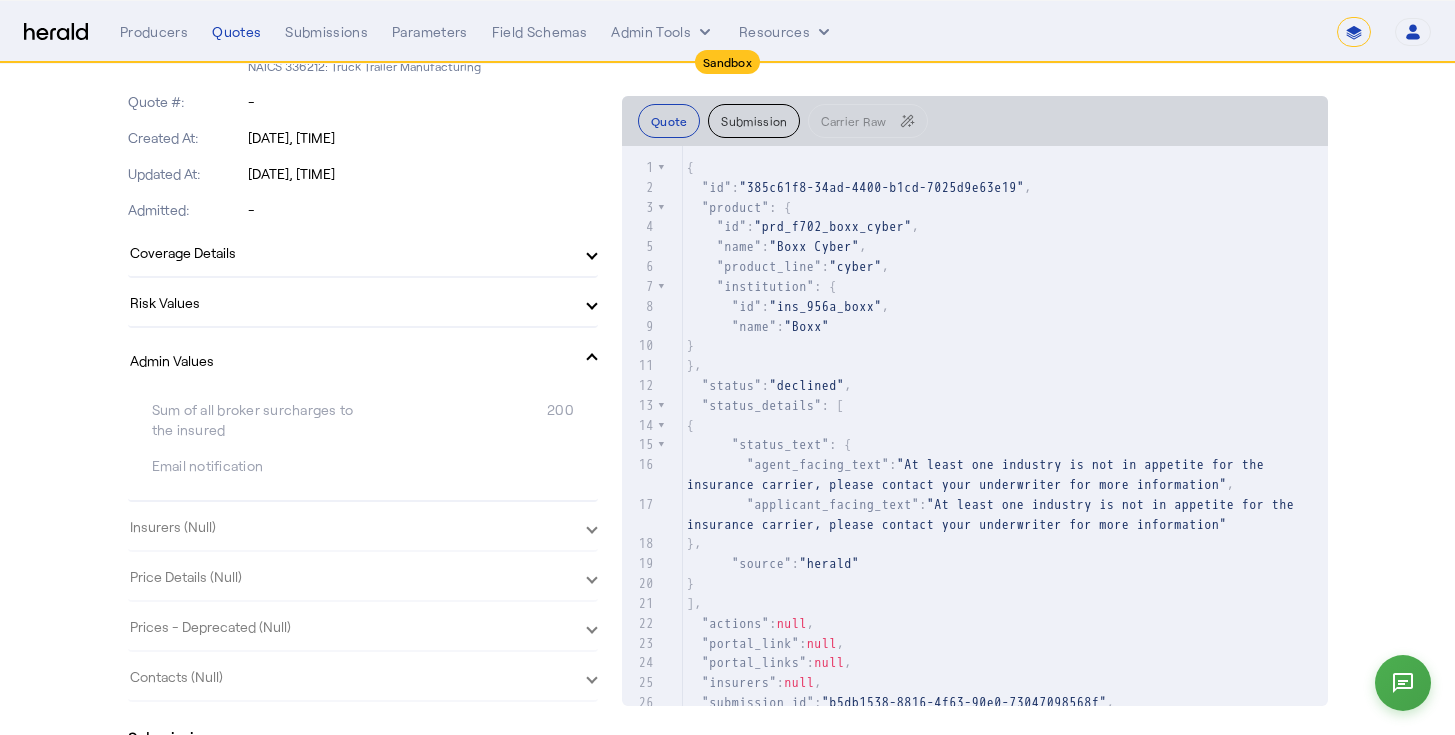 click on "Admin Values" at bounding box center [363, 360] 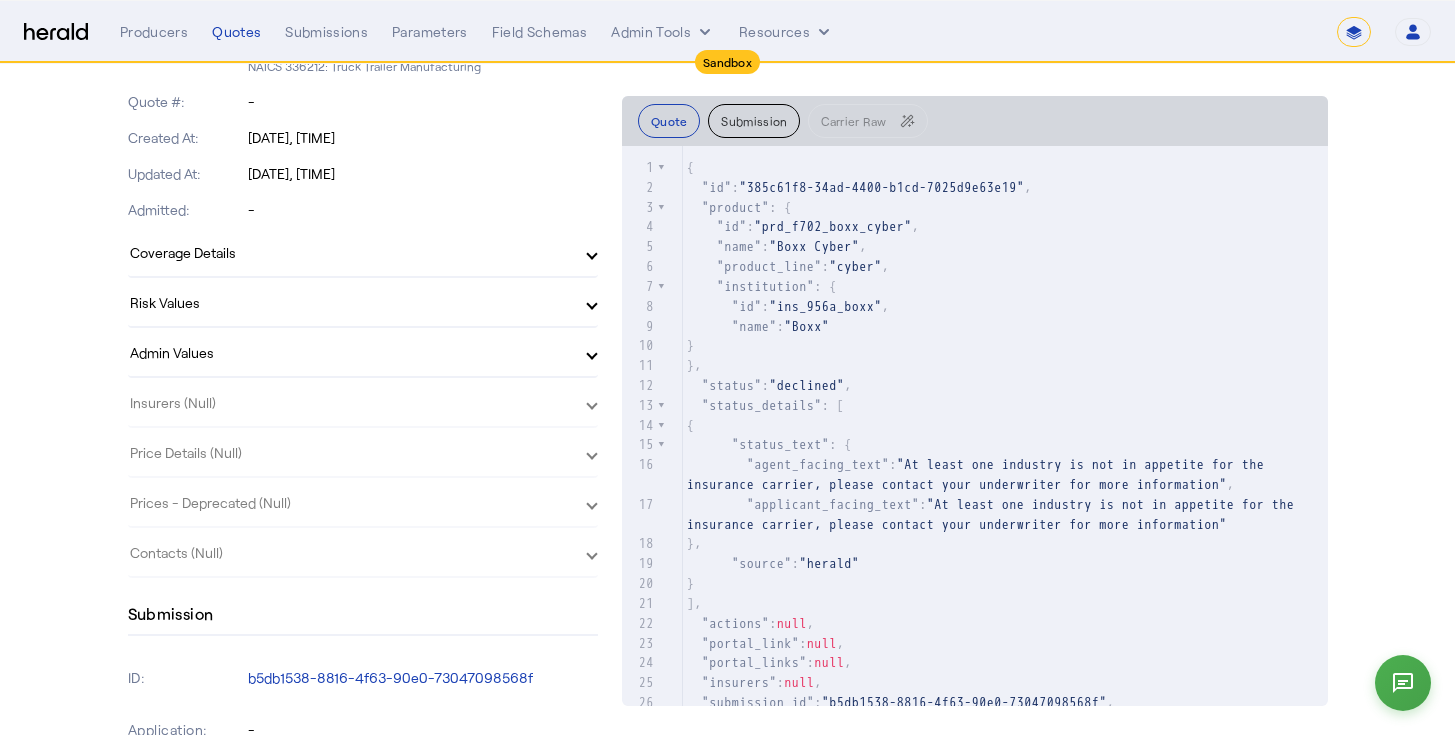 click on "Insurers (Null)" 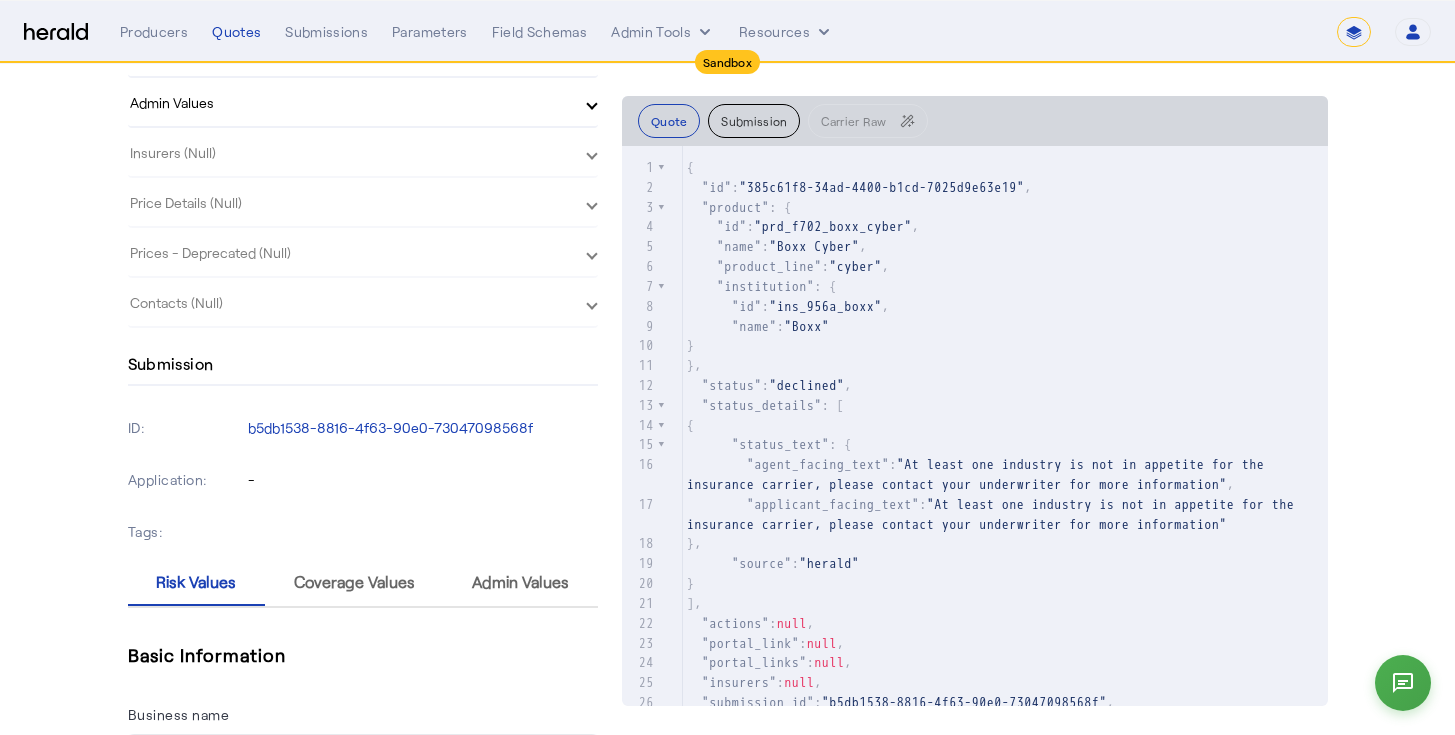 scroll, scrollTop: 961, scrollLeft: 0, axis: vertical 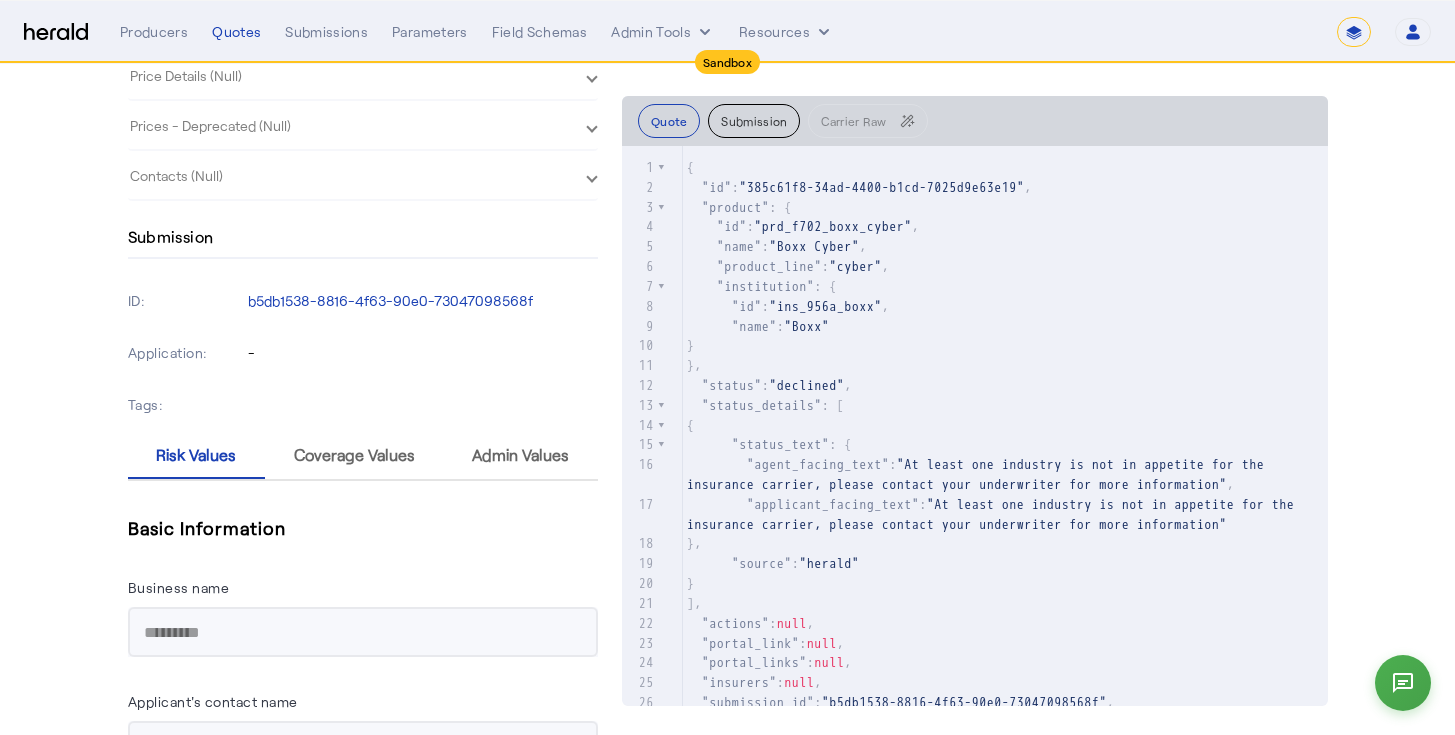 click on "Submission" 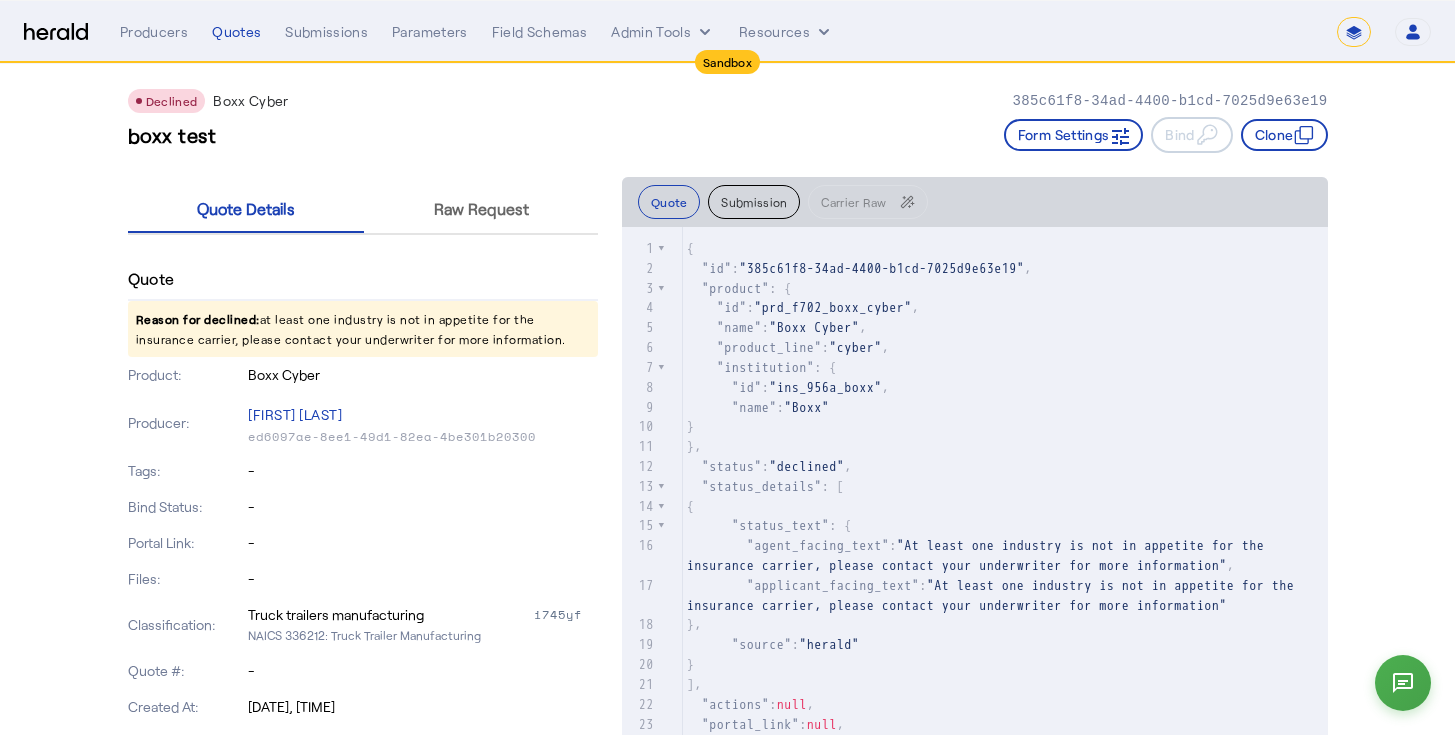 scroll, scrollTop: 0, scrollLeft: 0, axis: both 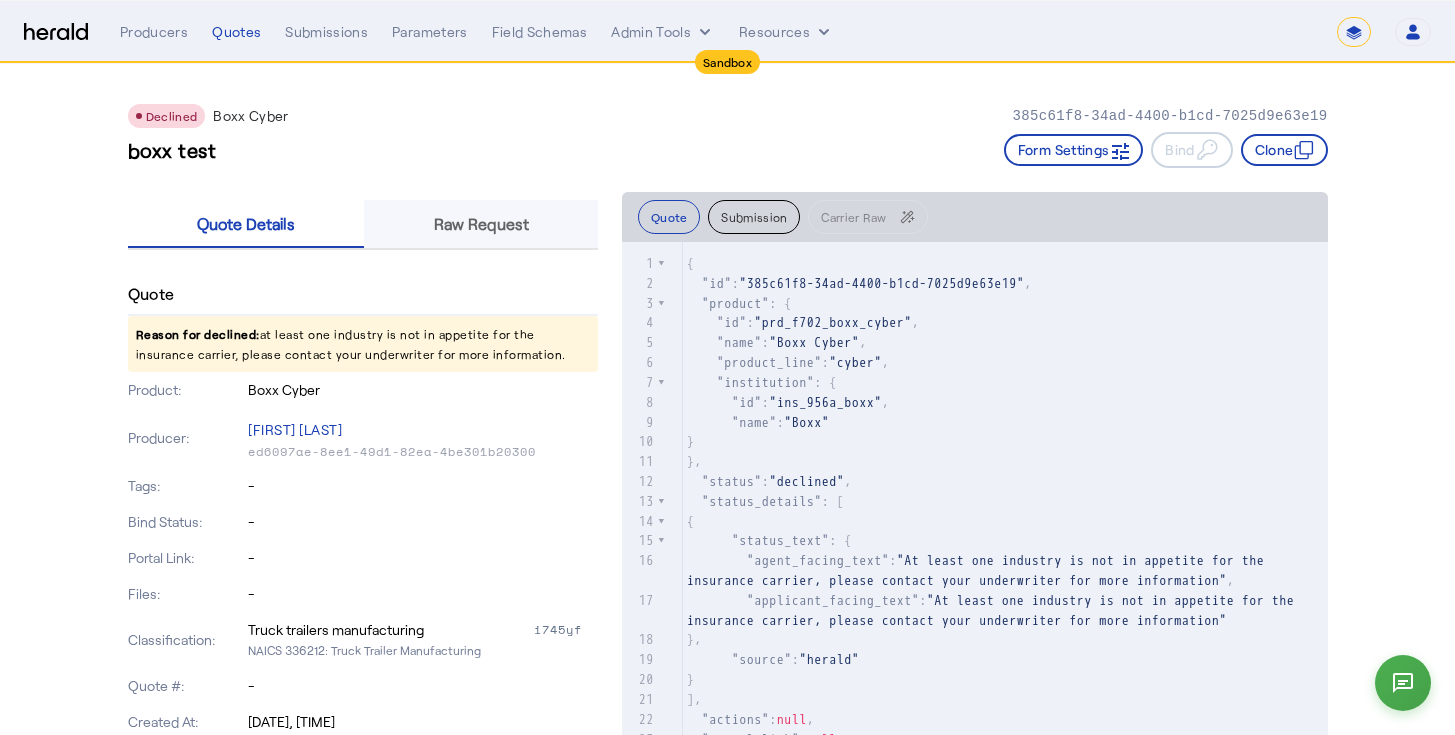 click on "Raw Request" at bounding box center [481, 224] 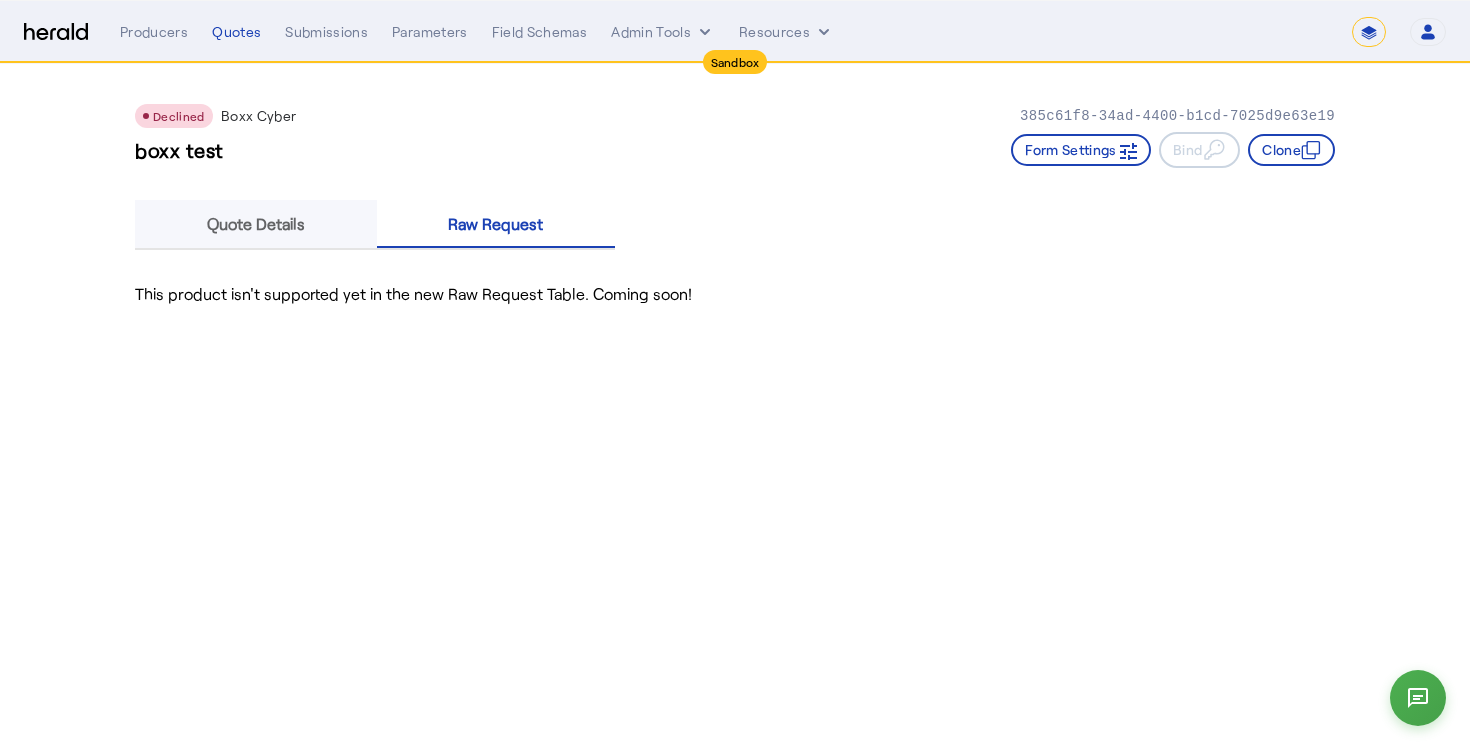click on "Quote Details" at bounding box center [256, 224] 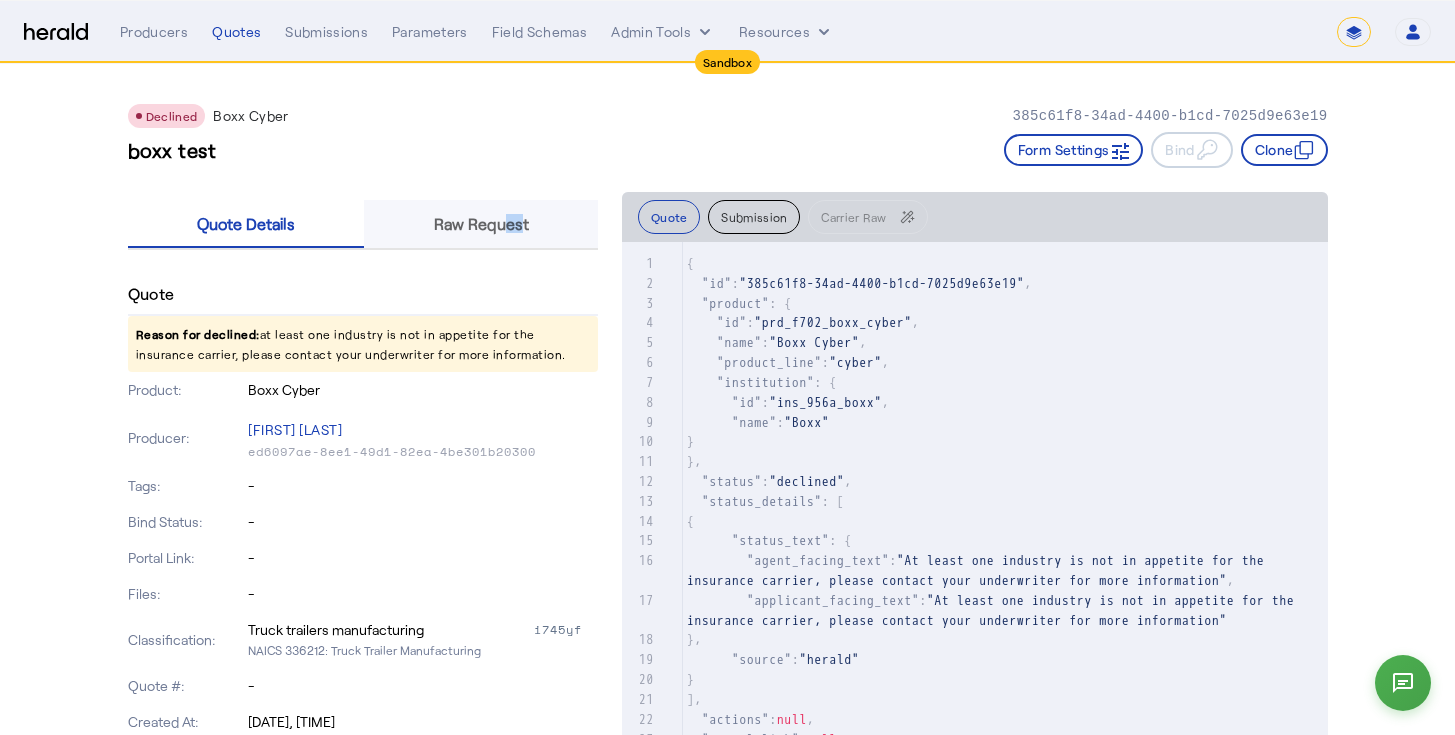 click on "Raw Request" at bounding box center [481, 224] 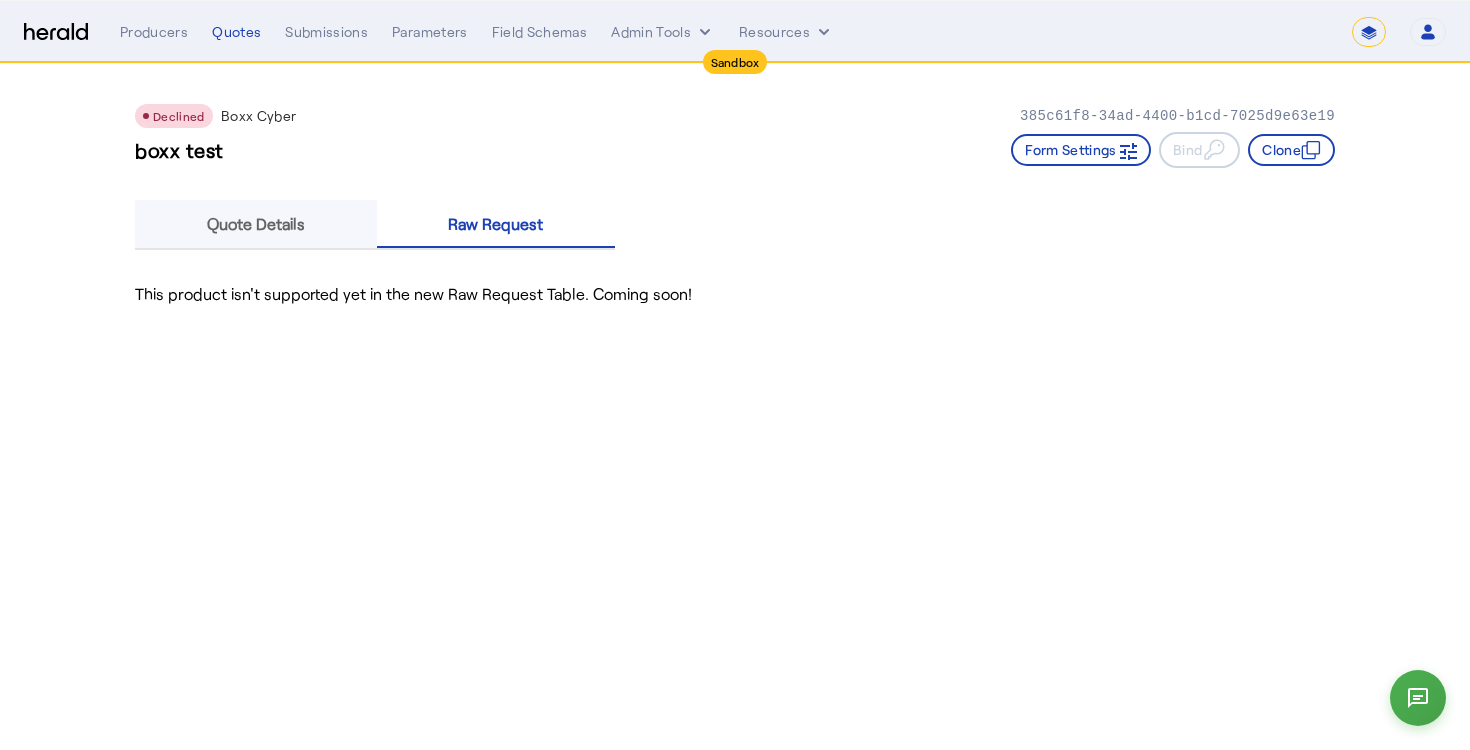 click on "Quote Details" at bounding box center (256, 224) 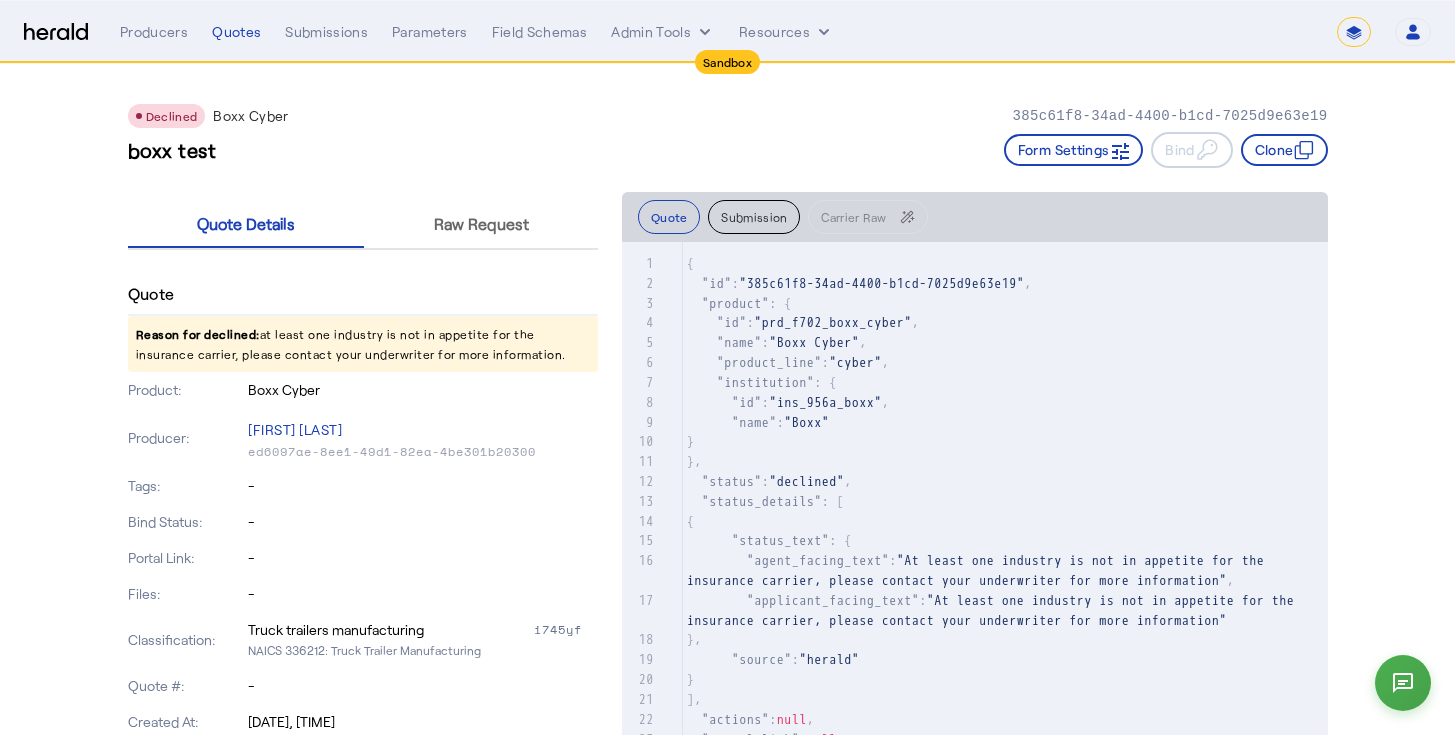 click on "boxx test   Form Settings     Bind     Clone" 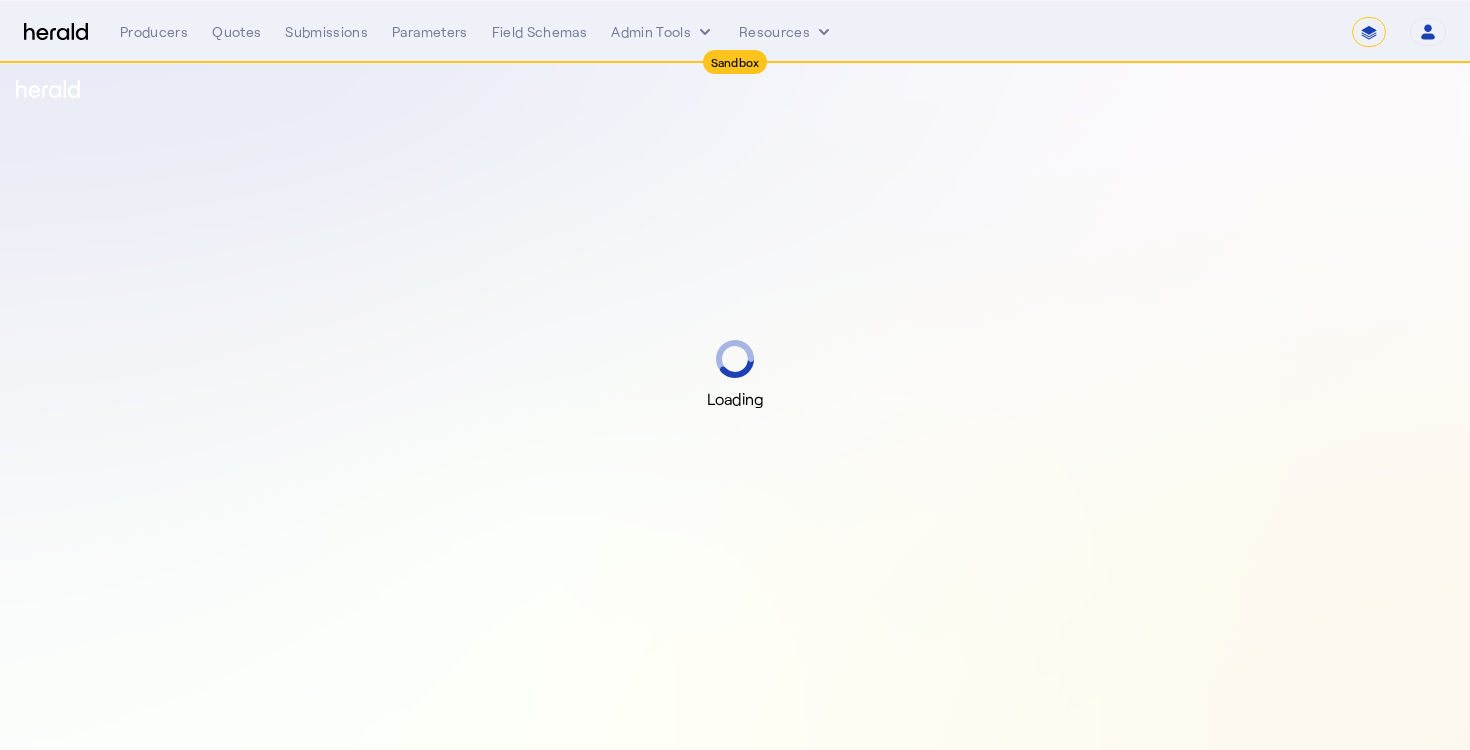 select on "*******" 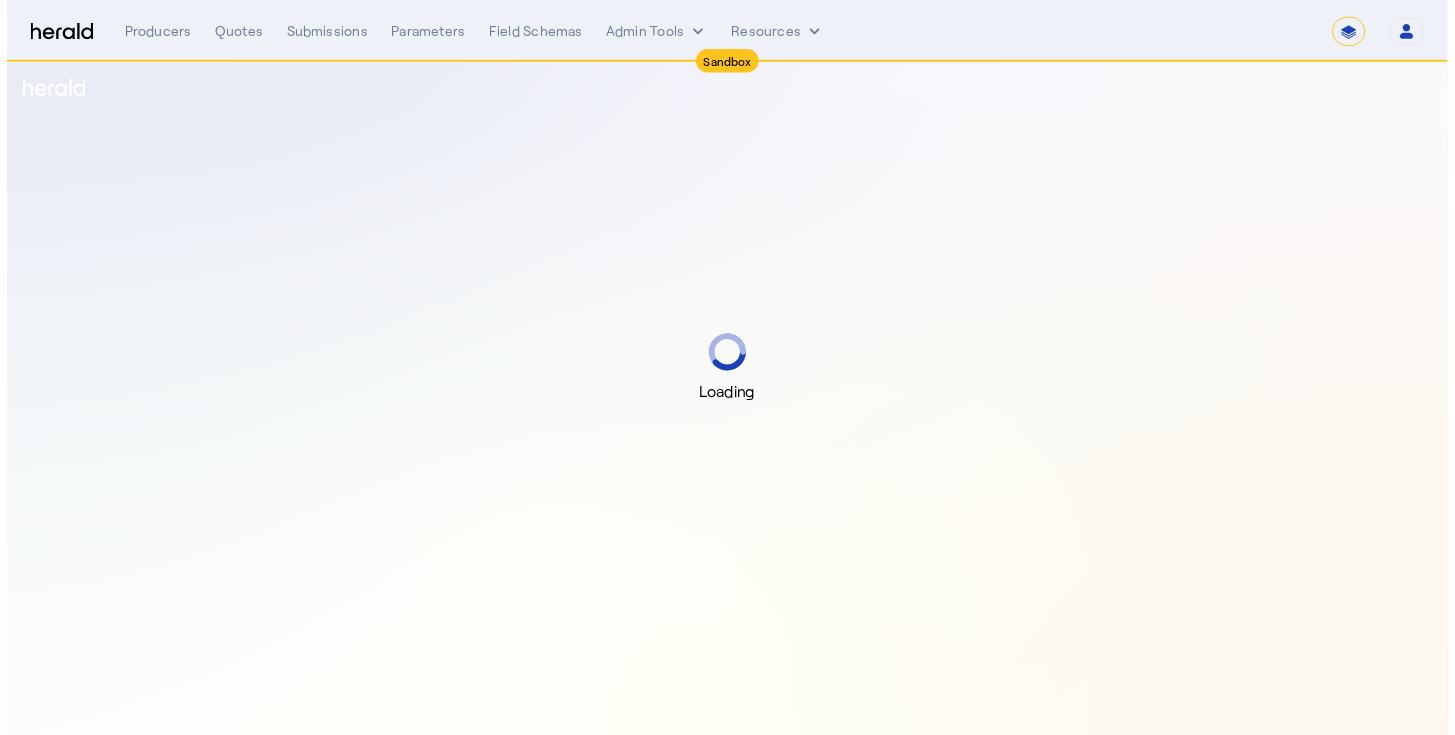 scroll, scrollTop: 0, scrollLeft: 0, axis: both 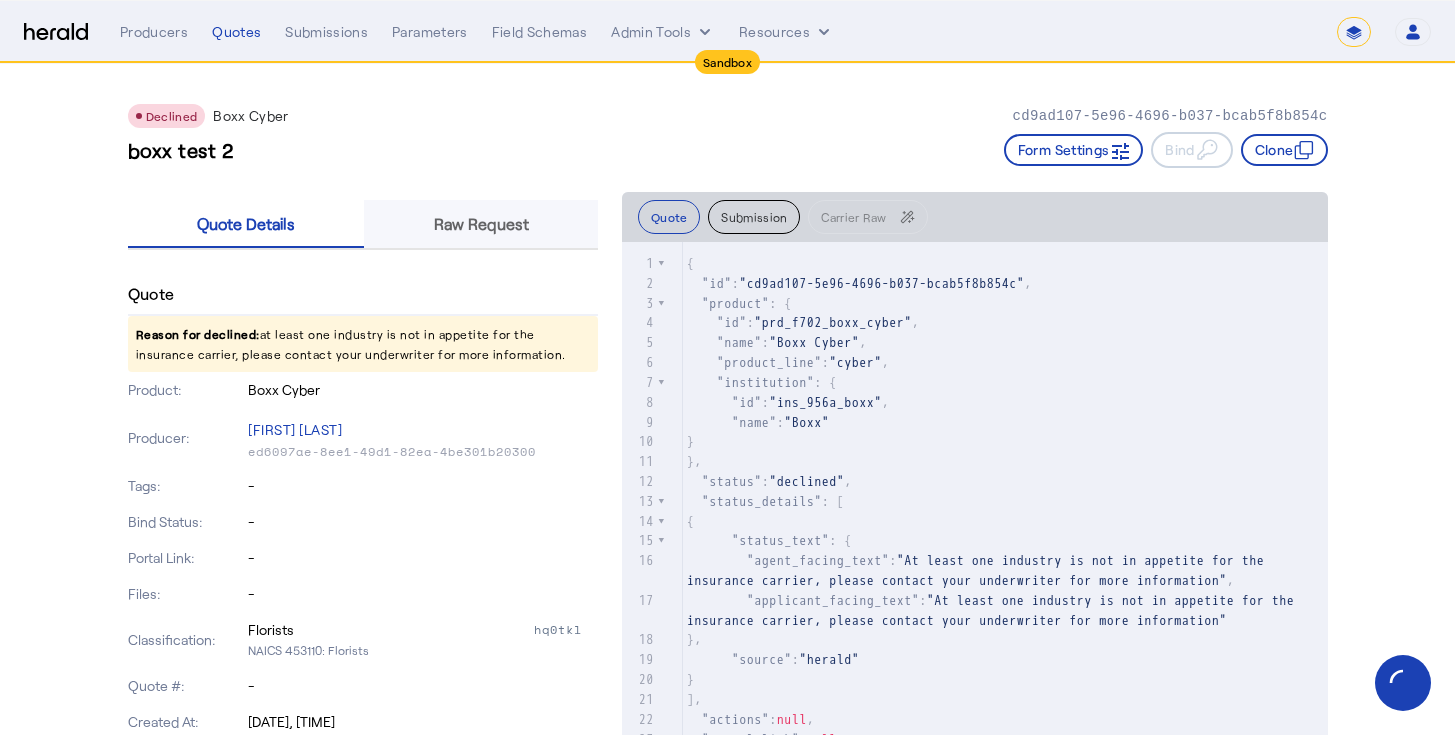 click on "Raw Request" at bounding box center [481, 224] 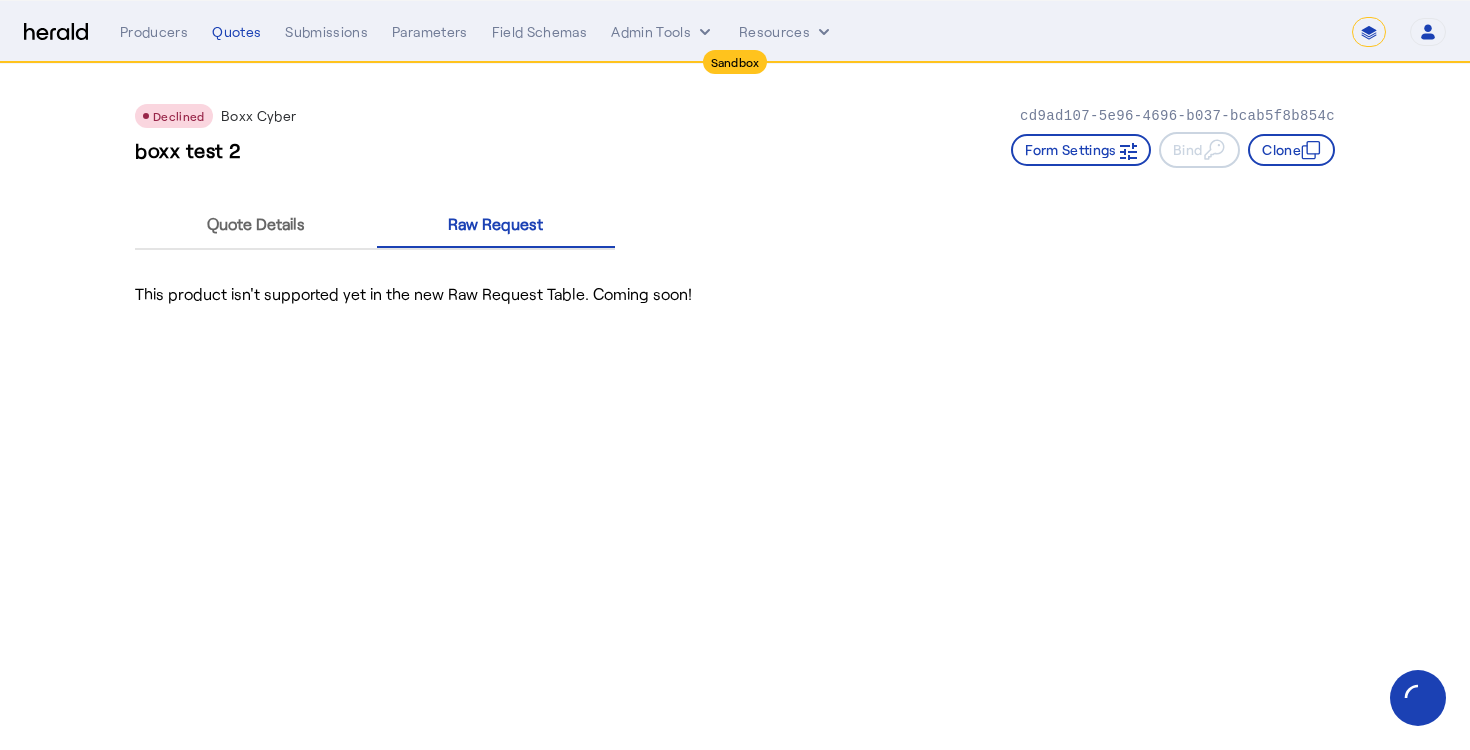 click on "Quote Details Raw Request" 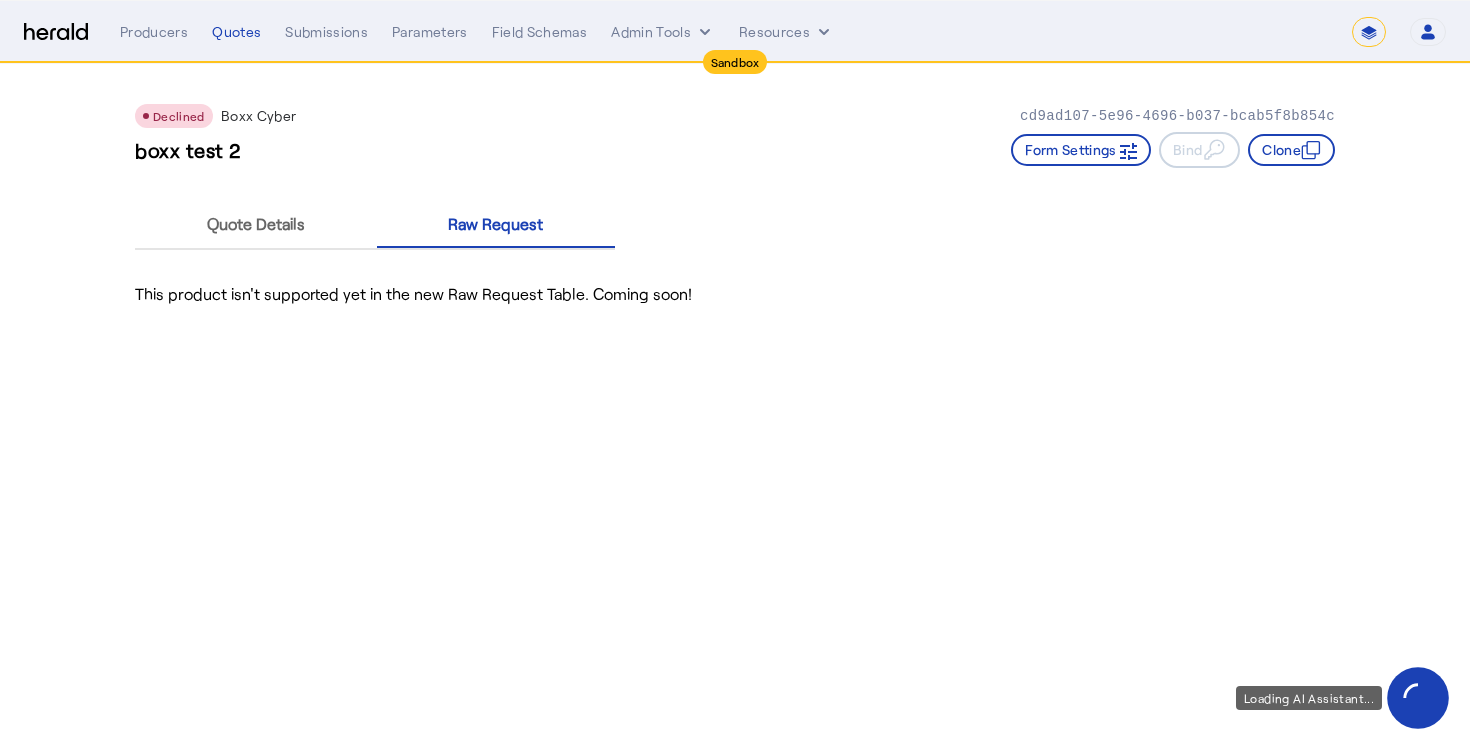 click 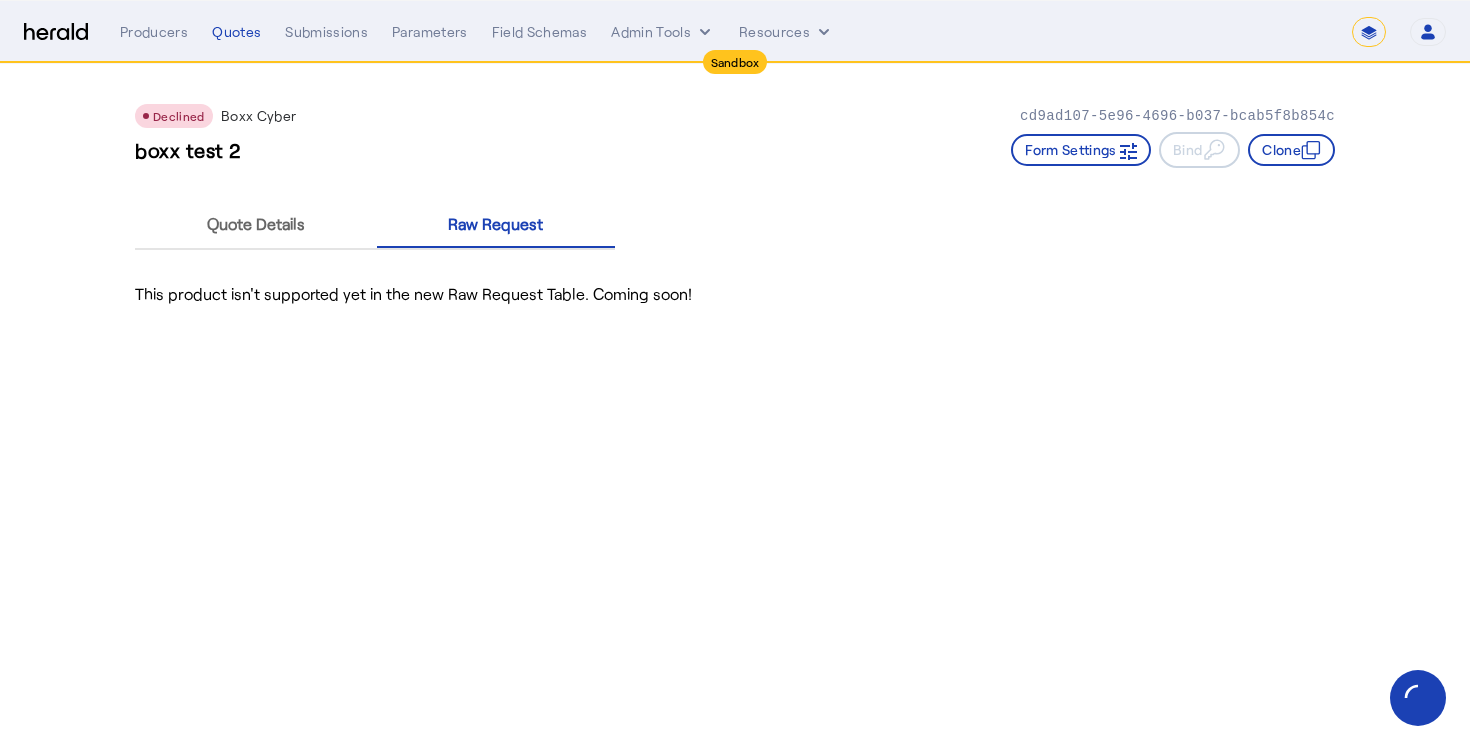 click on "This product isn't supported yet in the new Raw Request Table. Coming soon!" 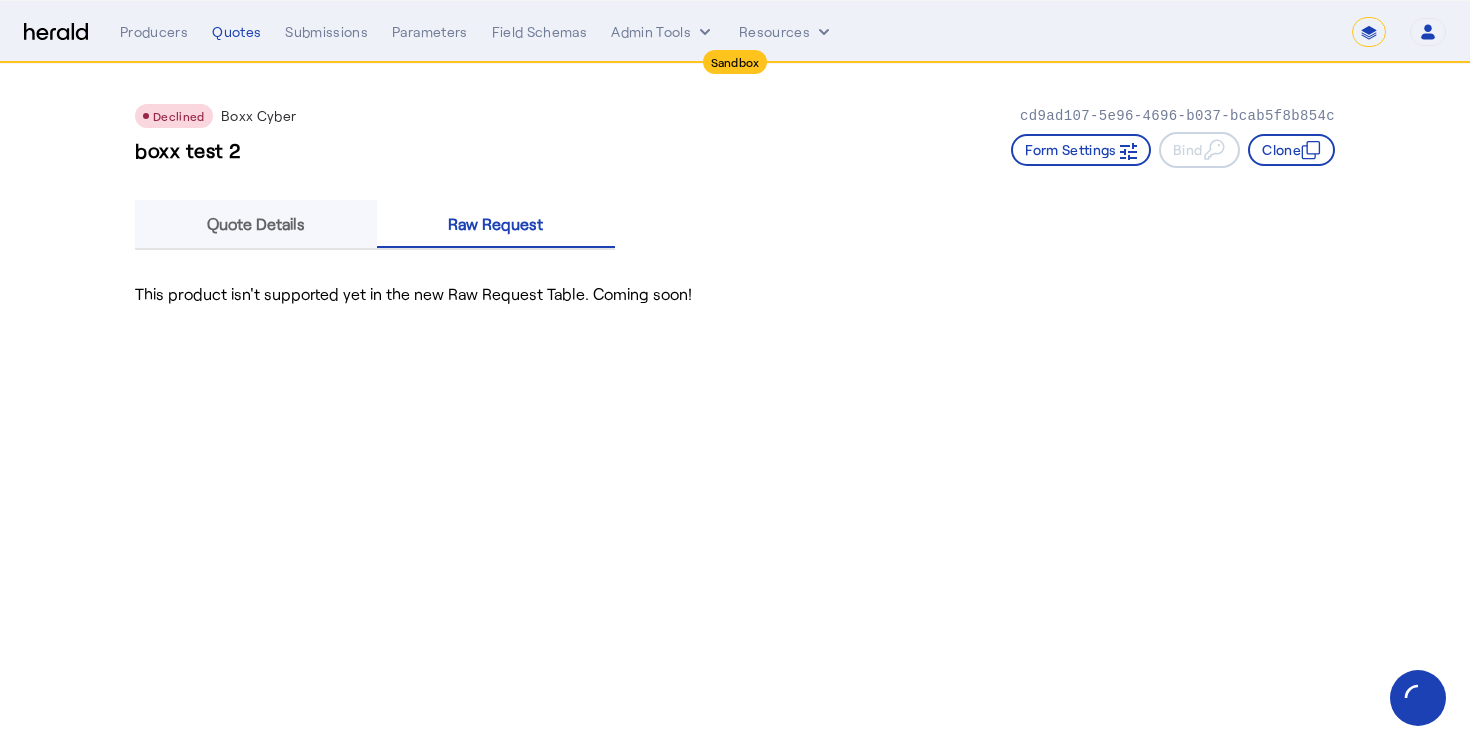 click on "Quote Details" at bounding box center [256, 224] 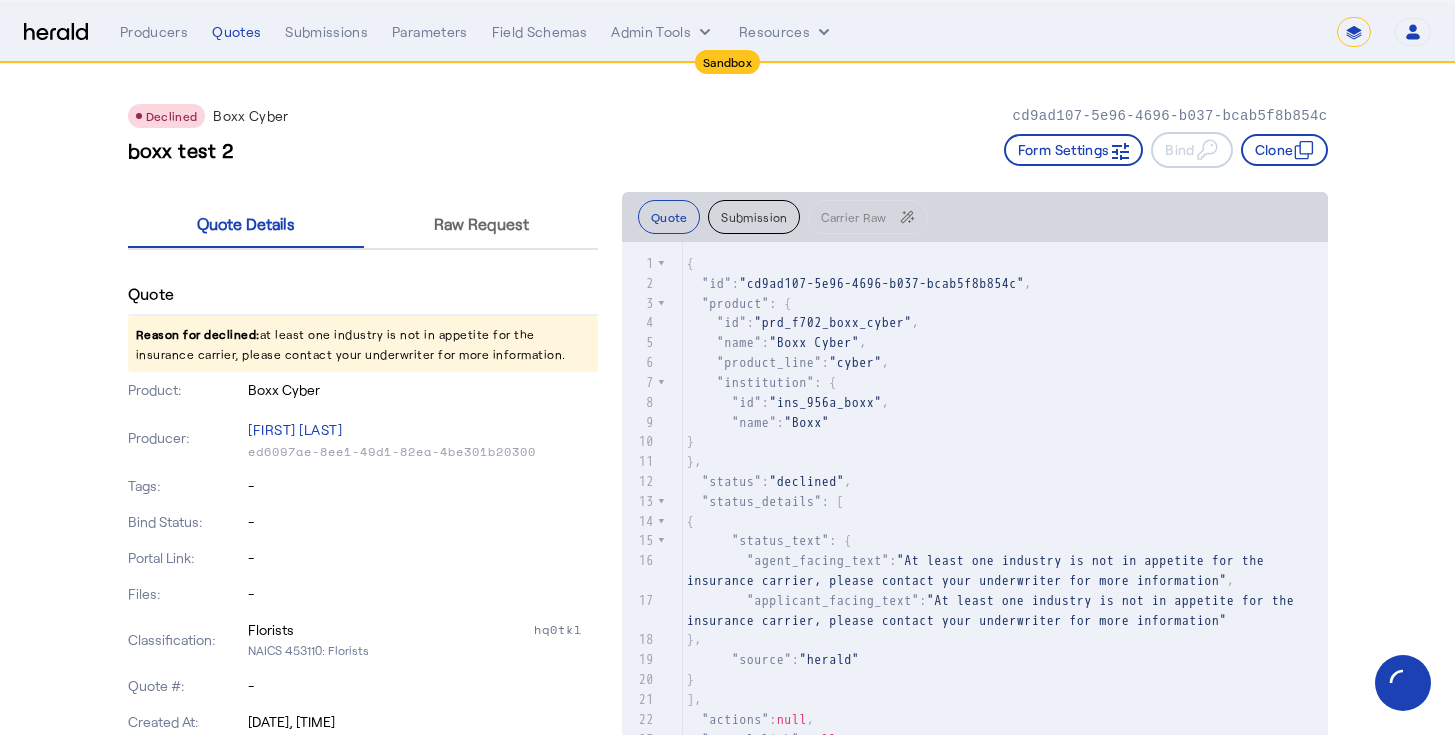 scroll, scrollTop: 123, scrollLeft: 0, axis: vertical 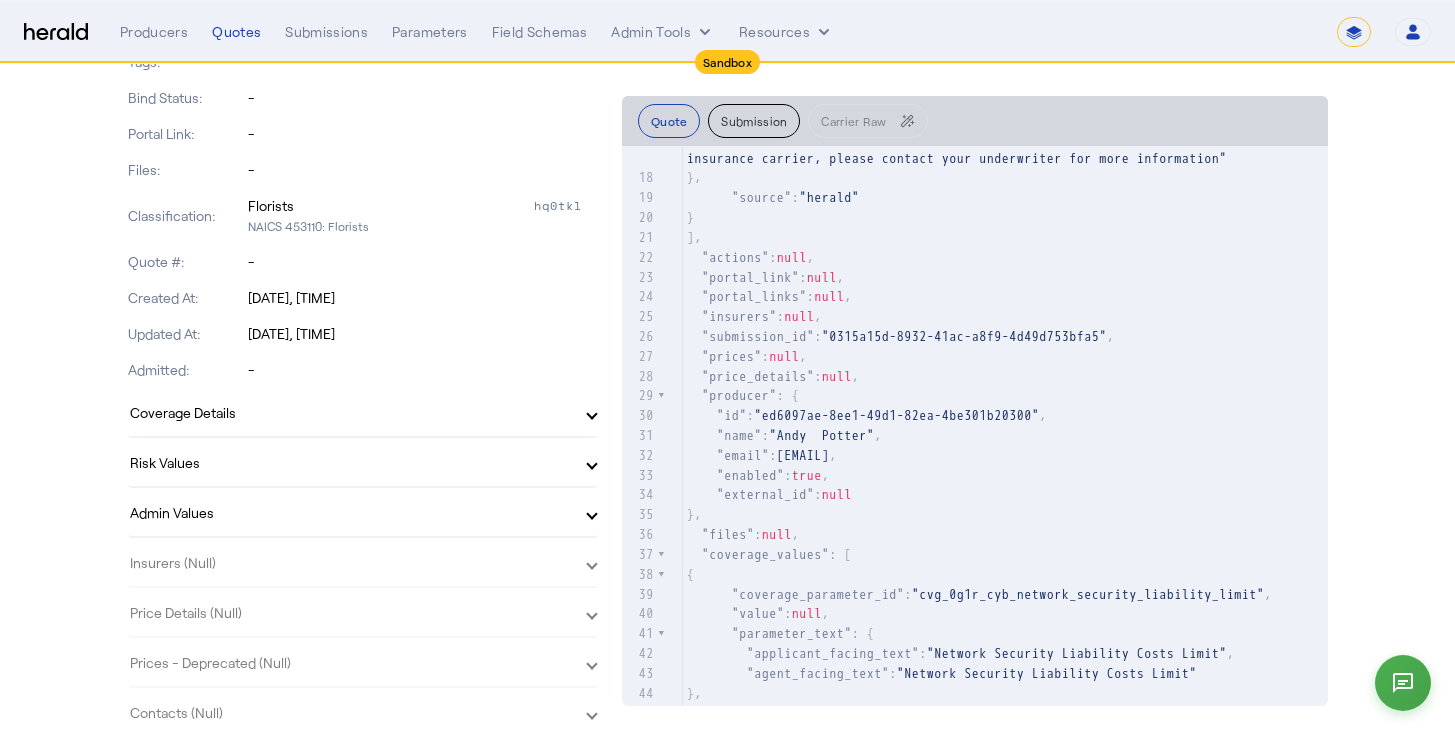 click on "Declined  Boxx Cyber   cd9ad107-5e96-4696-b037-bcab5f8b854c   boxx test 2   Form Settings     Bind     Clone    Quote Details Raw Request  Quote  Reason for declined:  at least one industry is not in appetite for the insurance carrier, please contact your underwriter for more information.   Product:   Boxx Cyber   Producer:   Andy  Potter   ed6097ae-8ee1-49d1-82ea-4be301b20300   Tags:   -   Bind Status:   -   Portal Link:   -   Files:   -   Classification:   Florists   hq0tkl   NAICS 453110: Florists   Quote #:   -   Created At:   Aug 06, 2025, 11:20 AM   Updated At:   Aug 06, 2025, 11:20 AM   Admitted:   -   Coverage Details   Network Security Liability Costs Limit      Hardware Replacement Retention      Contingent Business Interruption Retention      Funds Transfer Fraud Retention      Extortion Threat Limit      Direct Business Interruption Limit      Media Liability Limit      Data Breach Liability Retention      Ransomware Event Limit      Reputational Harm Limit                  $5,000.00" 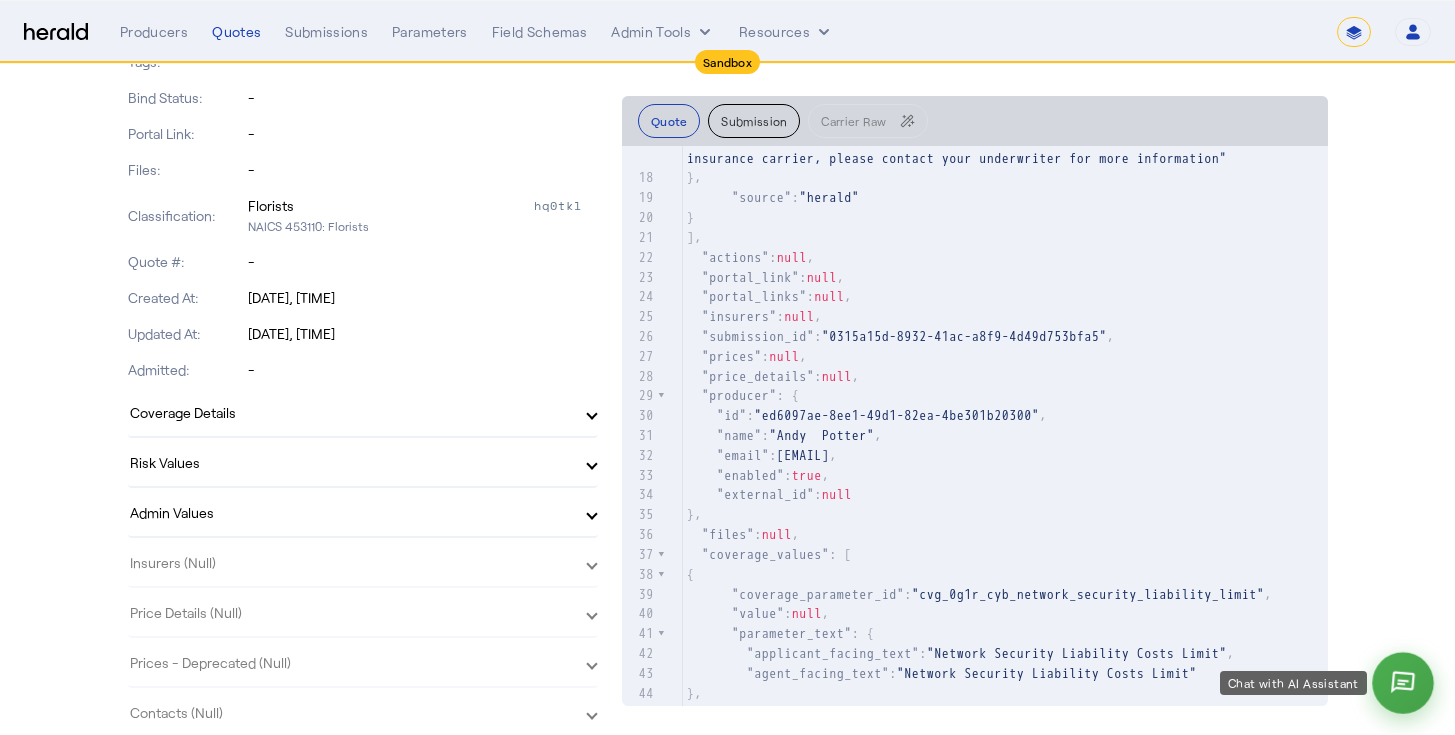 click 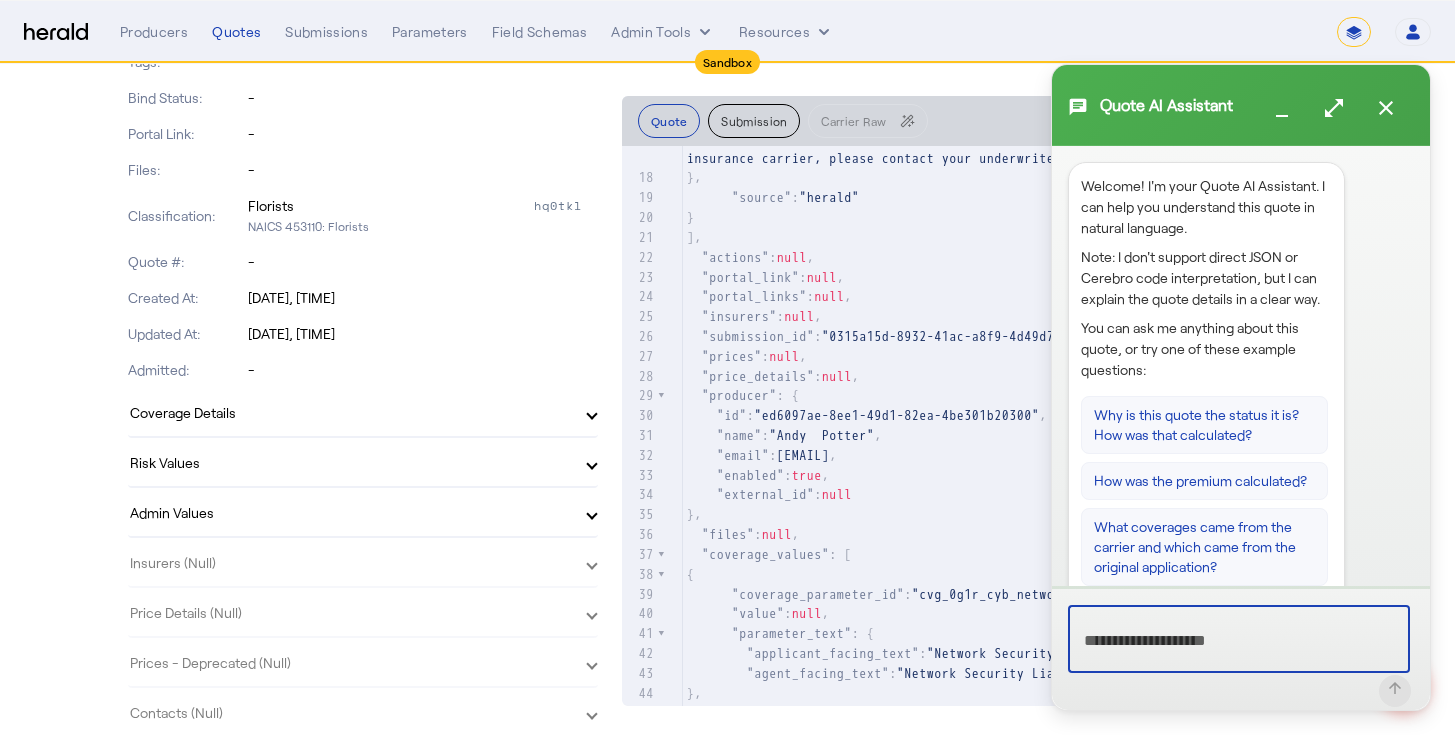 drag, startPoint x: 1187, startPoint y: 660, endPoint x: 1175, endPoint y: 656, distance: 12.649111 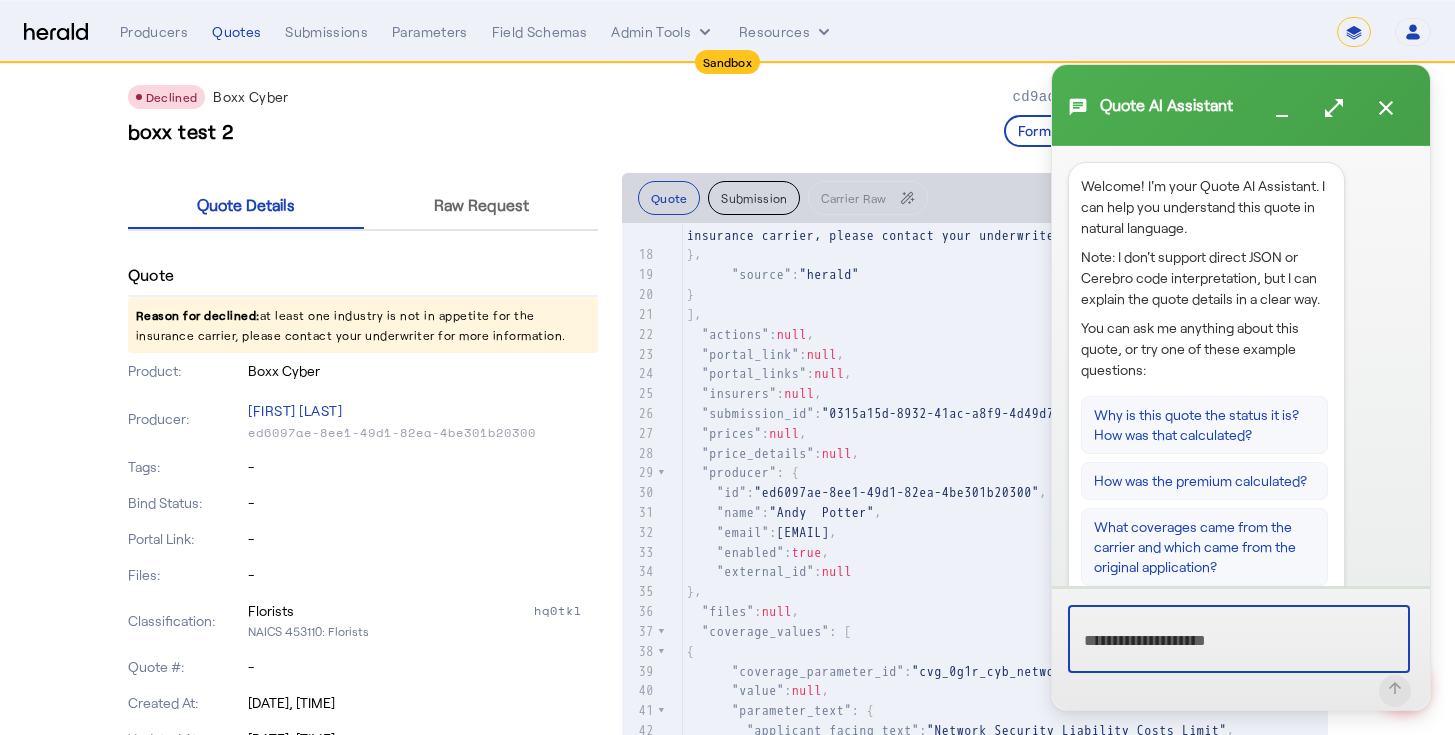 scroll, scrollTop: 0, scrollLeft: 0, axis: both 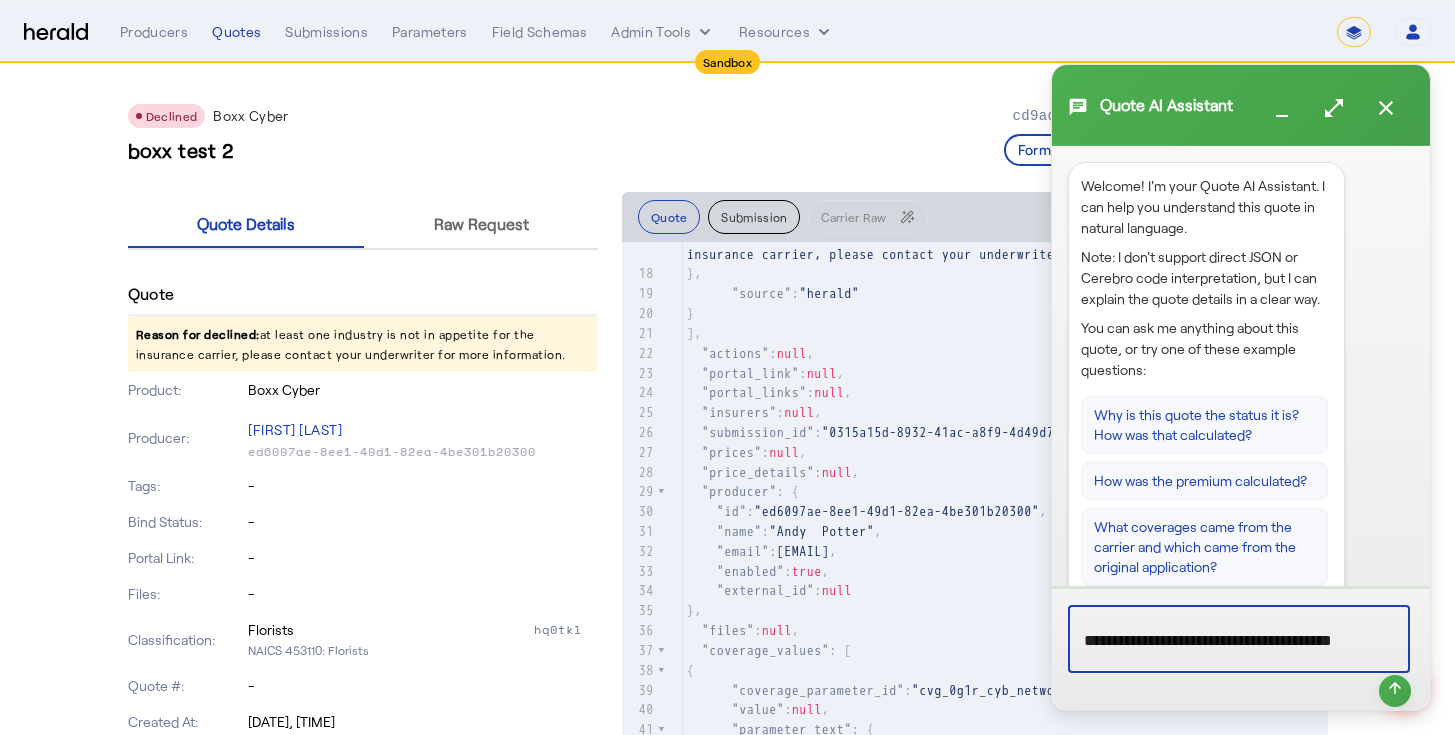 type on "**********" 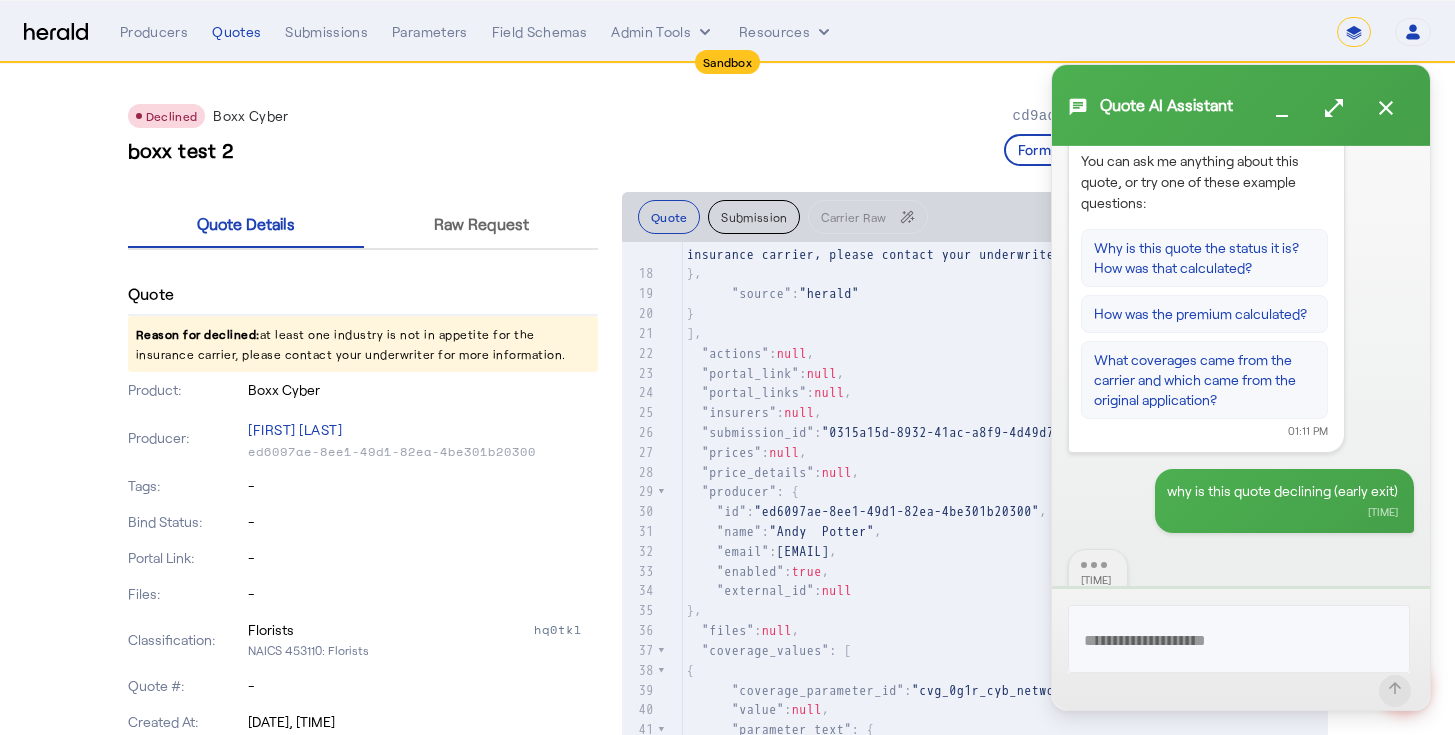 scroll, scrollTop: 199, scrollLeft: 0, axis: vertical 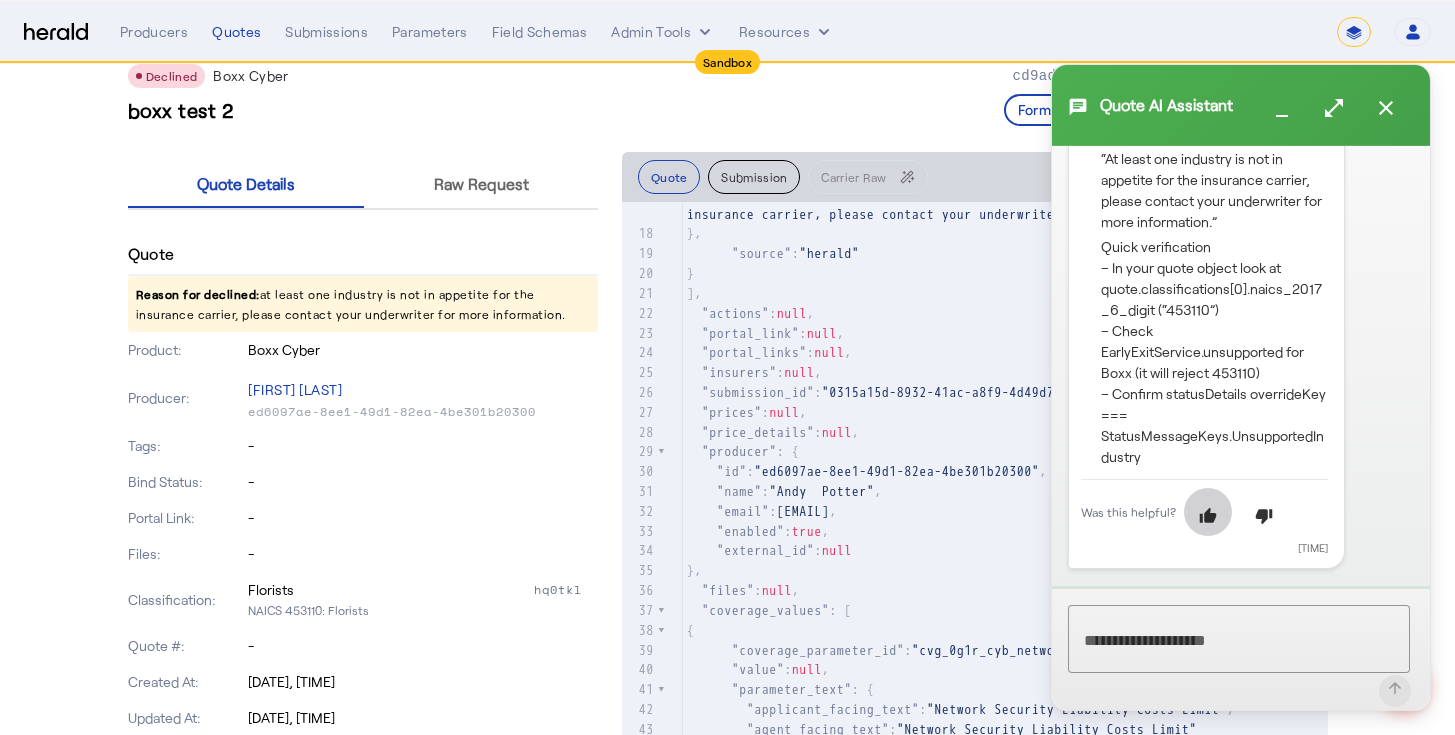click 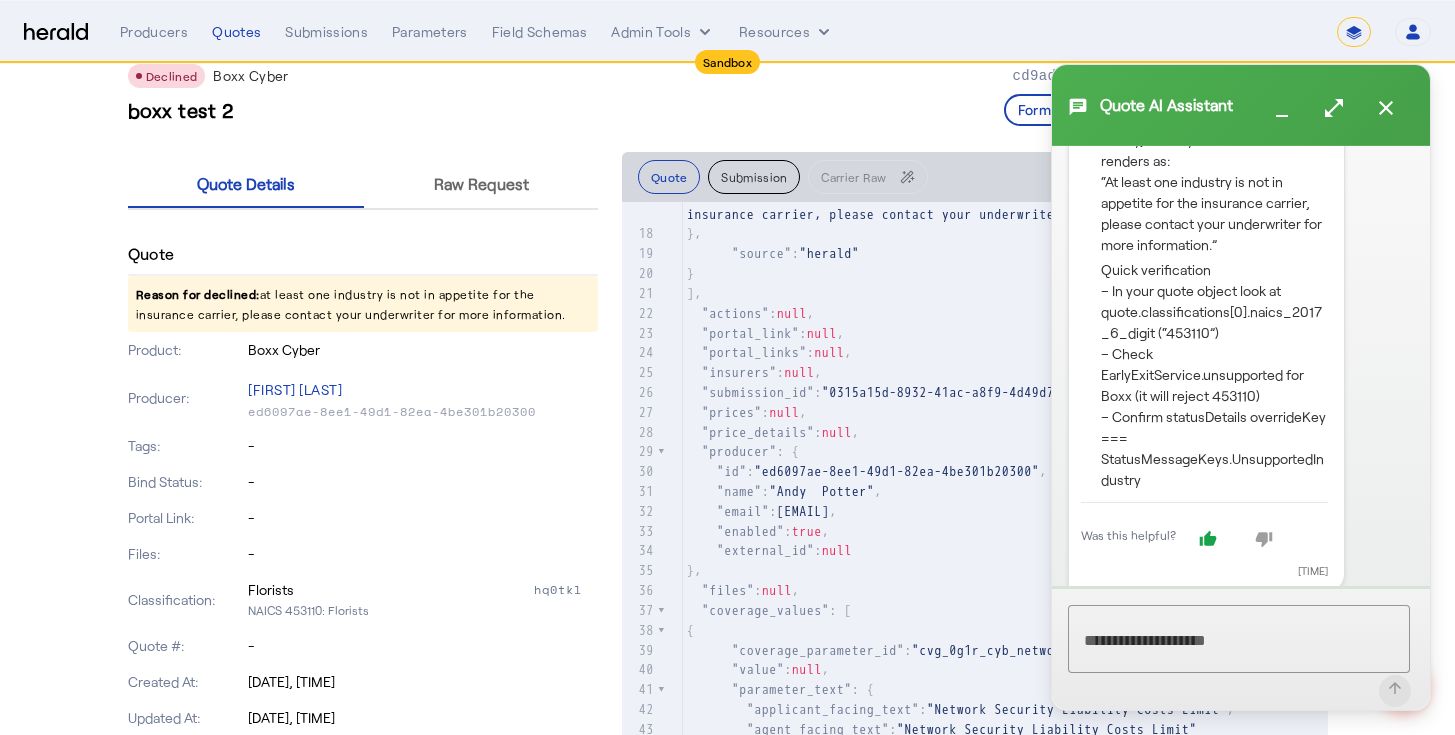 scroll, scrollTop: 1165, scrollLeft: 0, axis: vertical 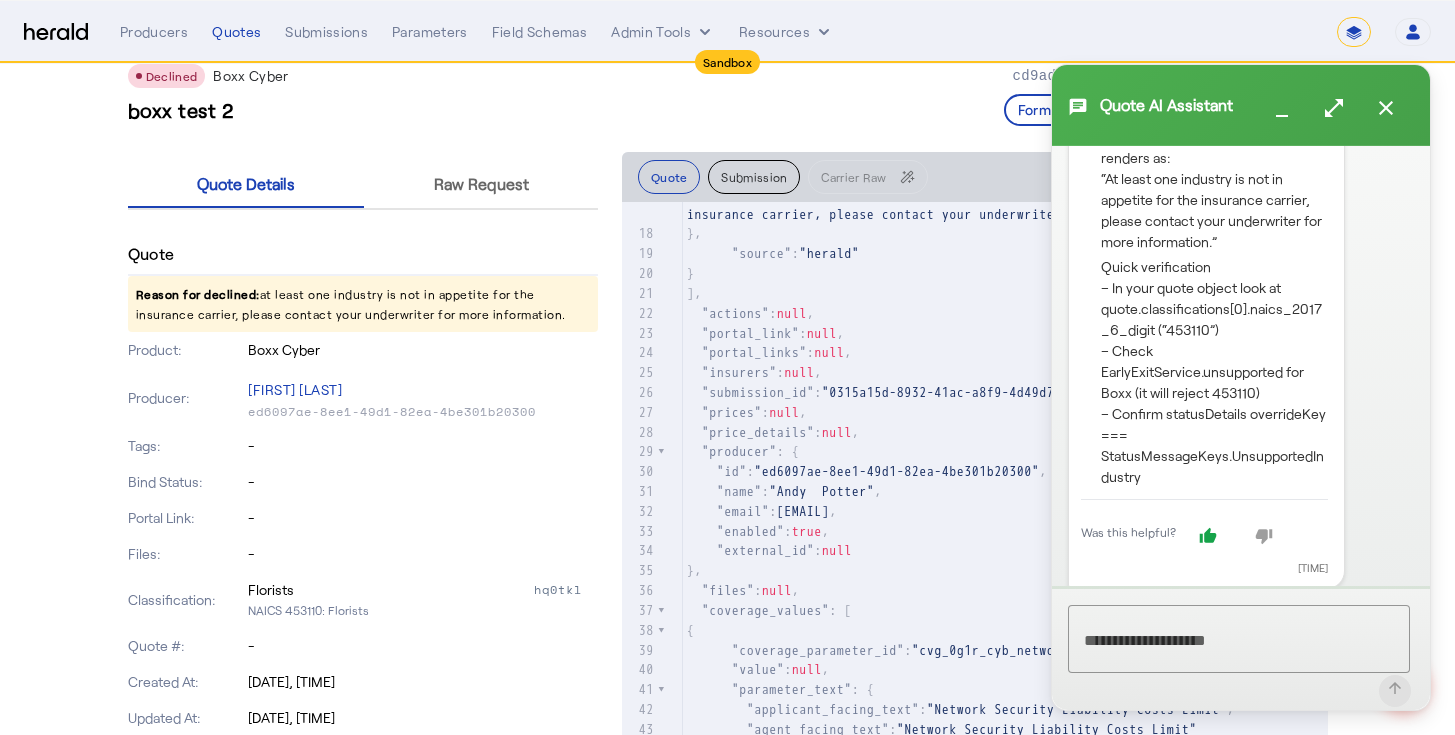 click on "Quick verification – In your quote object look at quote.classifications[0].naics_2017_6_digit (“453110”) – Check EarlyExitService.unsupported for Boxx (it will reject 453110) – Confirm statusDetails overrideKey === StatusMessageKeys.UnsupportedIndustry" 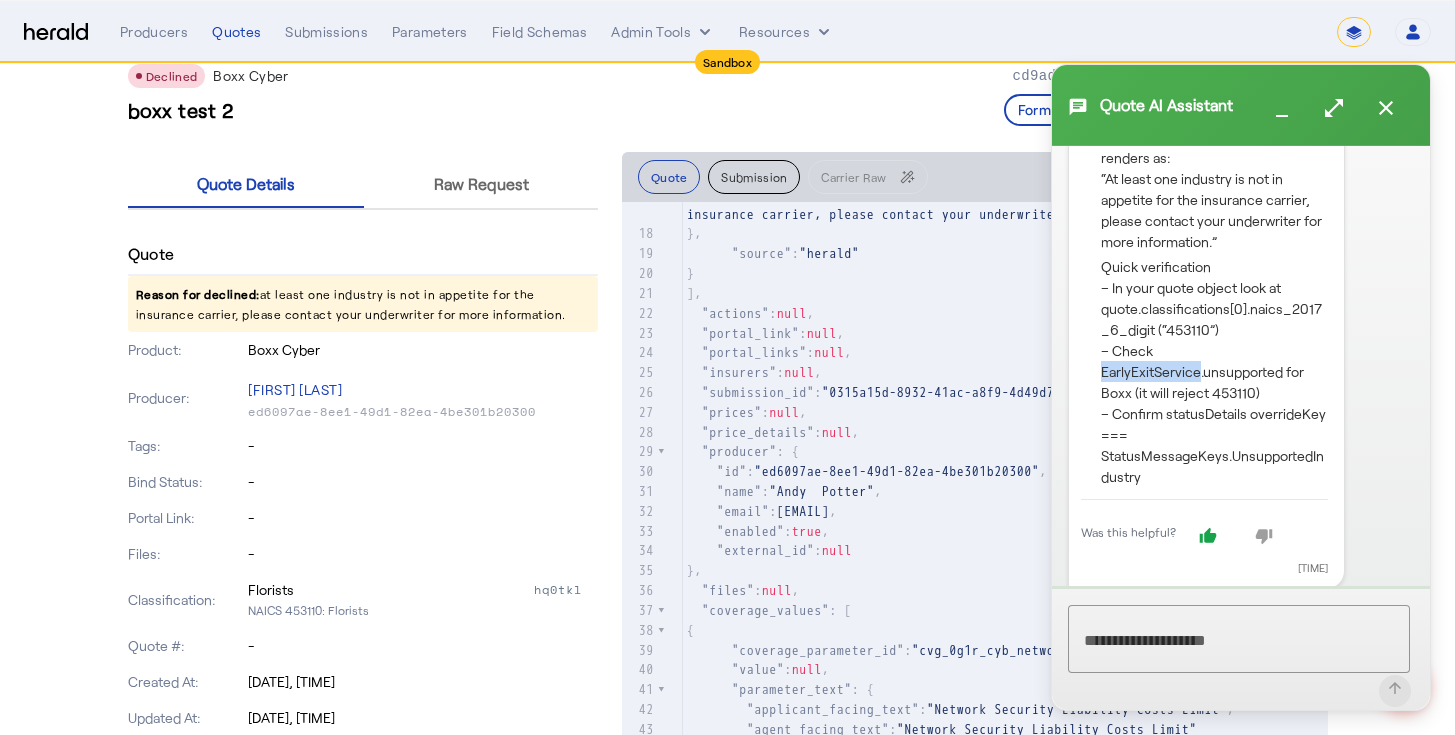 click on "Quick verification – In your quote object look at quote.classifications[0].naics_2017_6_digit (“453110”) – Check EarlyExitService.unsupported for Boxx (it will reject 453110) – Confirm statusDetails overrideKey === StatusMessageKeys.UnsupportedIndustry" 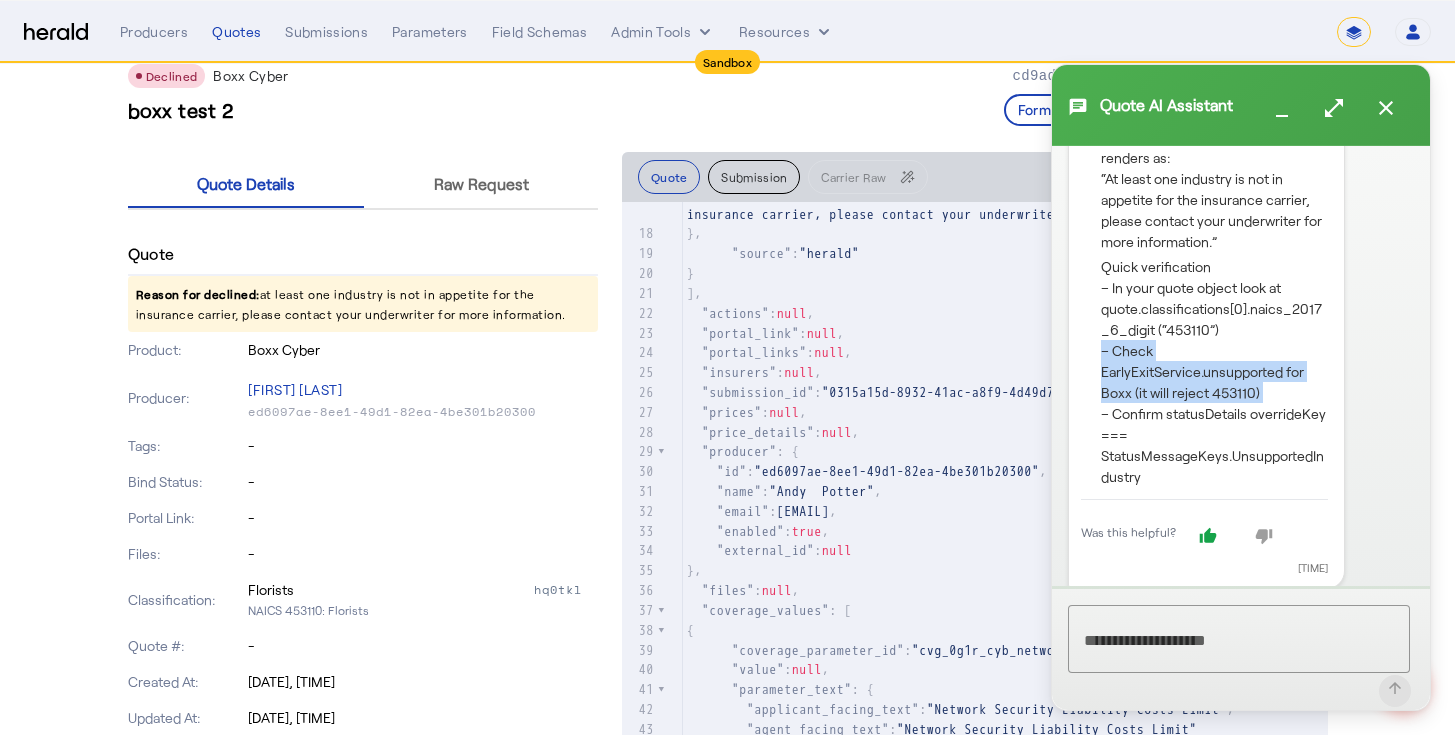 click on "Quick verification – In your quote object look at quote.classifications[0].naics_2017_6_digit (“453110”) – Check EarlyExitService.unsupported for Boxx (it will reject 453110) – Confirm statusDetails overrideKey === StatusMessageKeys.UnsupportedIndustry" 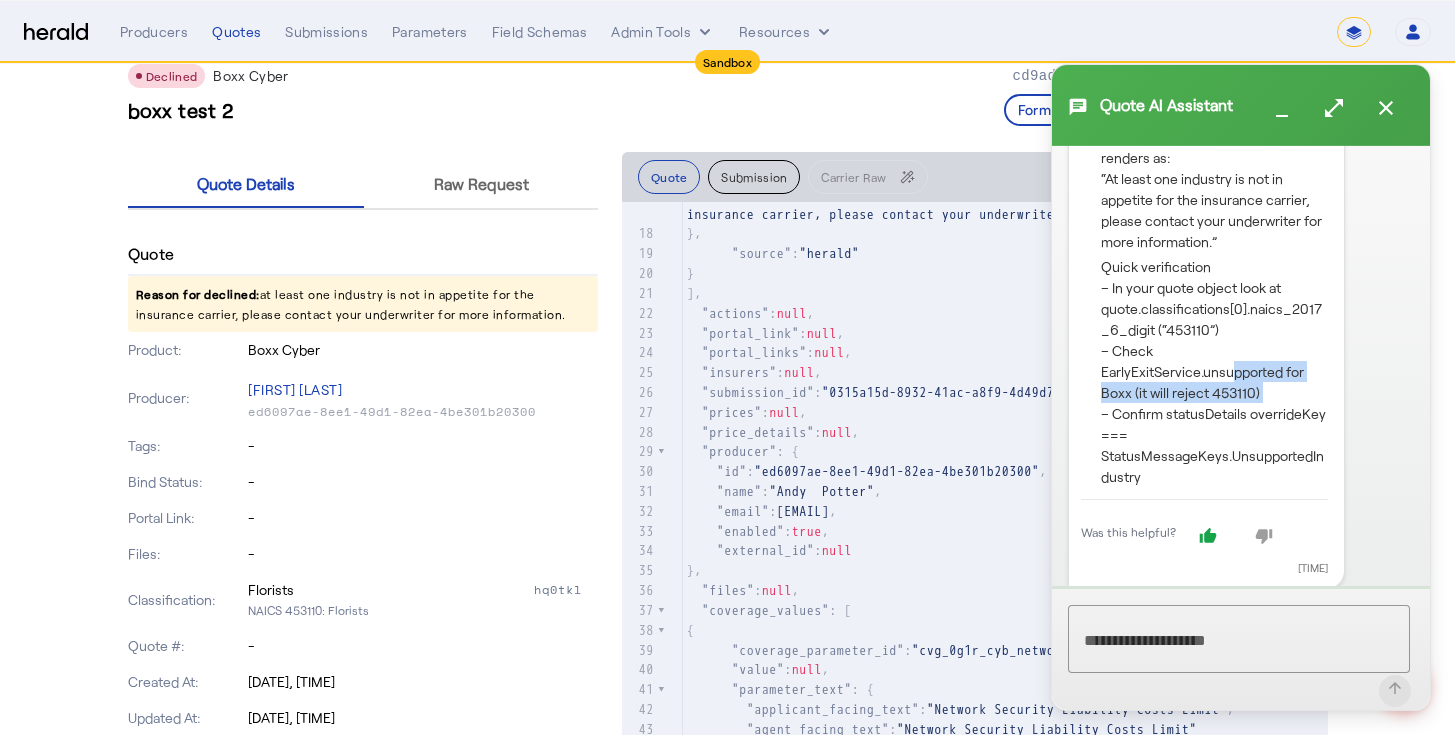 click on "Quick verification – In your quote object look at quote.classifications[0].naics_2017_6_digit (“453110”) – Check EarlyExitService.unsupported for Boxx (it will reject 453110) – Confirm statusDetails overrideKey === StatusMessageKeys.UnsupportedIndustry" 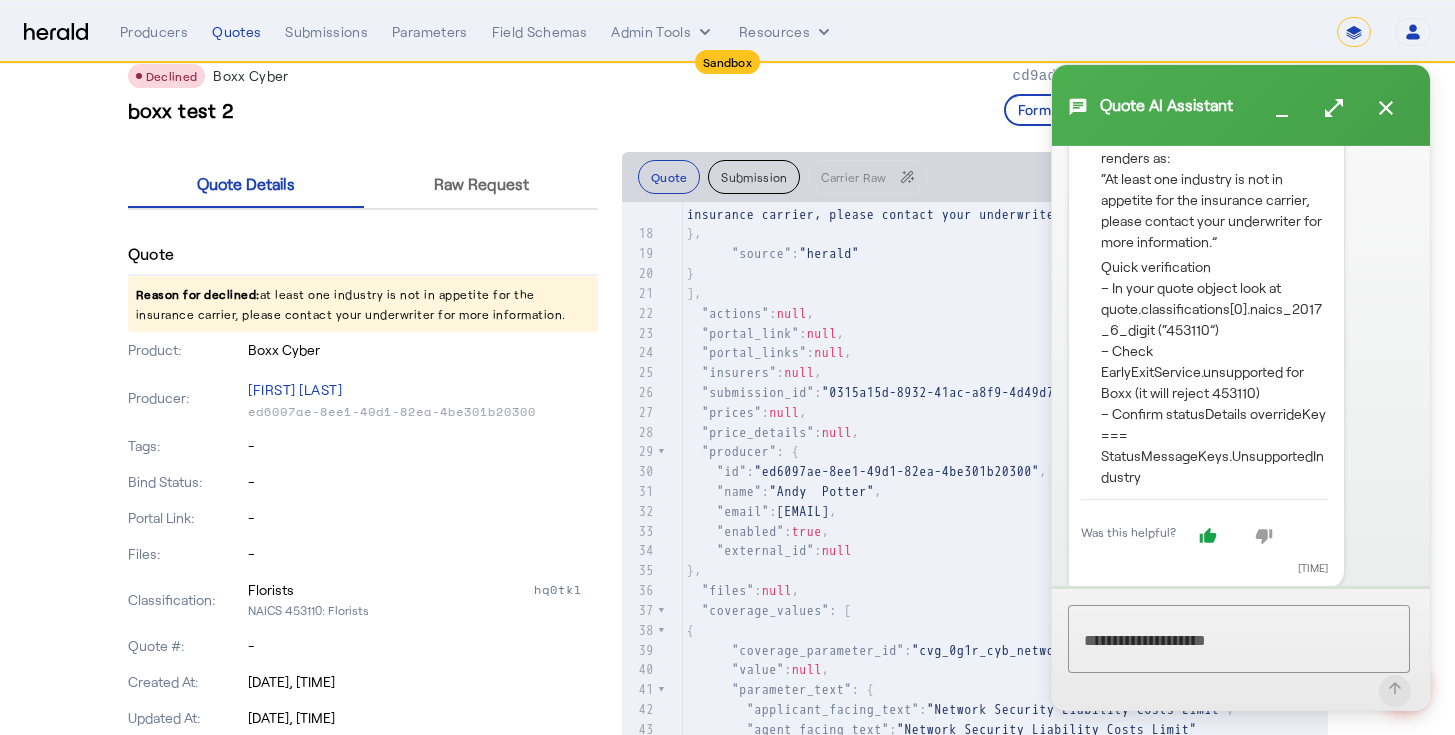 click on "Quick verification – In your quote object look at quote.classifications[0].naics_2017_6_digit (“453110”) – Check EarlyExitService.unsupported for Boxx (it will reject 453110) – Confirm statusDetails overrideKey === StatusMessageKeys.UnsupportedIndustry" 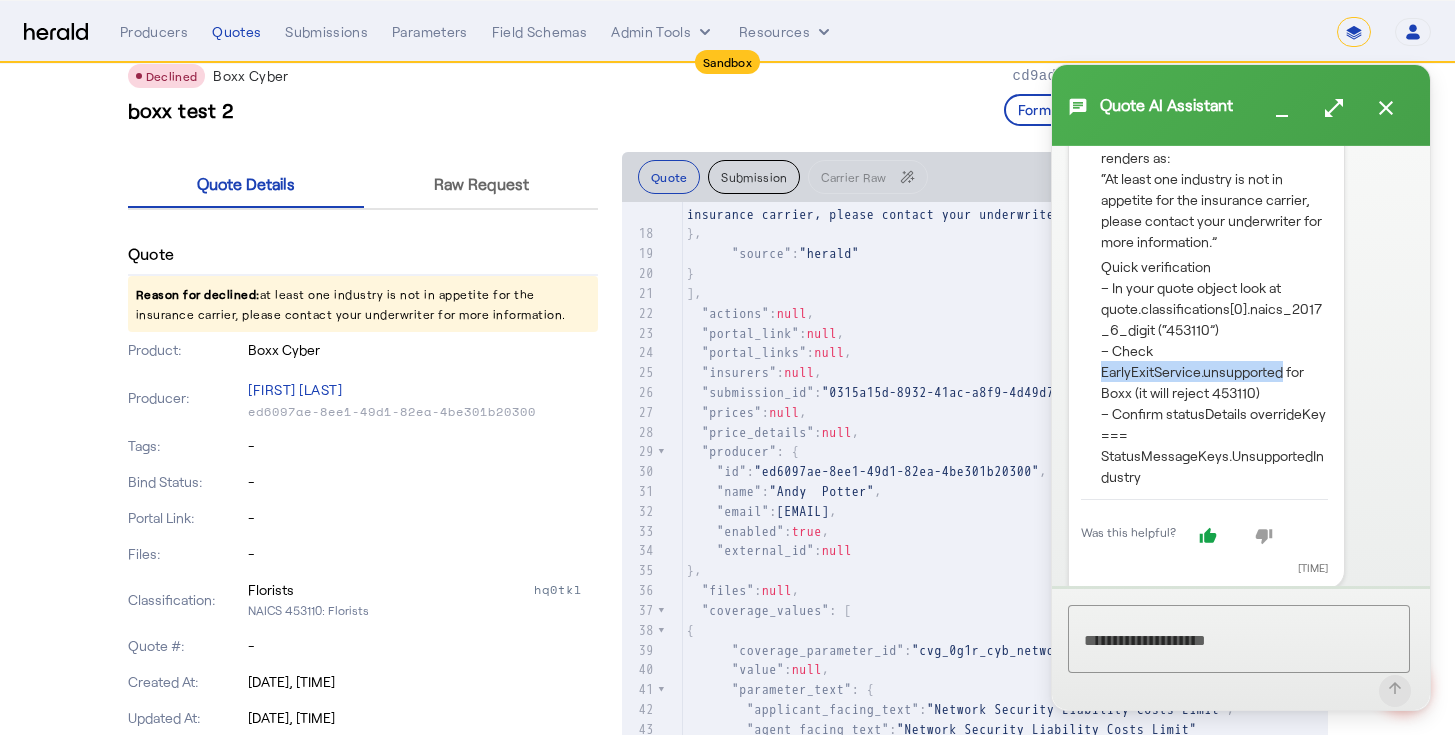 drag, startPoint x: 1283, startPoint y: 370, endPoint x: 1102, endPoint y: 377, distance: 181.13531 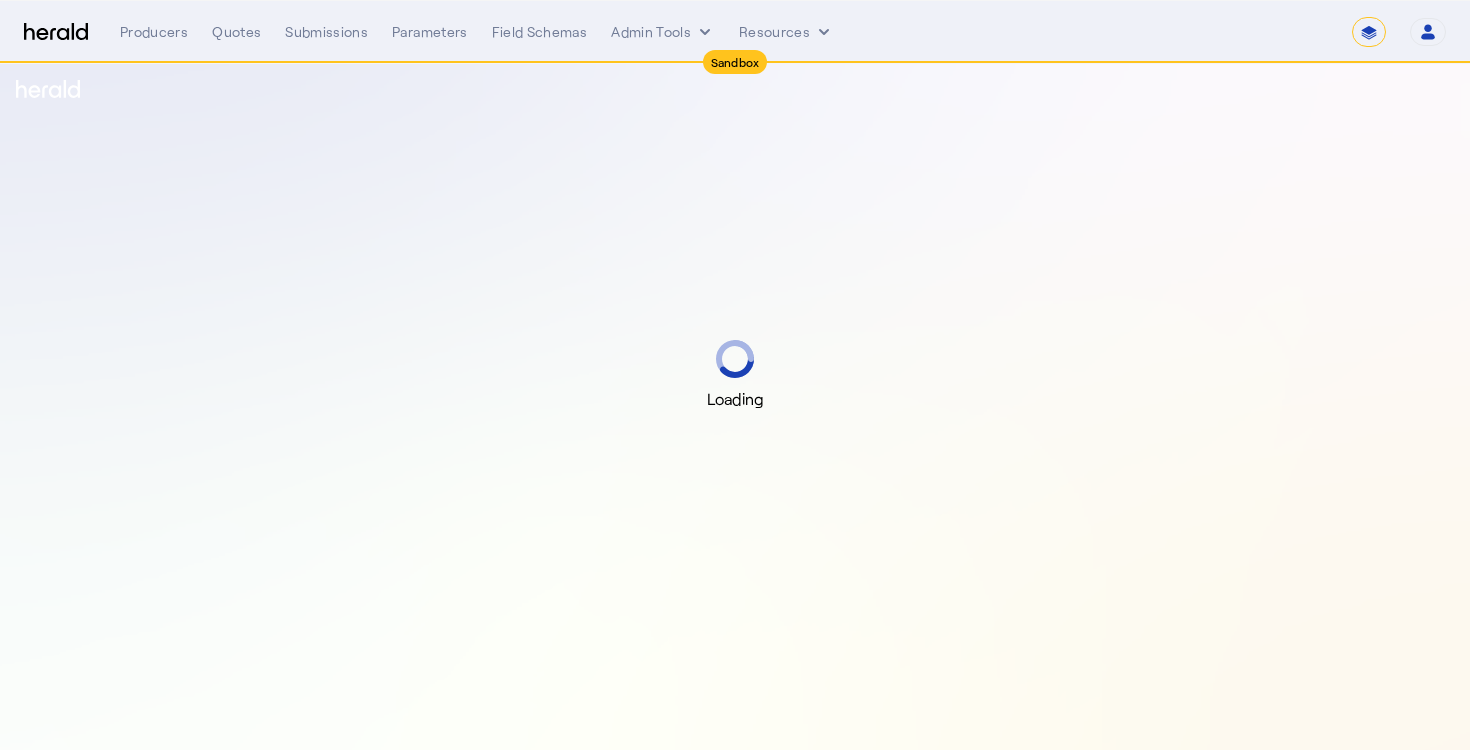 select on "*******" 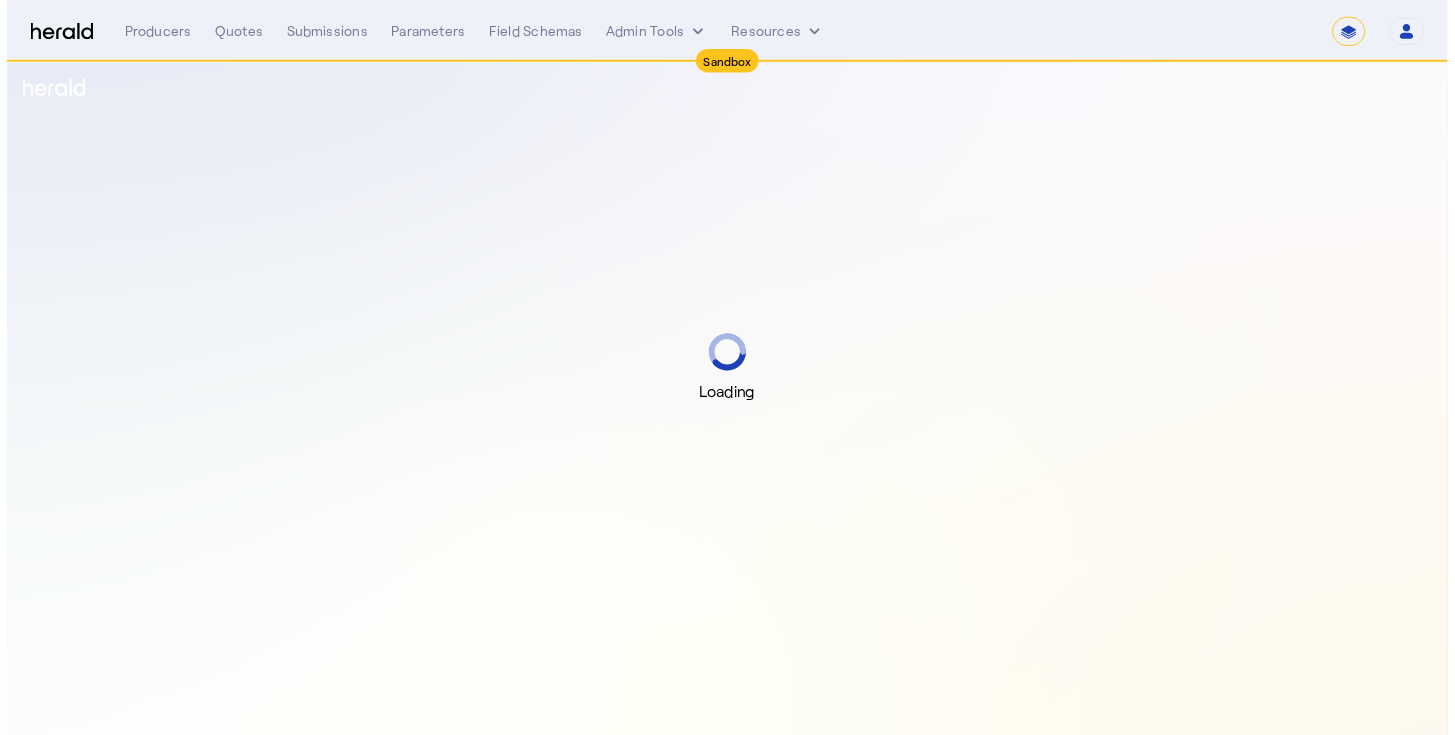 scroll, scrollTop: 0, scrollLeft: 0, axis: both 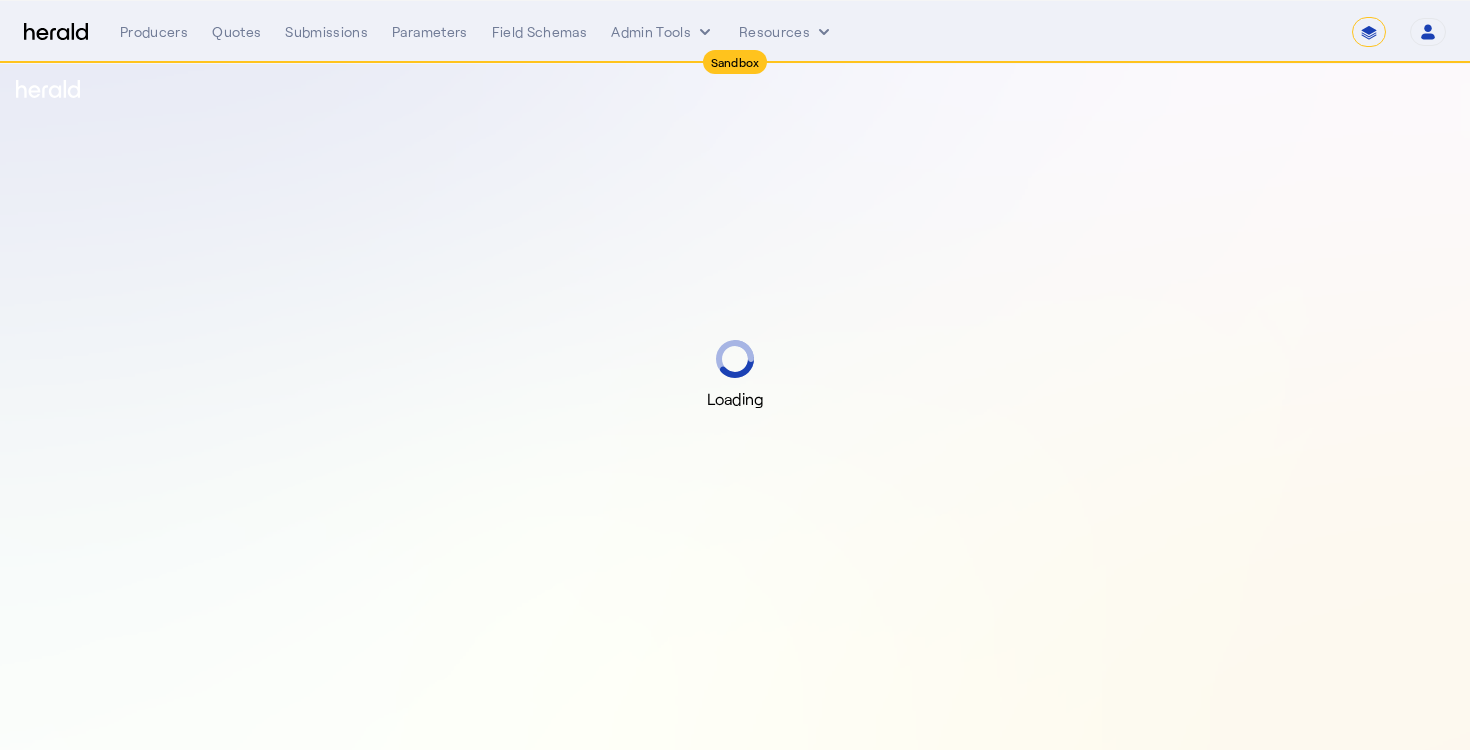select on "*******" 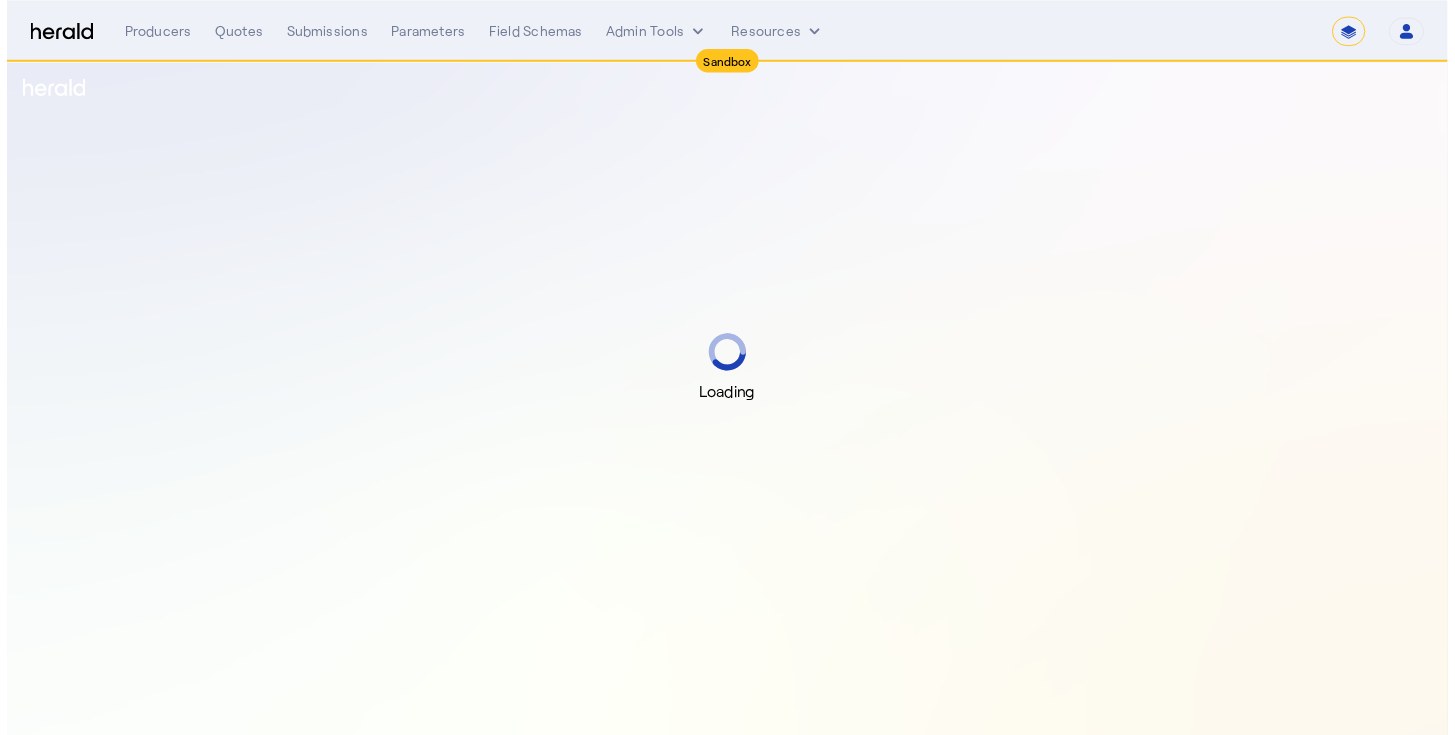 scroll, scrollTop: 0, scrollLeft: 0, axis: both 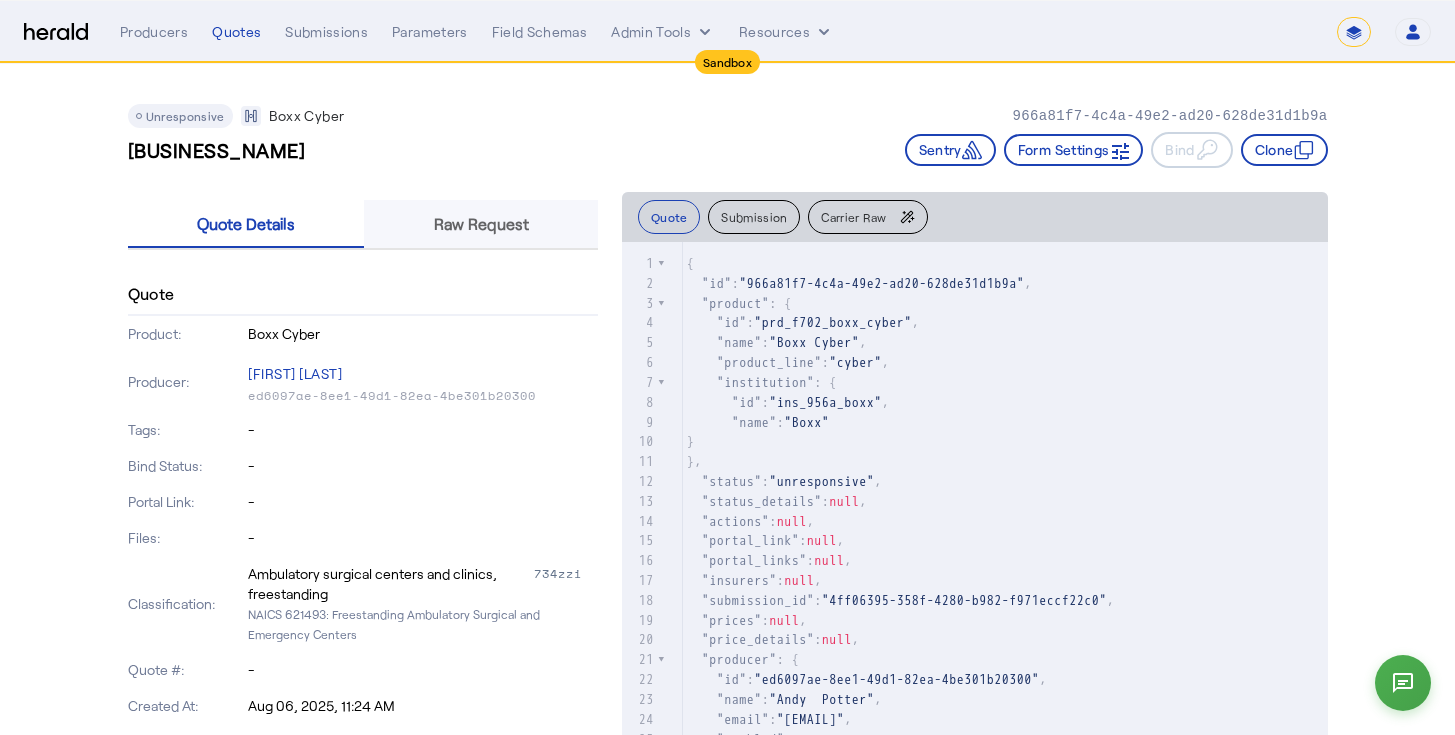 click on "Raw Request" at bounding box center [481, 224] 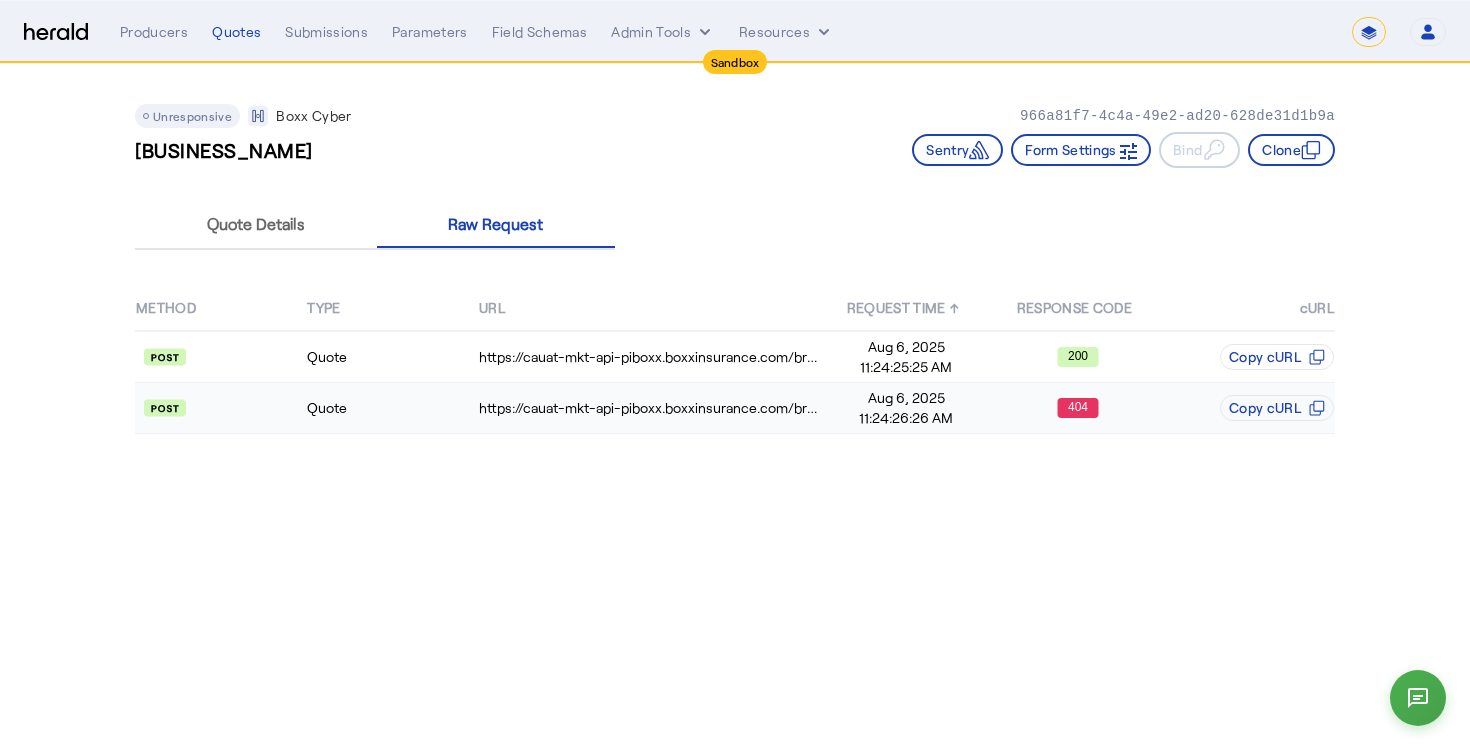 click on "11:24:26:26 AM" 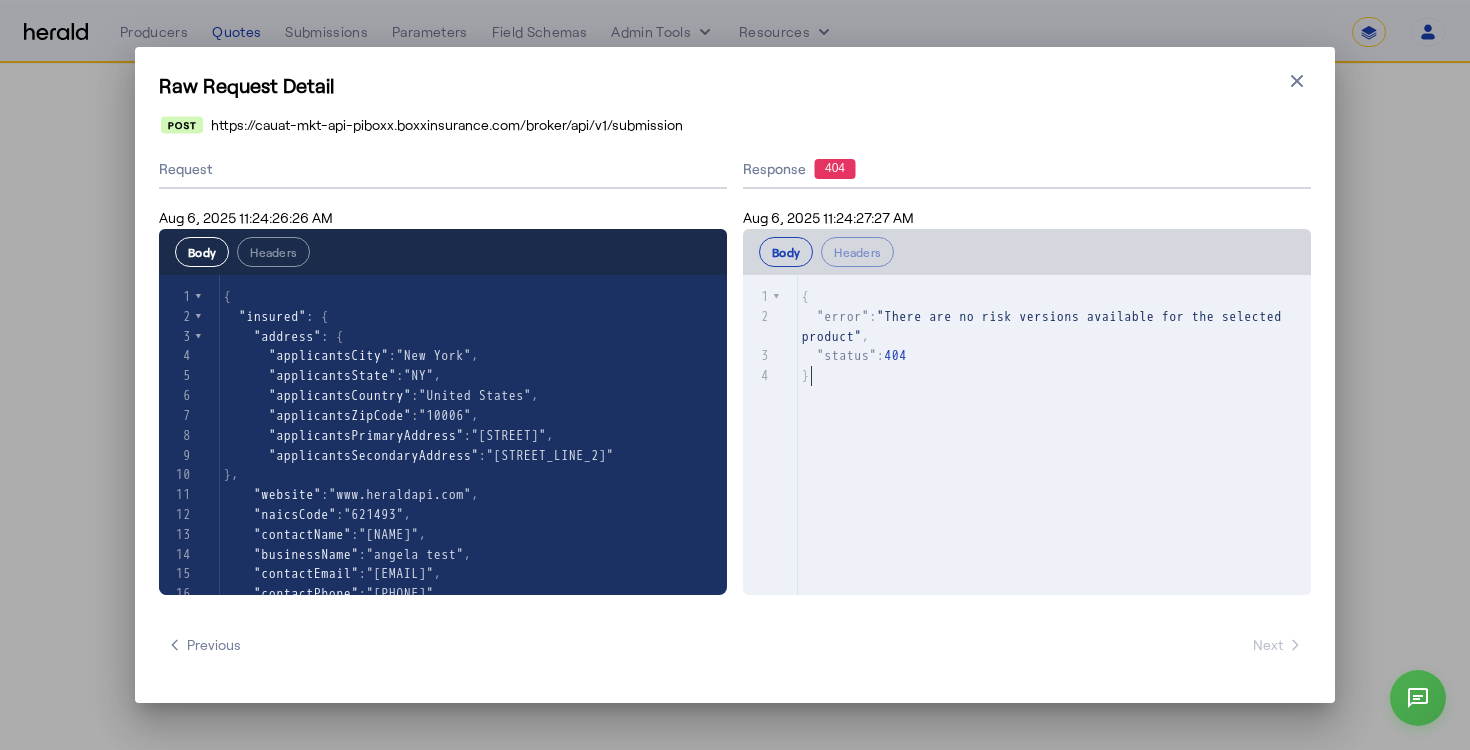 click on "}" at bounding box center (1062, 376) 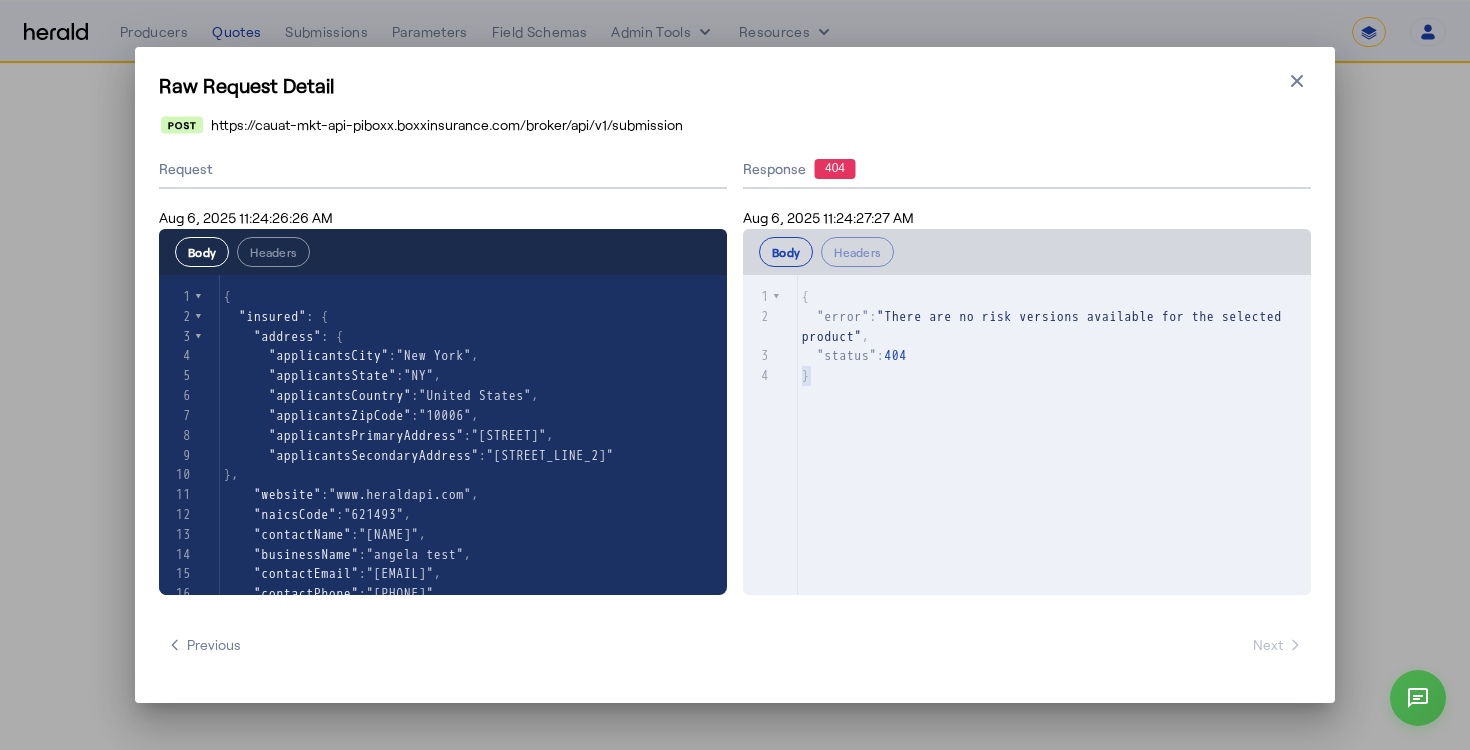 type on "**********" 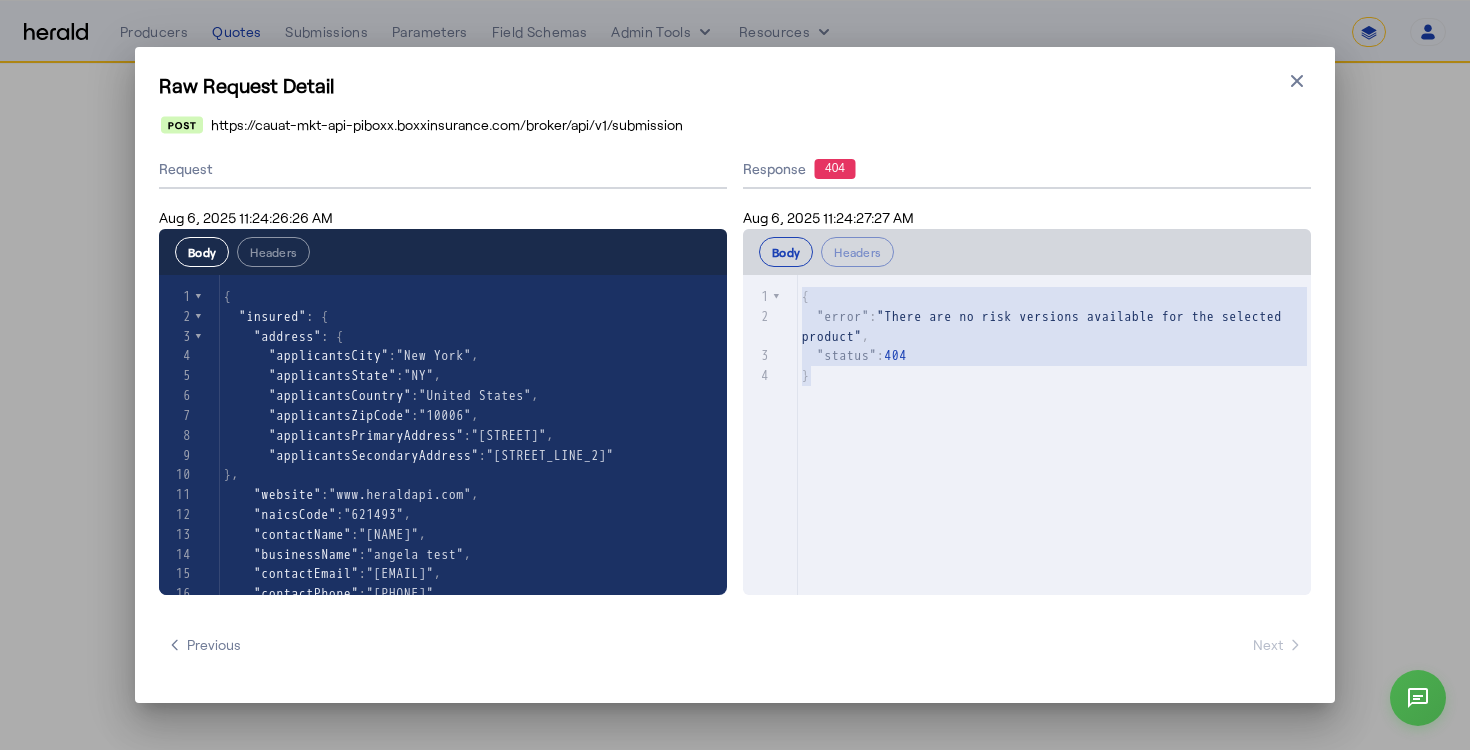 drag, startPoint x: 894, startPoint y: 426, endPoint x: 733, endPoint y: 254, distance: 235.59499 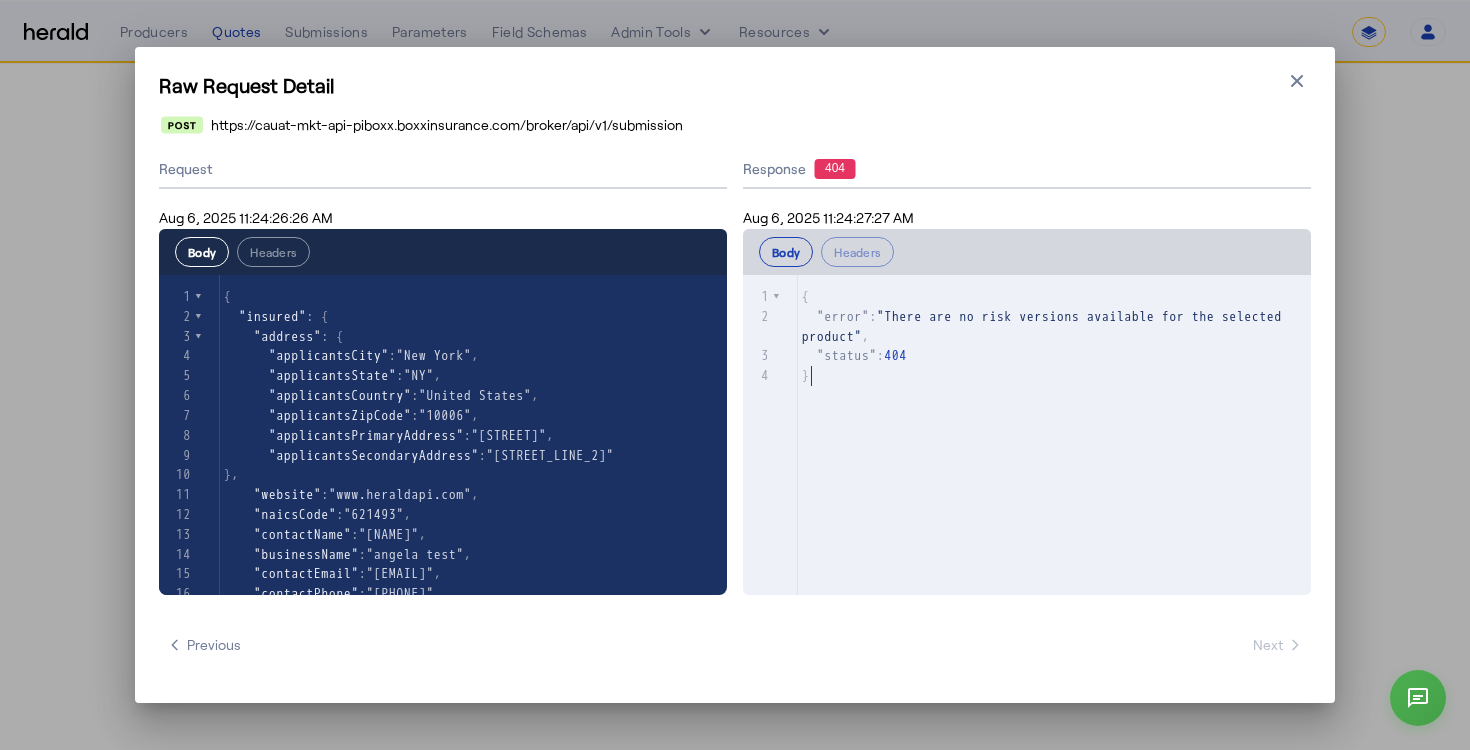 click on "x   1 { 2    "error" :  "There are no risk versions available for the selected product" , 3    "status" :  404 4 }" at bounding box center (1052, 460) 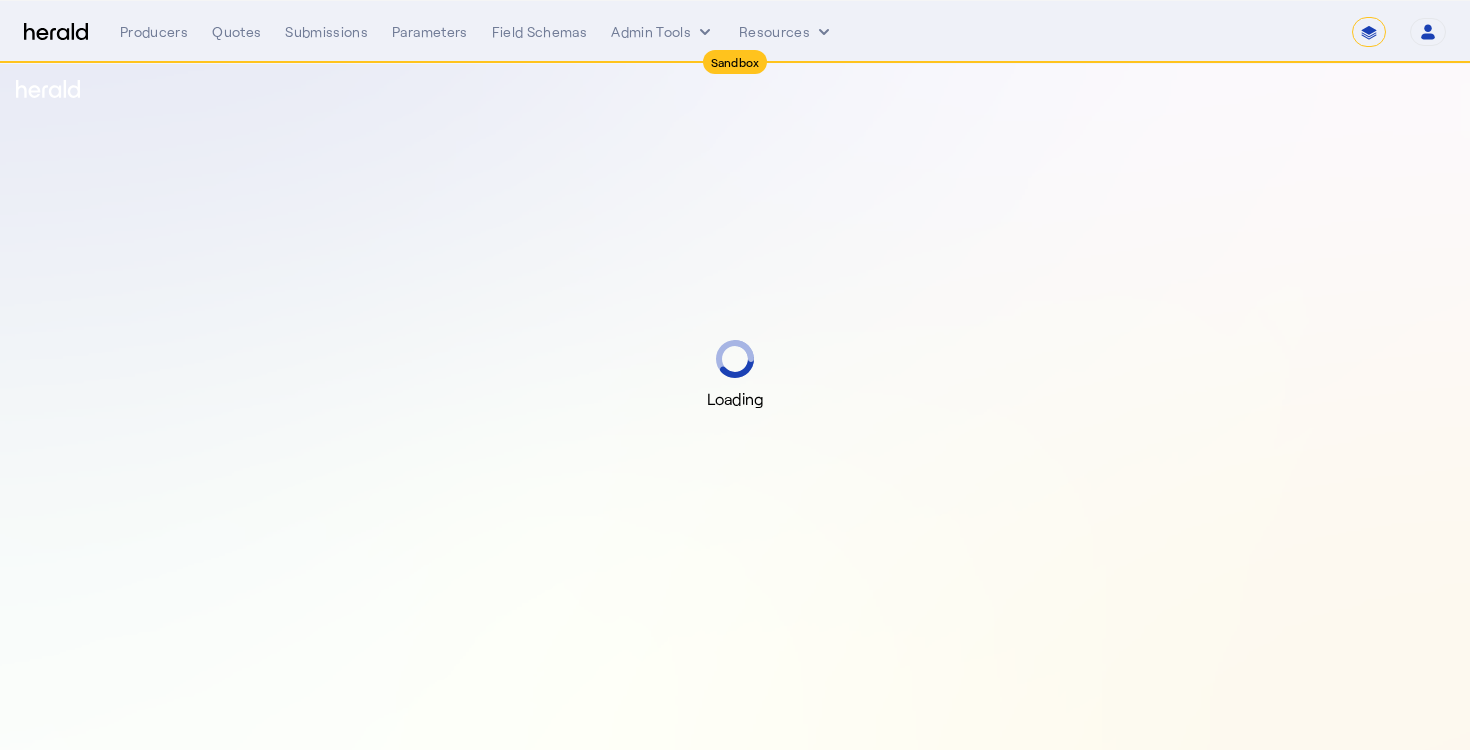 select on "*******" 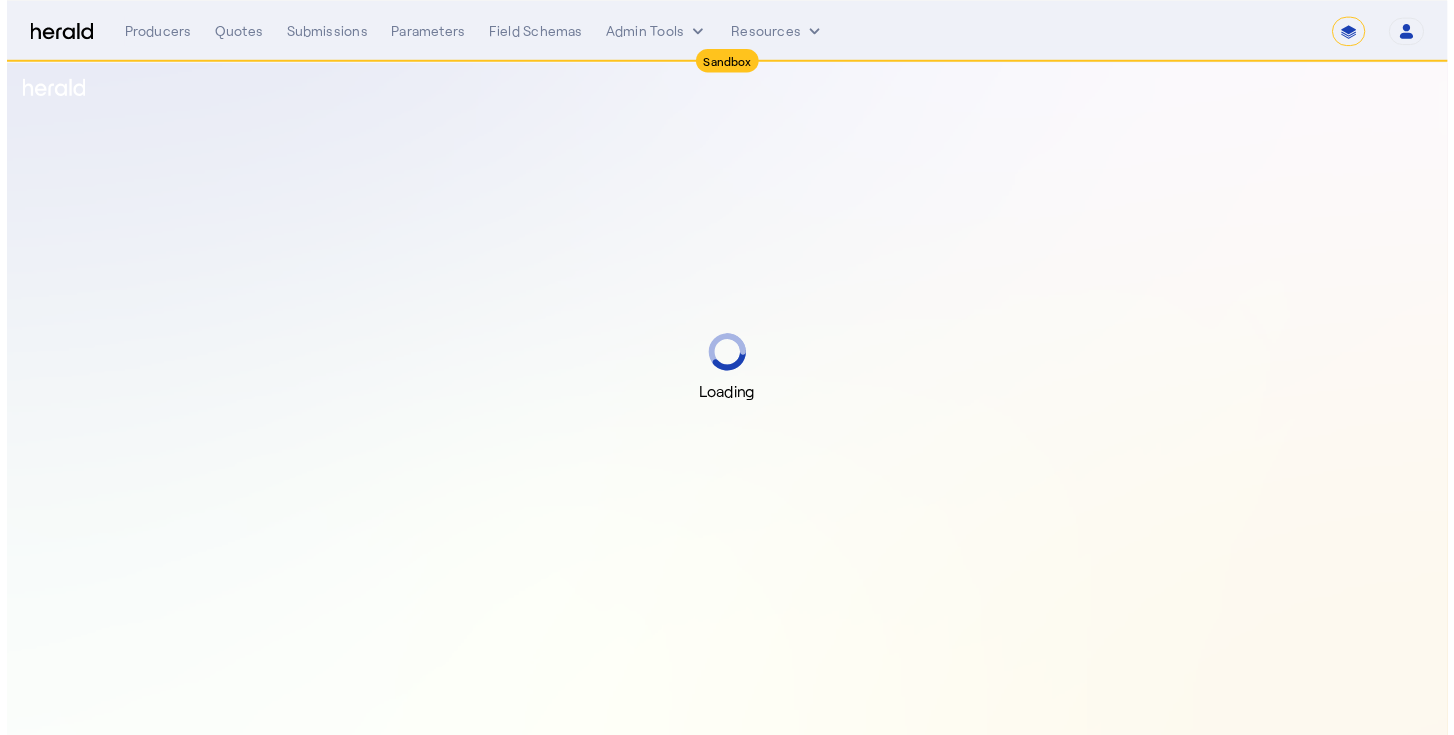 scroll, scrollTop: 0, scrollLeft: 0, axis: both 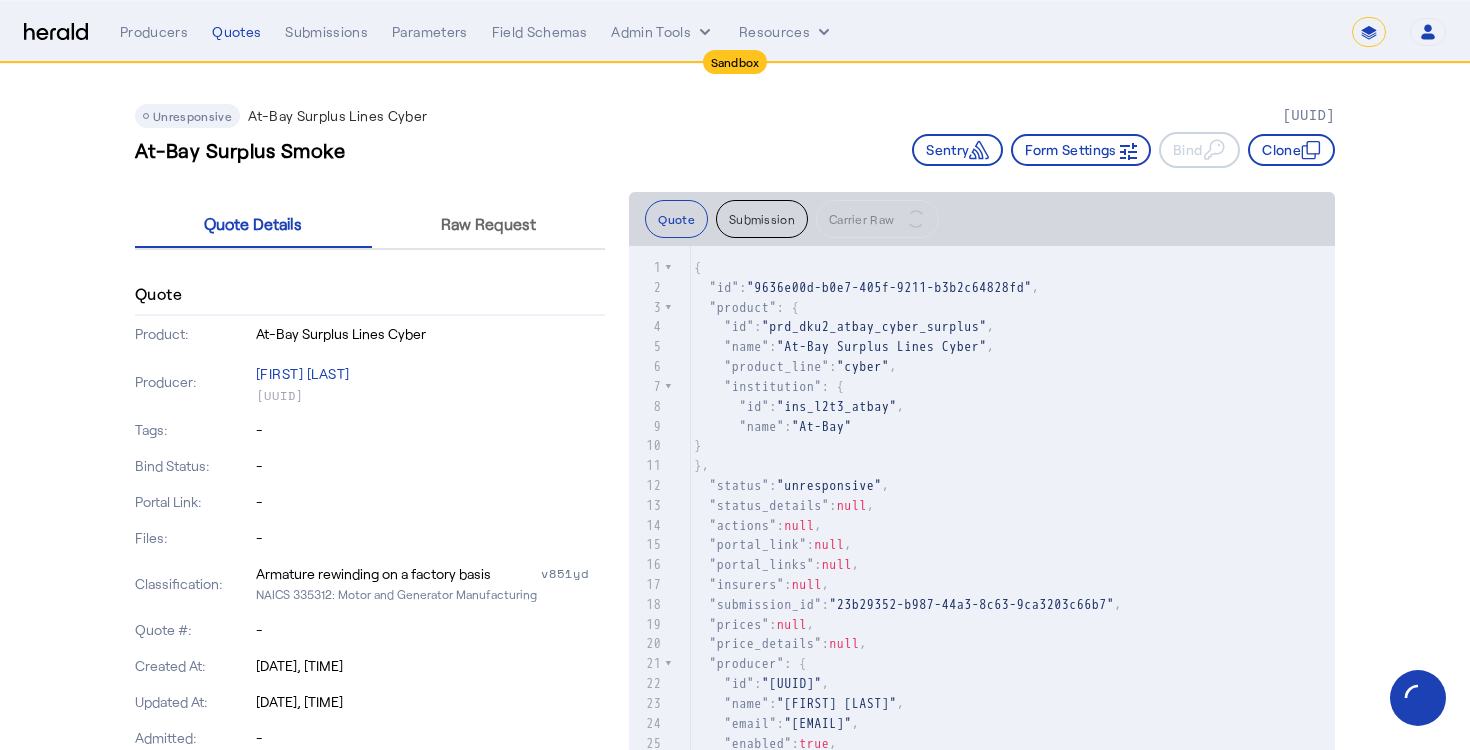 click on "Unresponsive  At-Bay Surplus Lines Cyber   [UUID]   At-Bay Surplus Smoke   Sentry     Form Settings     Bind     Clone" 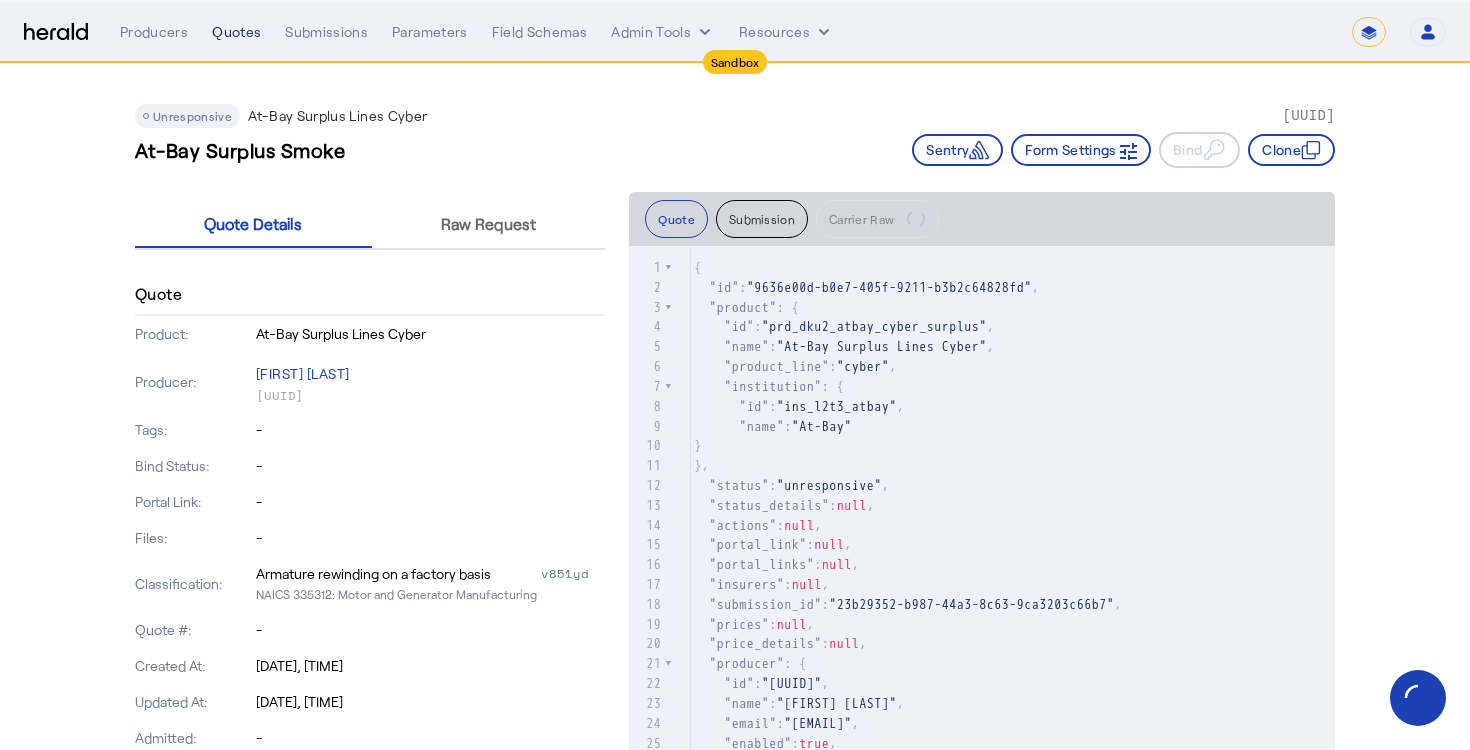 click on "Quotes" at bounding box center [236, 32] 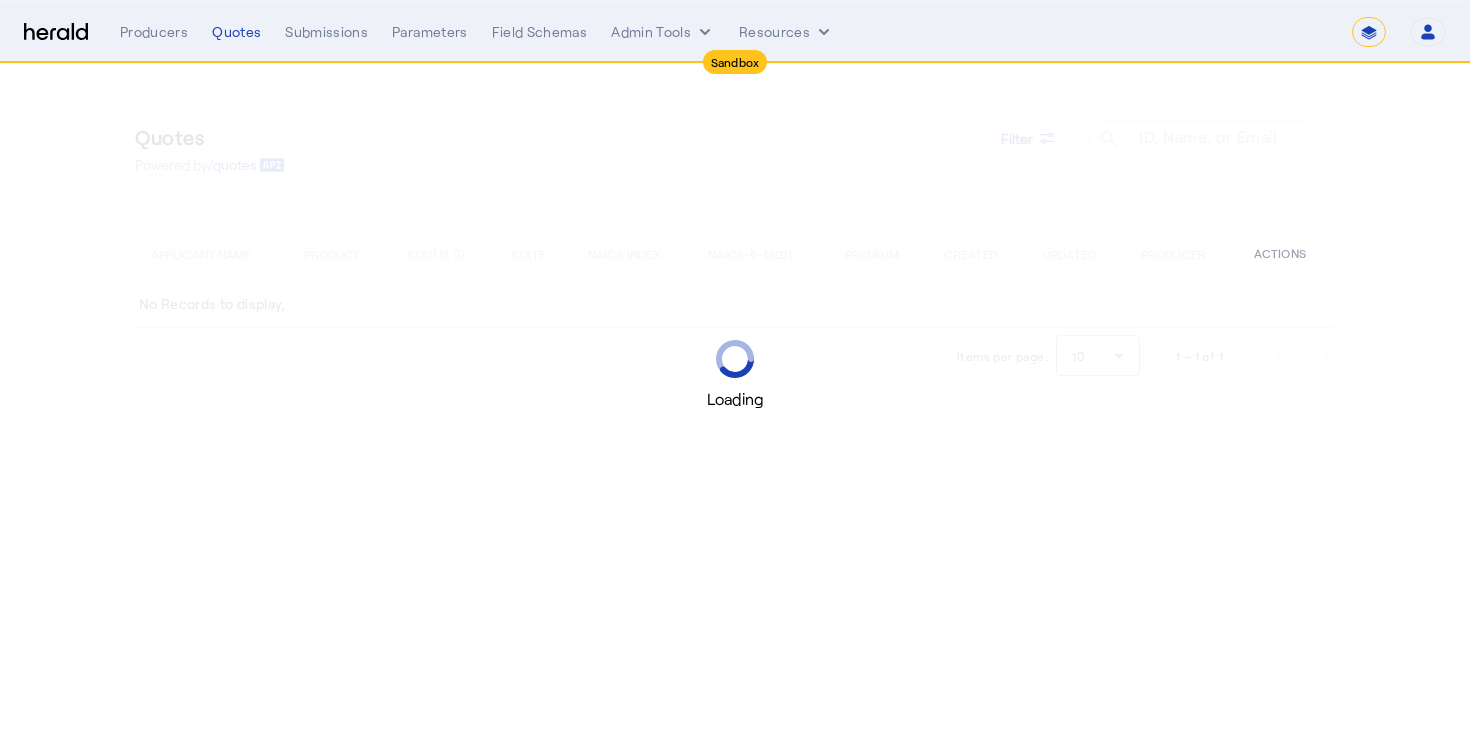 click on "Loading" at bounding box center (735, 375) 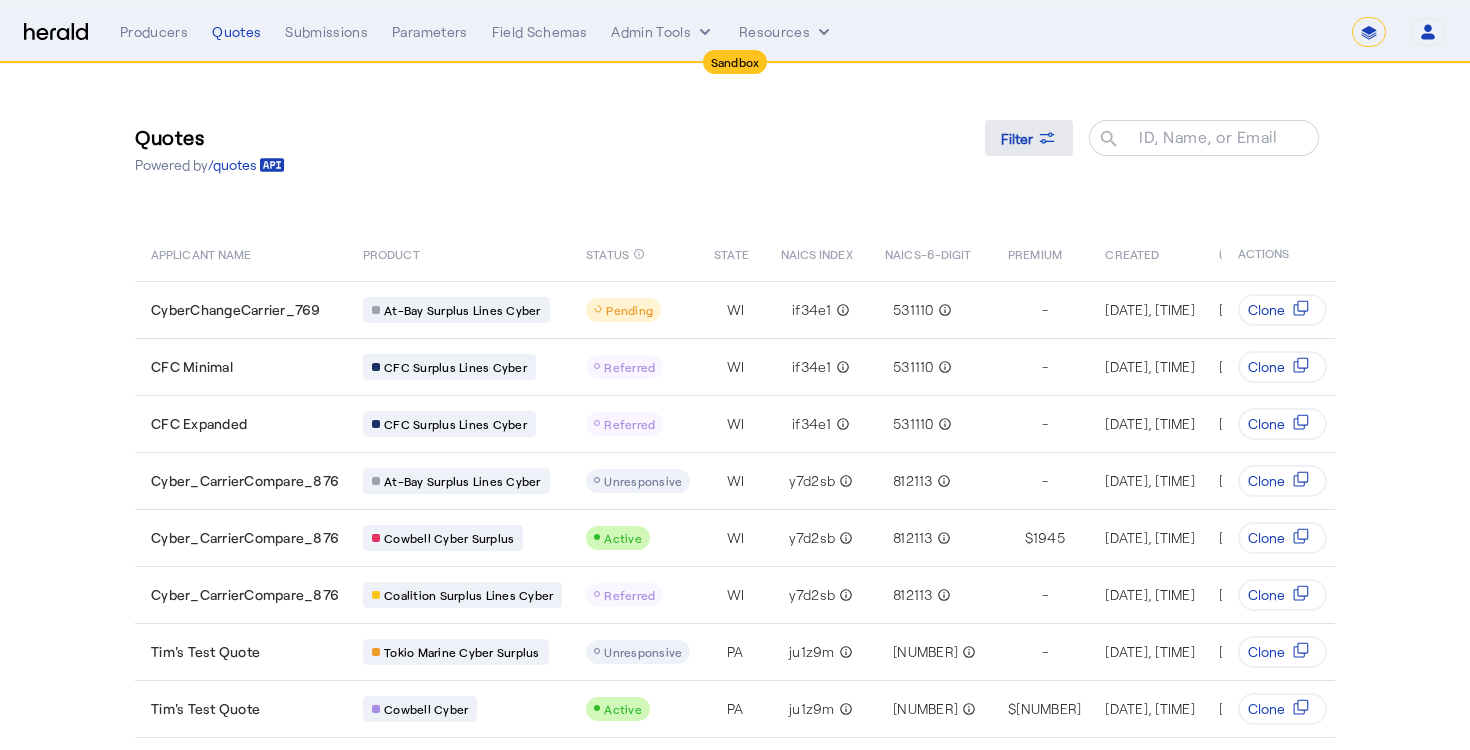 click on "Filter" at bounding box center [1017, 138] 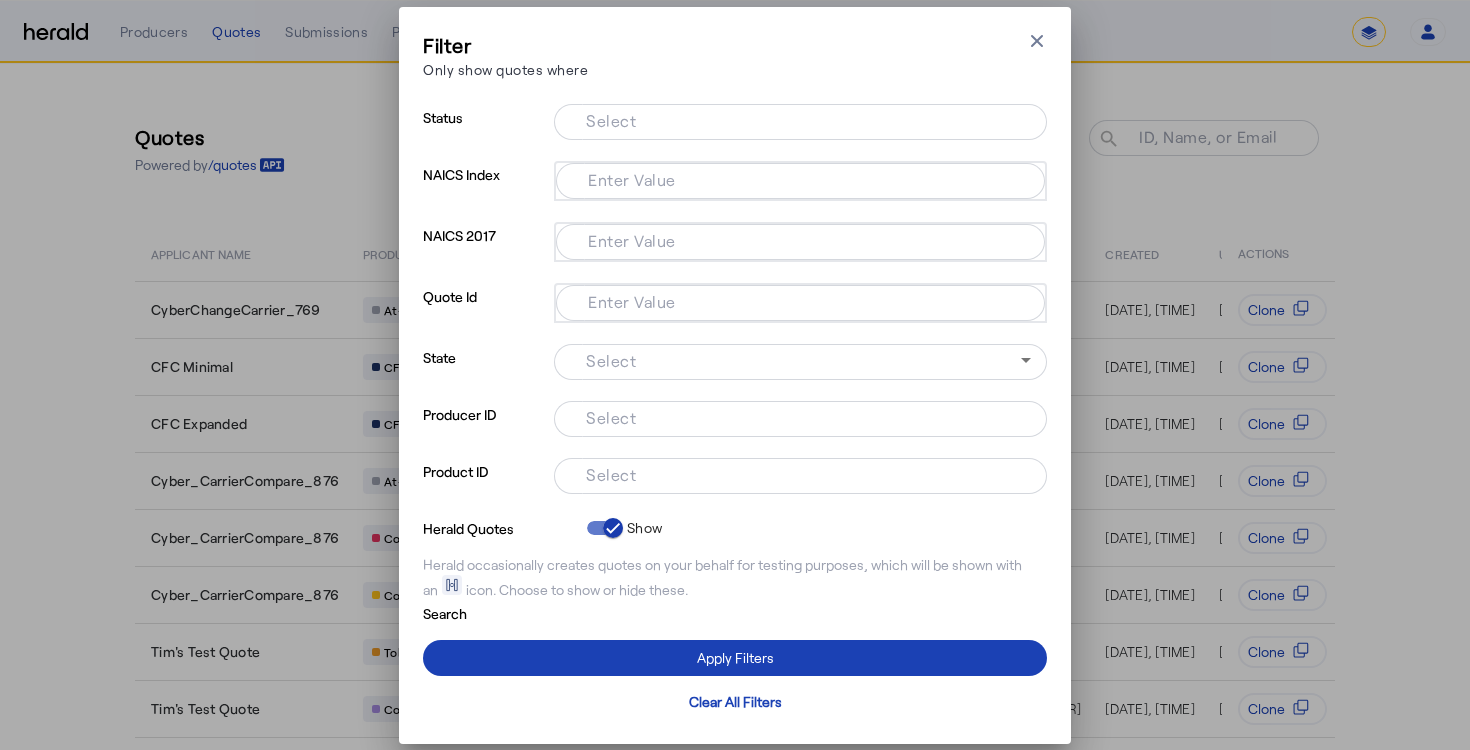 click on "Select" at bounding box center [796, 474] 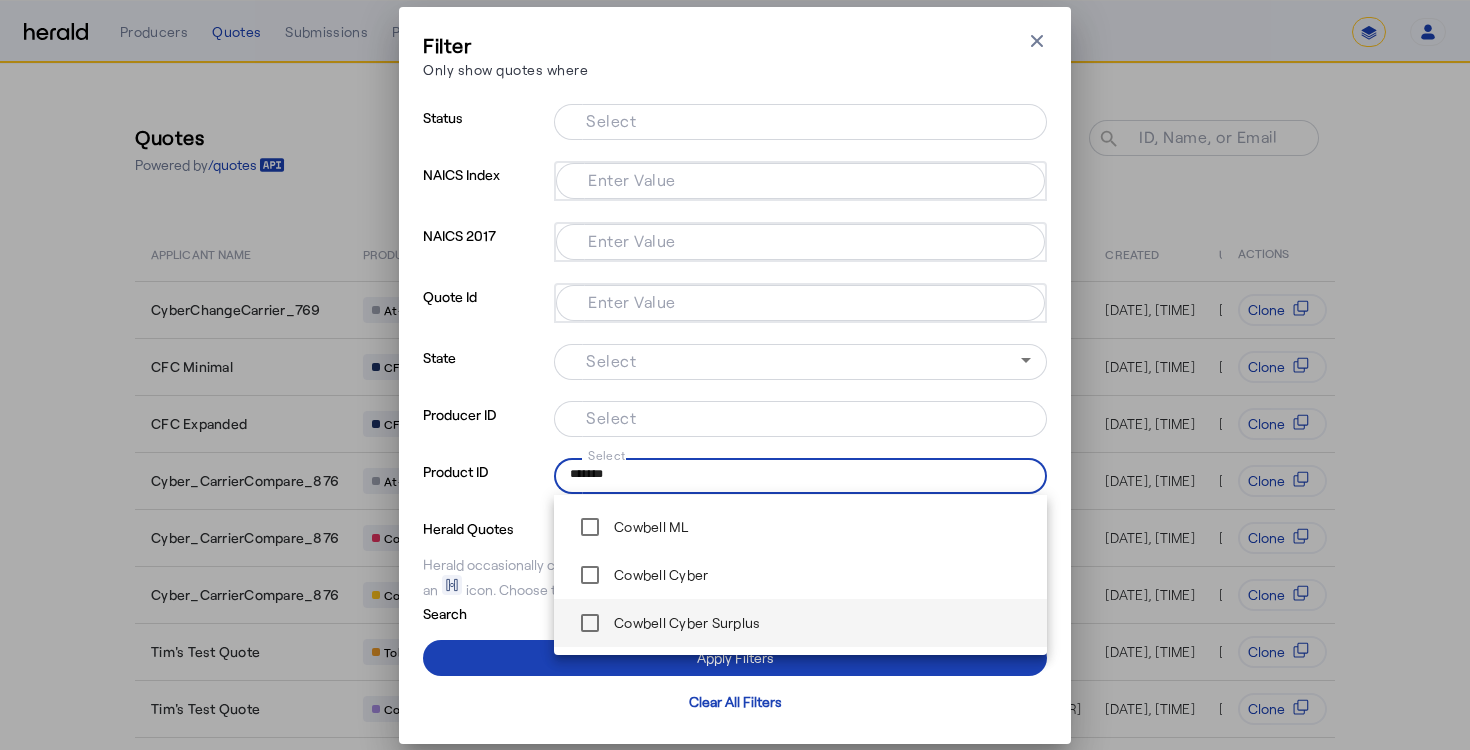 type on "*******" 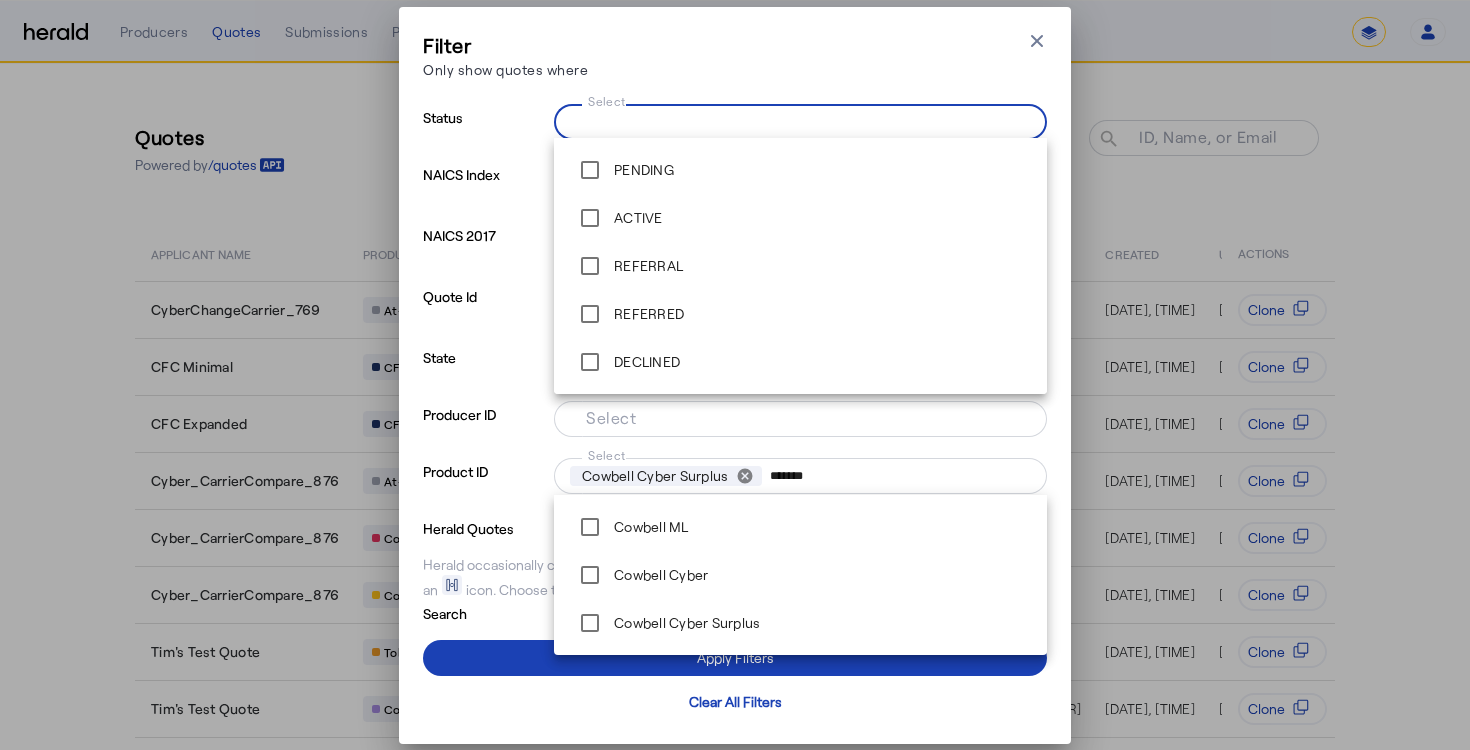 click on "Select" at bounding box center (796, 120) 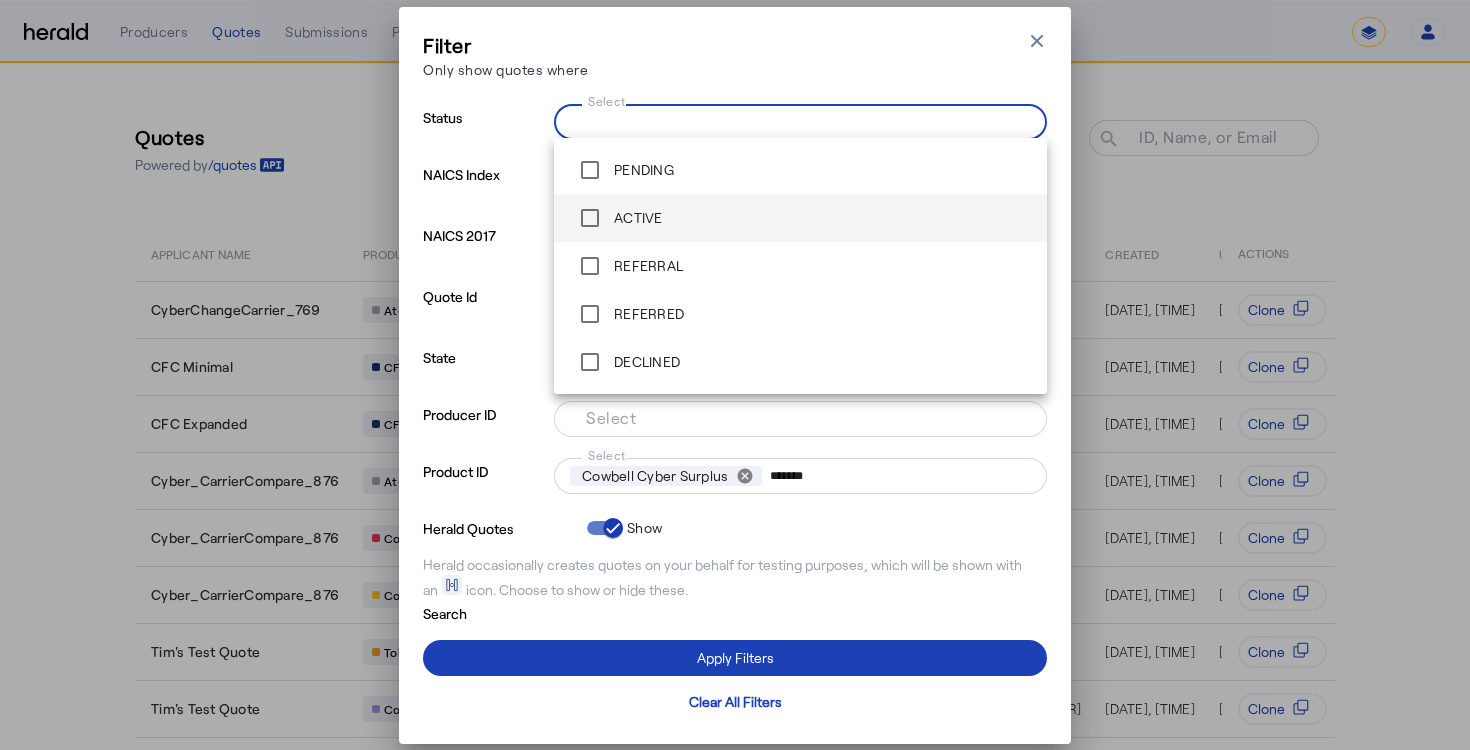 click on "ACTIVE" at bounding box center (800, 218) 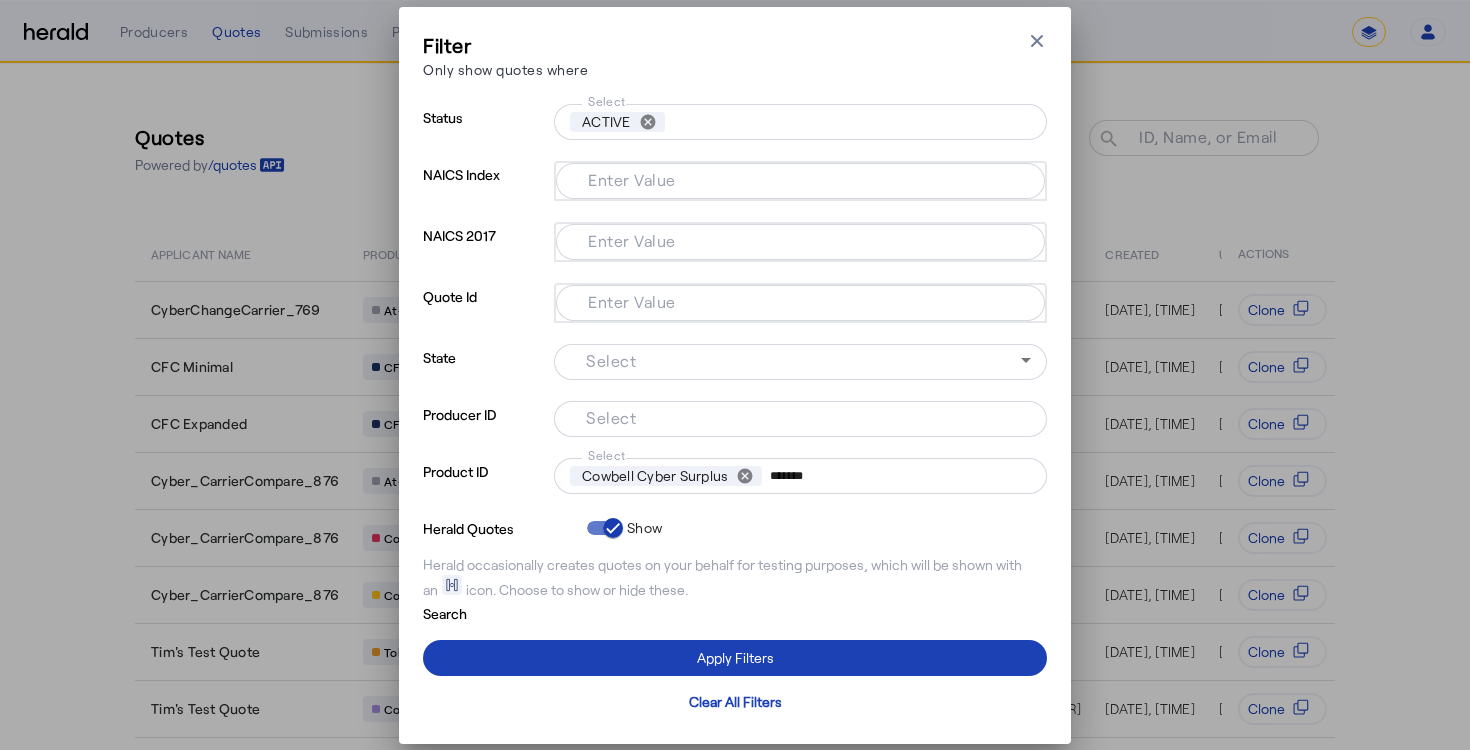 click on "Filter  Only show quotes where  Close modal" at bounding box center [735, 59] 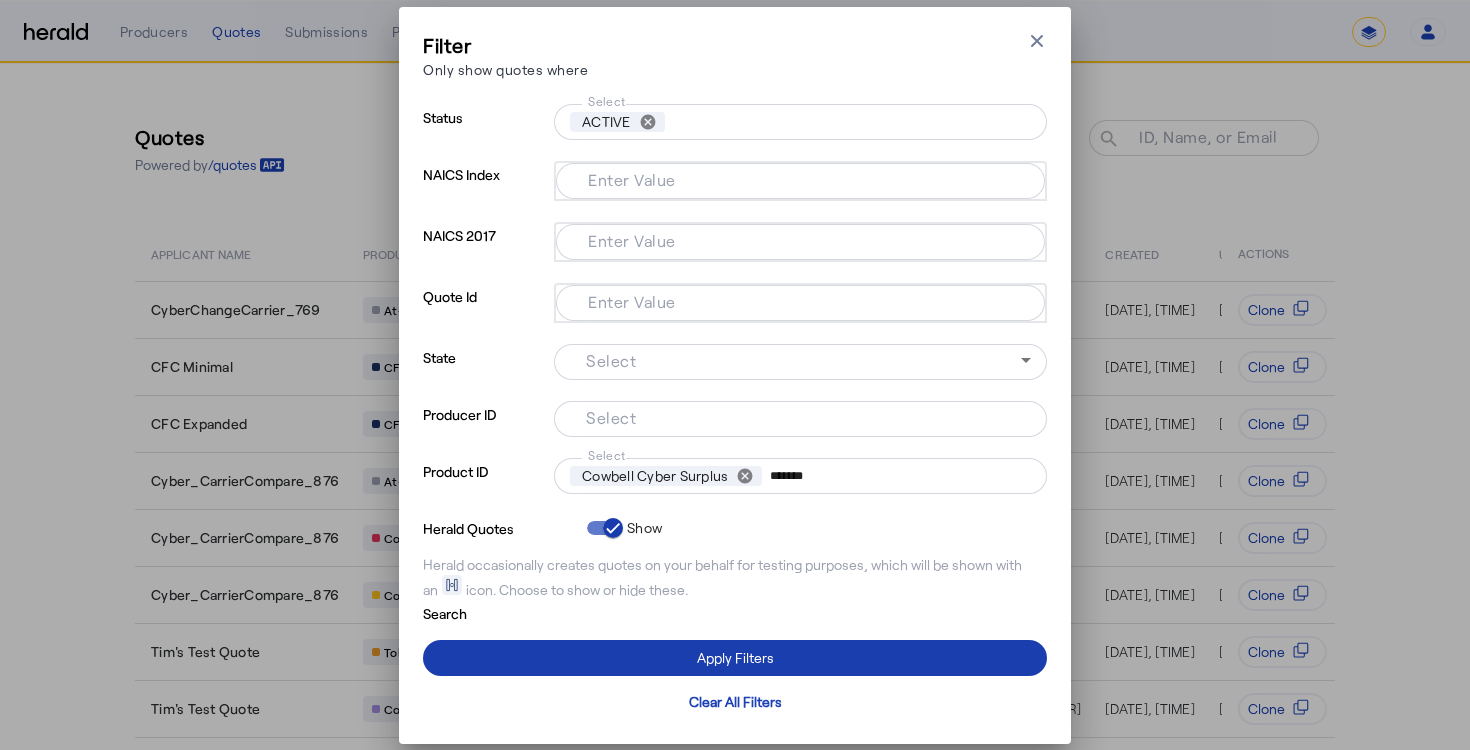 click at bounding box center (735, 658) 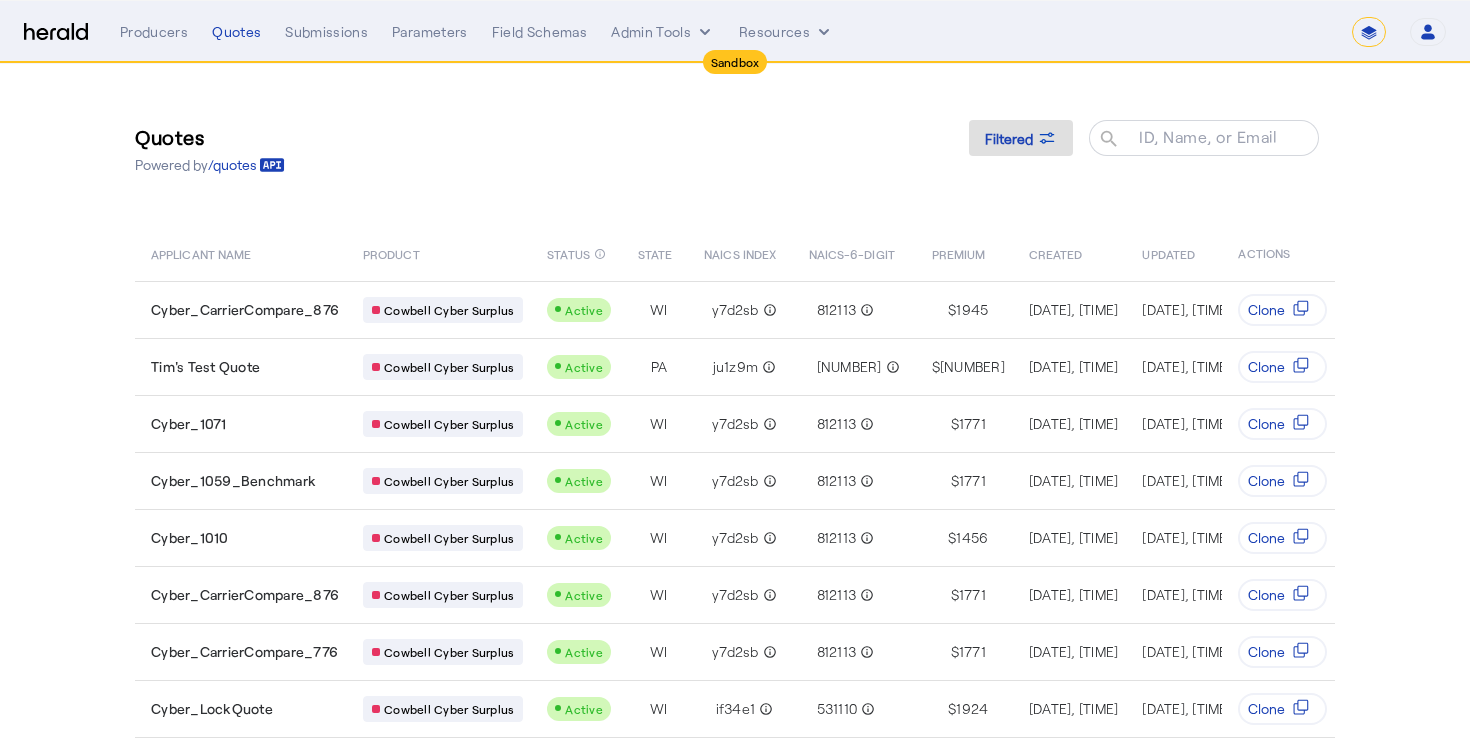 click on "Quotes  Powered by  /quotes
Filtered
ID, Name, or Email search" 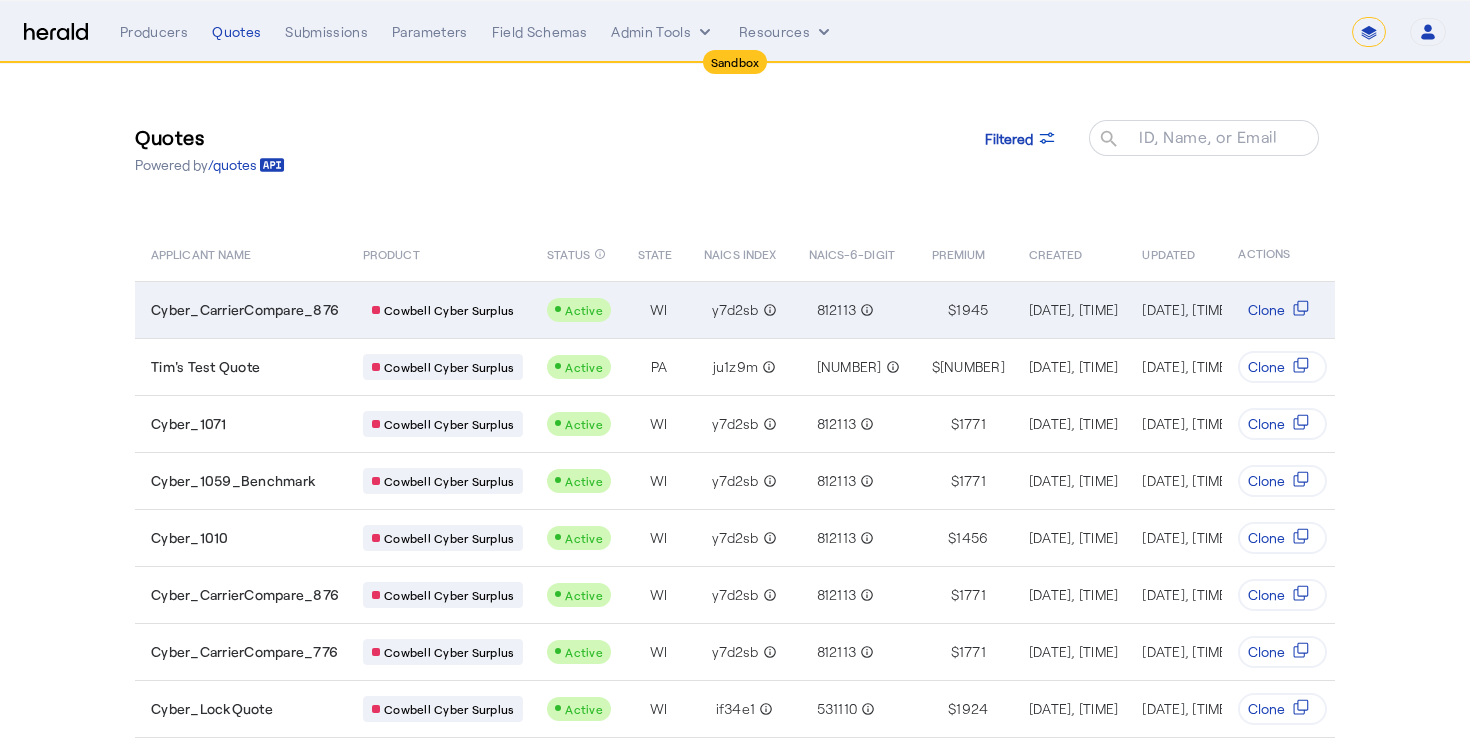 click on "Cyber_CarrierCompare_876" at bounding box center (245, 310) 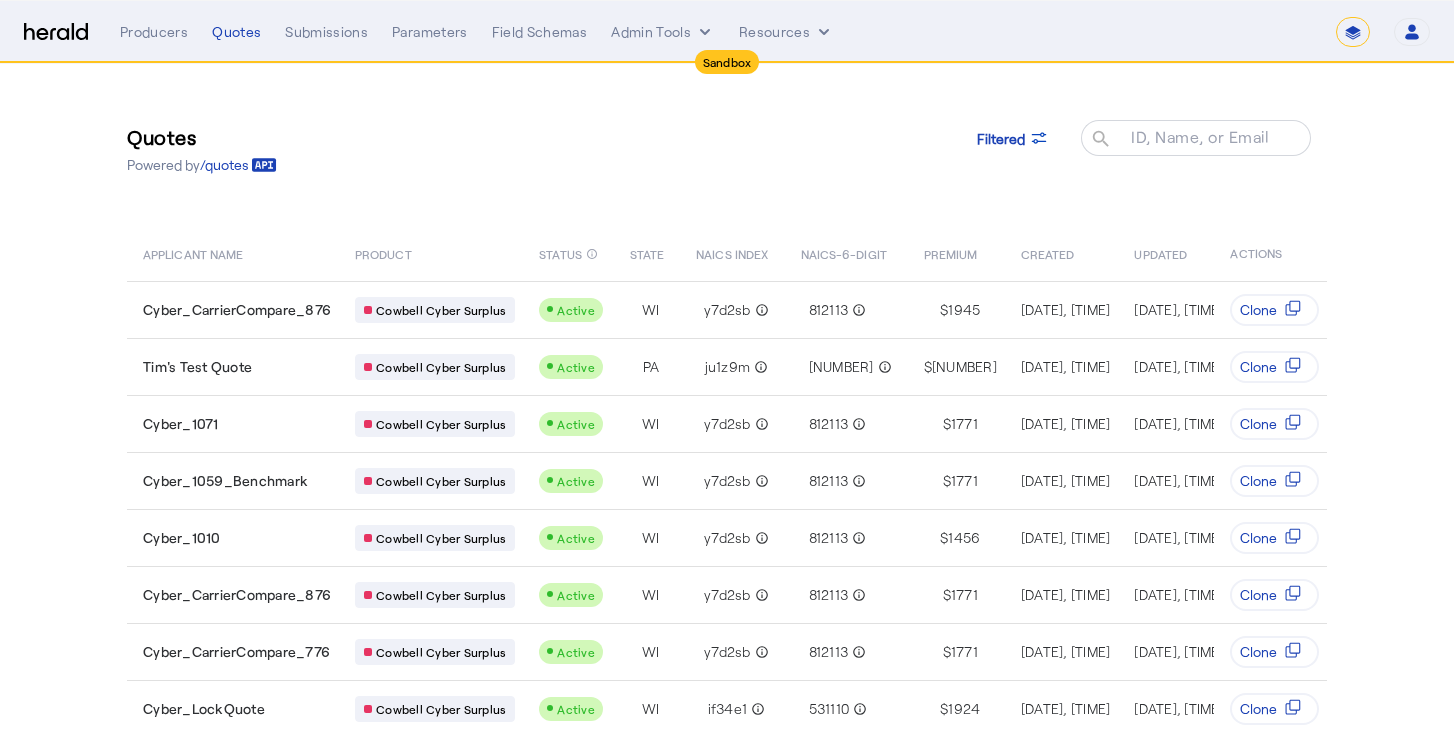 click on "Quotes  Powered by  /quotes
Filtered
ID, Name, or Email search APPLICANT NAME PRODUCT STATUS info_outline STATE NAICS INDEX NAICS-6-DIGIT PREMIUM CREATED UPDATED PRODUCER  ACTIONS  Cyber_CarrierCompare_876
Cowbell Cyber Surplus
Active  WI y7d2sb info_outline 812113 info_outline $  1945  Aug 06, 2025, 1:14 PM  Aug 06, 2025, 1:14 PM  D   David Todd    Clone
Tim's Test Quote
Cowbell Cyber Surplus
Active  PA ju1z9m info_outline 722515 info_outline $  1378  Aug 06, 2025, 1:11 PM  Aug 06, 2025, 1:12 PM  T   Tim OReilly    Clone
Cyber_1071
Cowbell Cyber Surplus
Active  WI y7d2sb info_outline 812113 info_outline $  1771  Aug 06, 2025, 12:55 PM  Aug 06, 2025, 12:56 PM  D   David Todd    Clone
Cyber_1059_Benchmark
Cowbell Cyber Surplus
Active  WI y7d2sb info_outline 812113 info_outline $  1771  Aug 06, 2025, 12:53 PM  Aug 06, 2025, 12:54 PM  D   David Todd    Clone
Cyber_1010
Cowbell Cyber Surplus
WI" 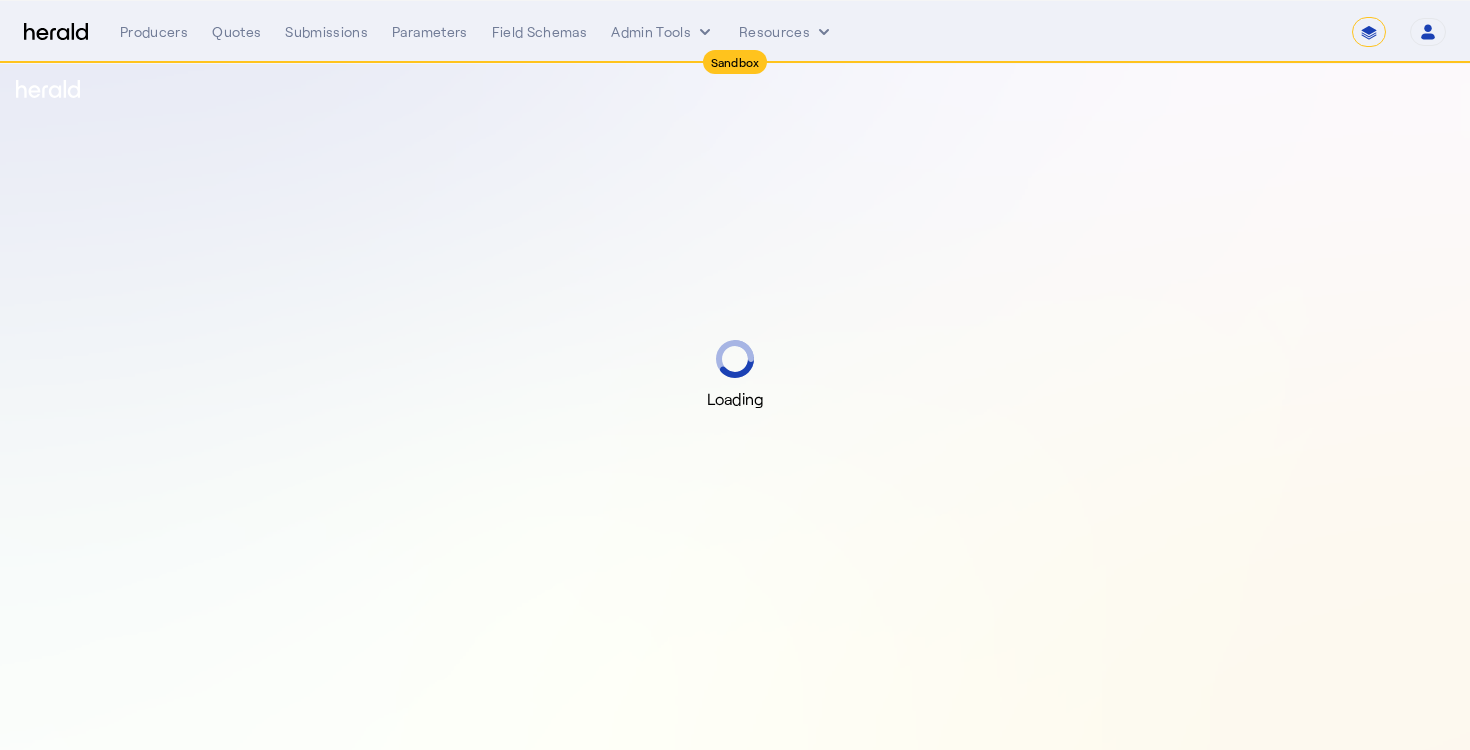select on "*******" 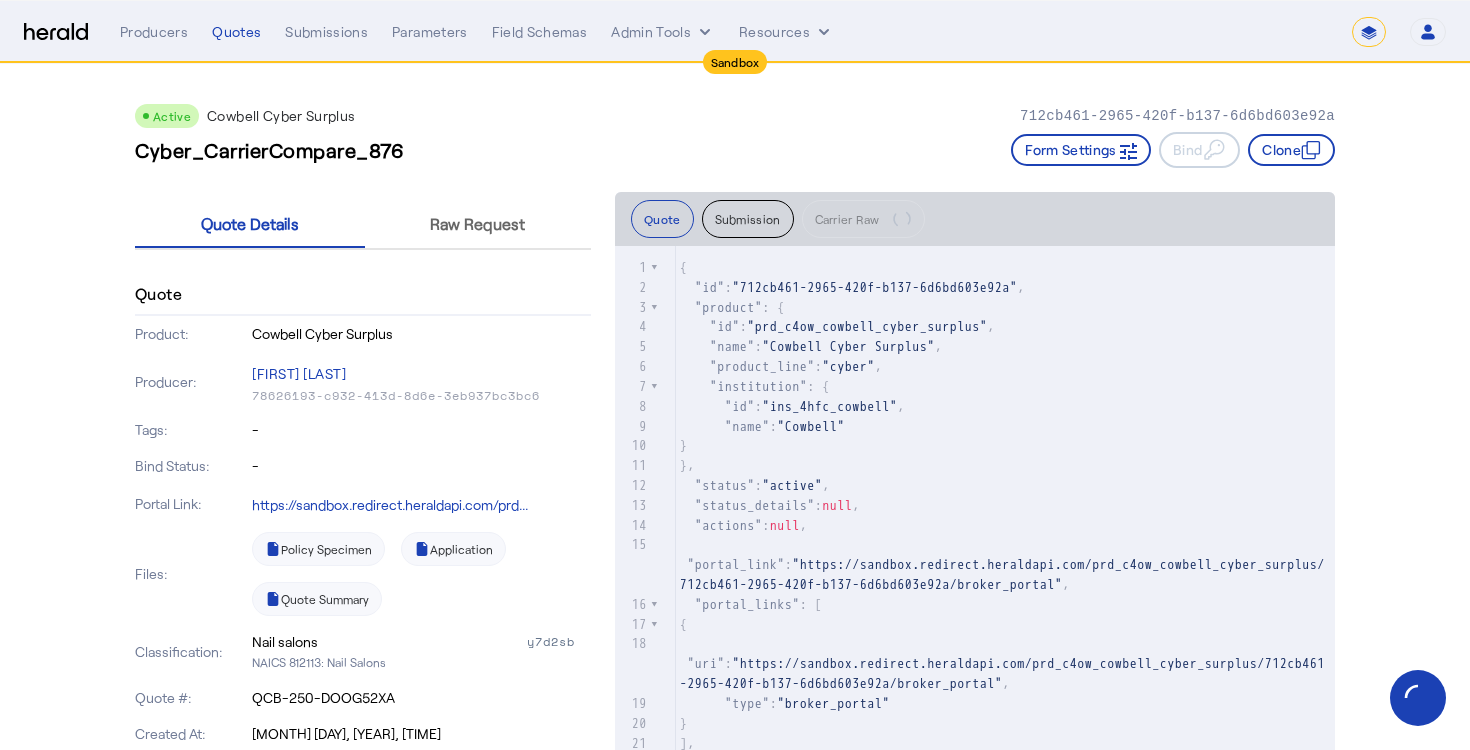 click on "Policy Specimen     Application     Quote Summary" 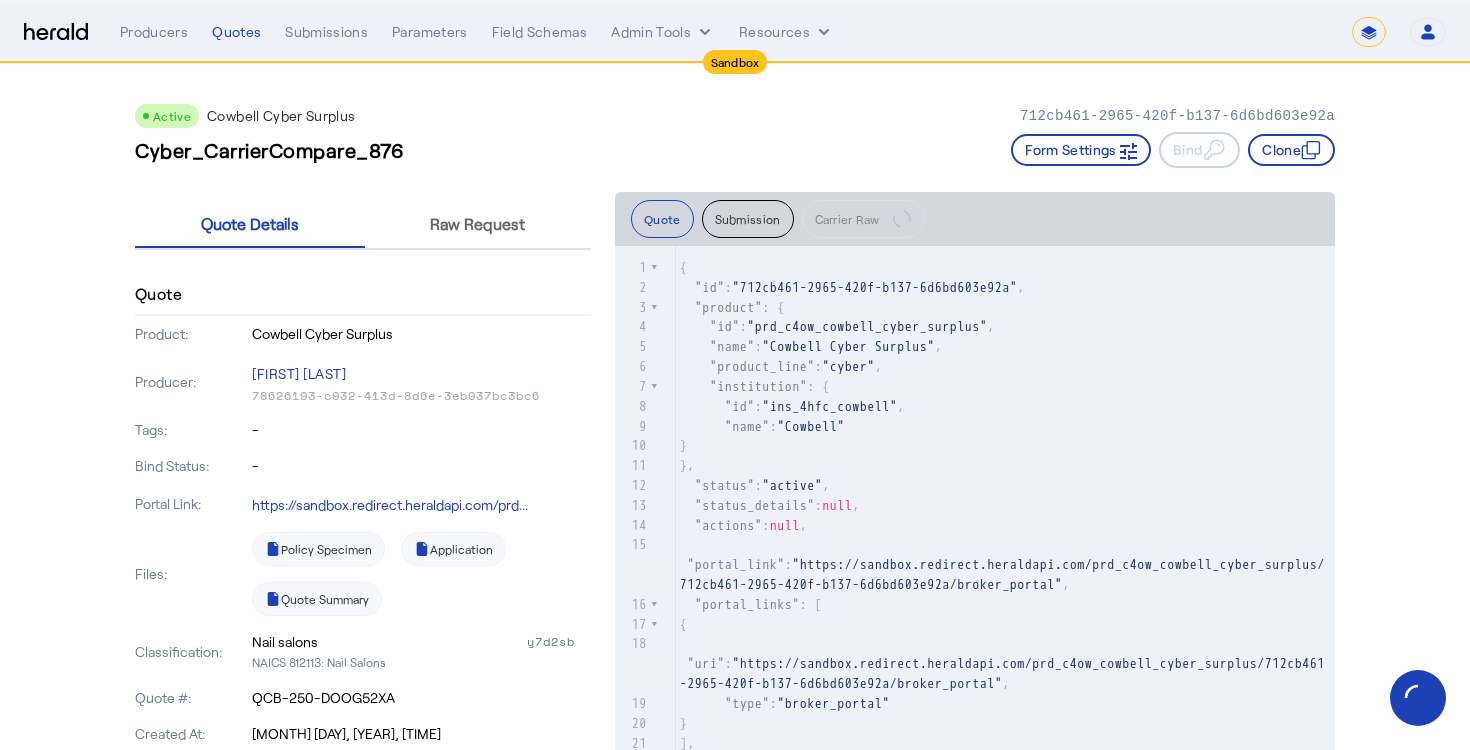 click on "Active  Cowbell Cyber Surplus   712cb461-2965-420f-b137-6d6bd603e92a   Cyber_CarrierCompare_876   Form Settings     Bind     Clone" 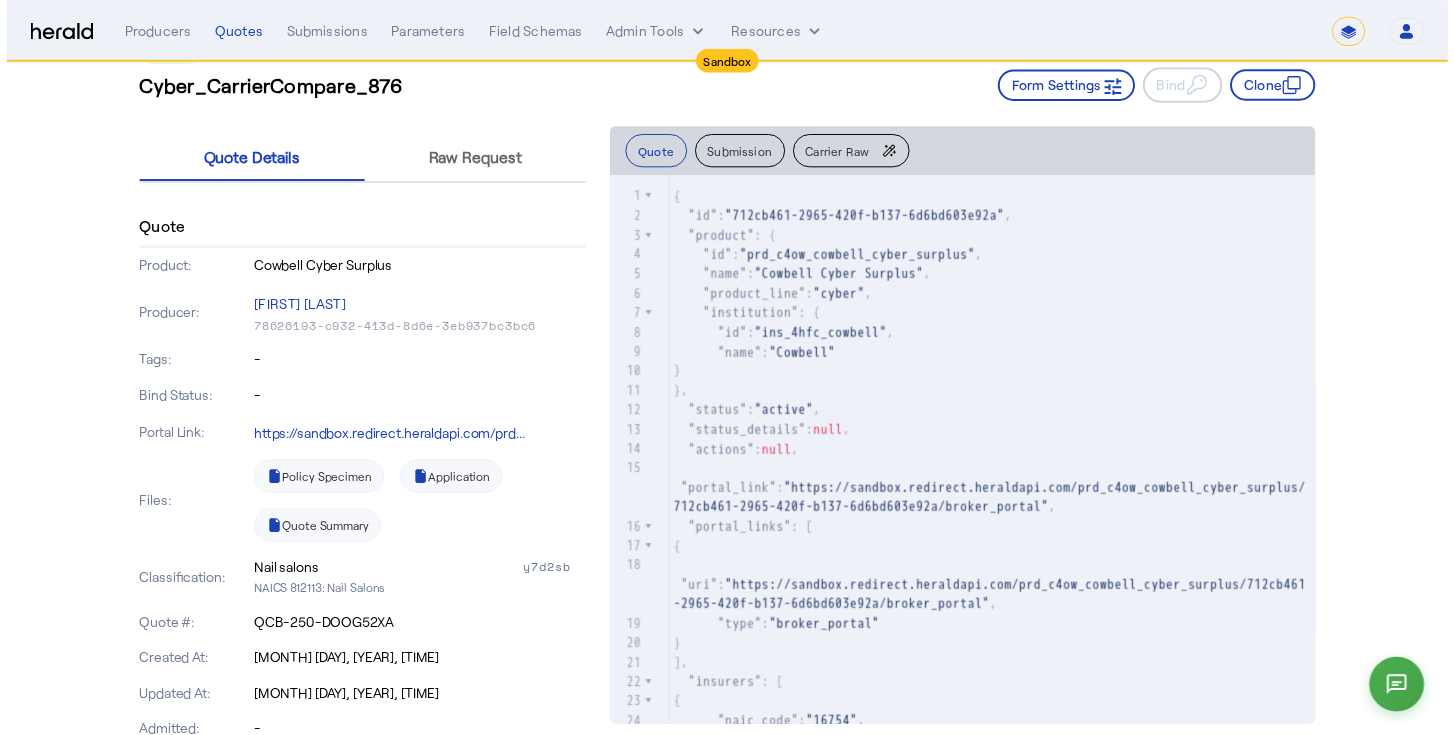scroll, scrollTop: 0, scrollLeft: 0, axis: both 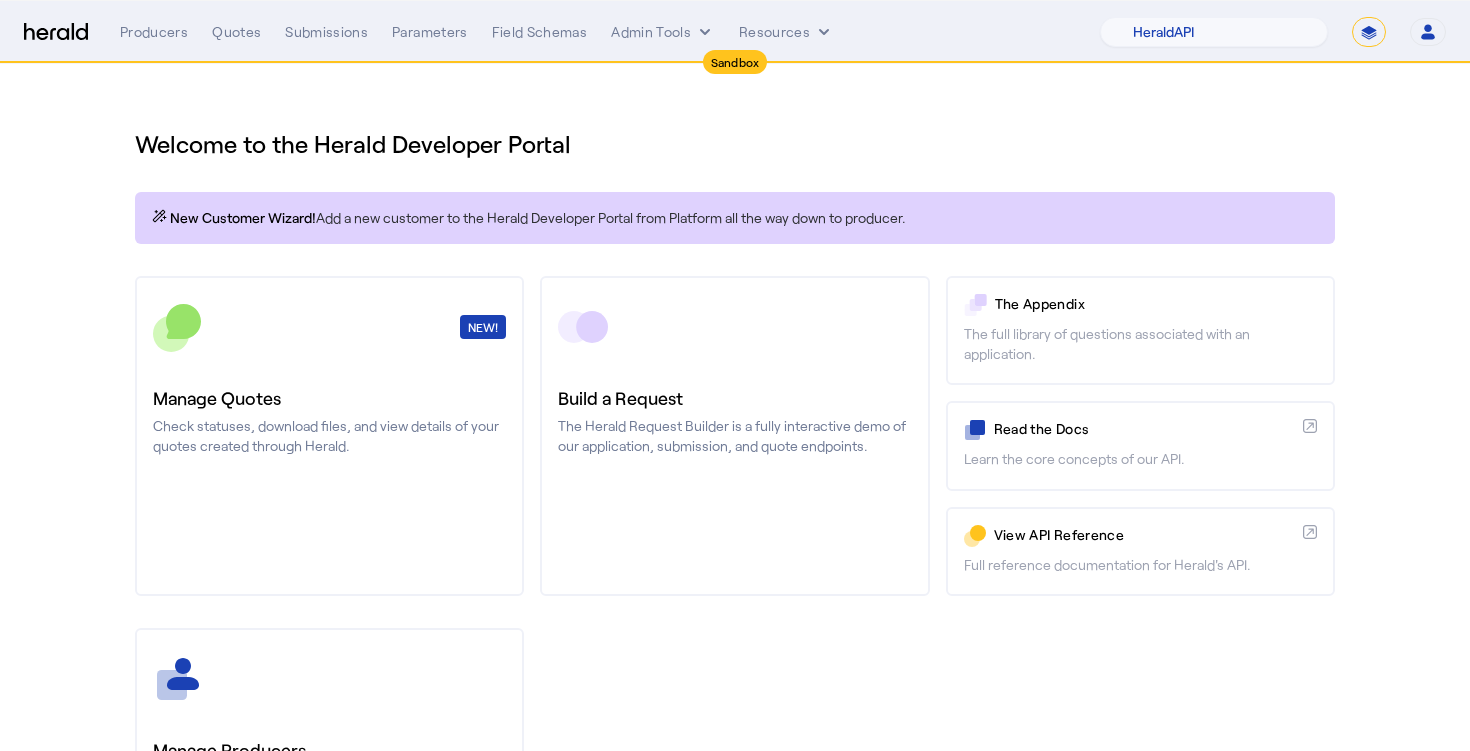 select on "pfm_2v8p_herald_api" 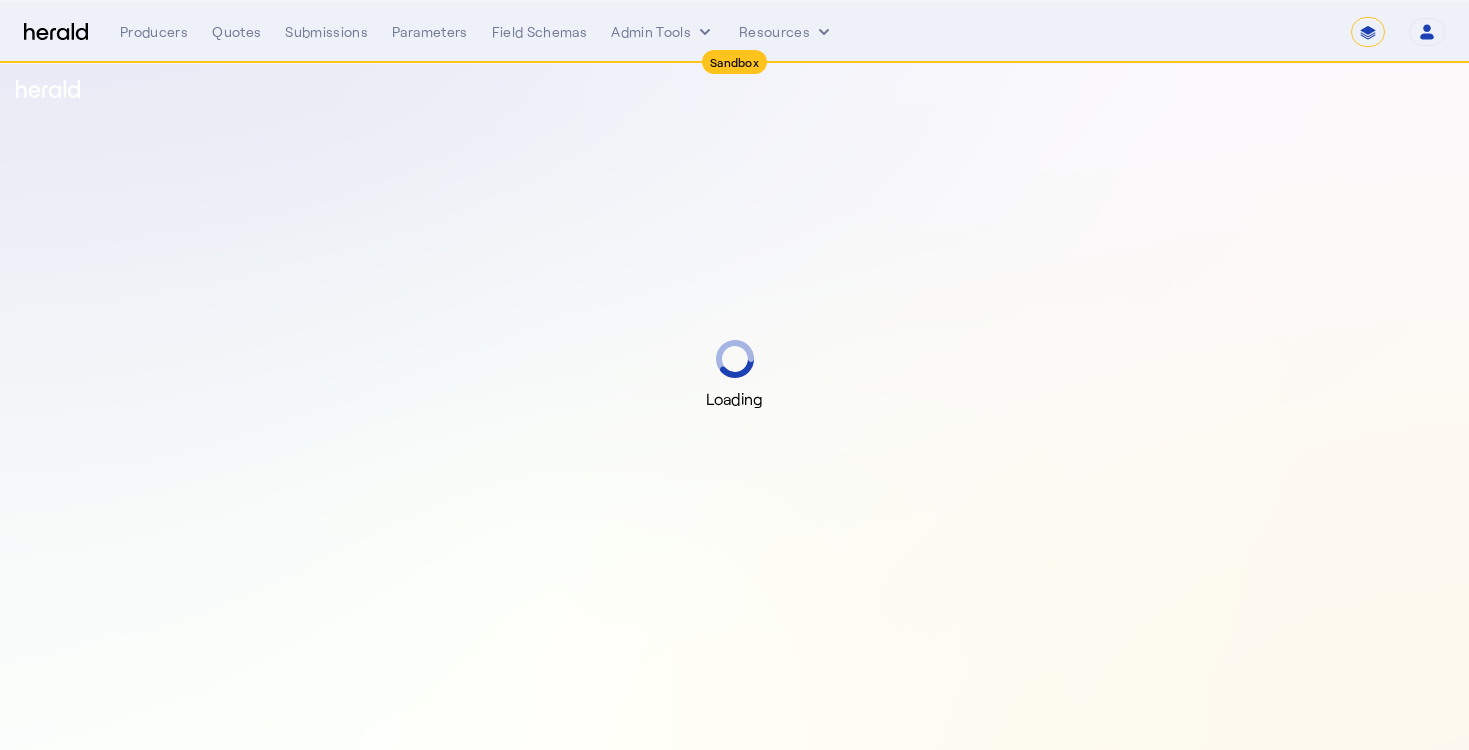 select on "*******" 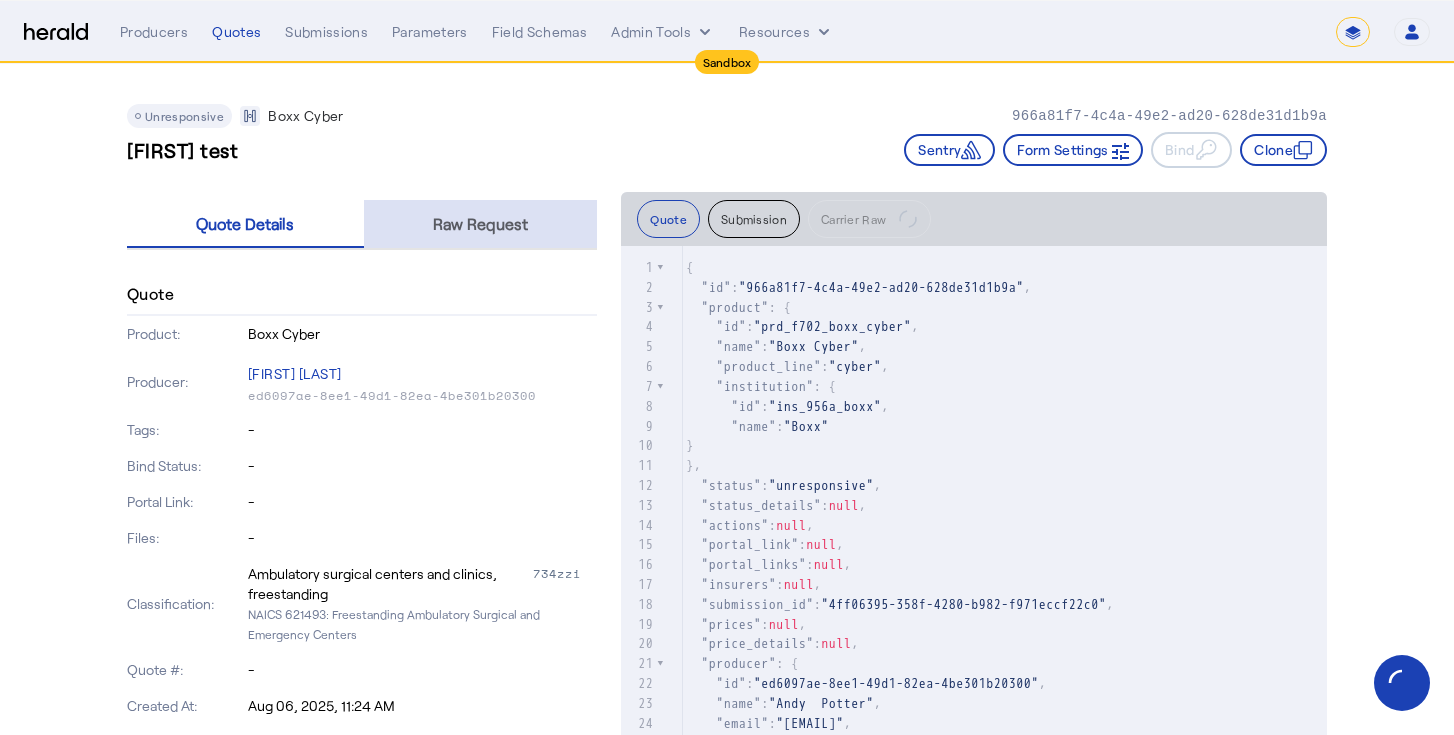 drag, startPoint x: 471, startPoint y: 208, endPoint x: 468, endPoint y: 223, distance: 15.297058 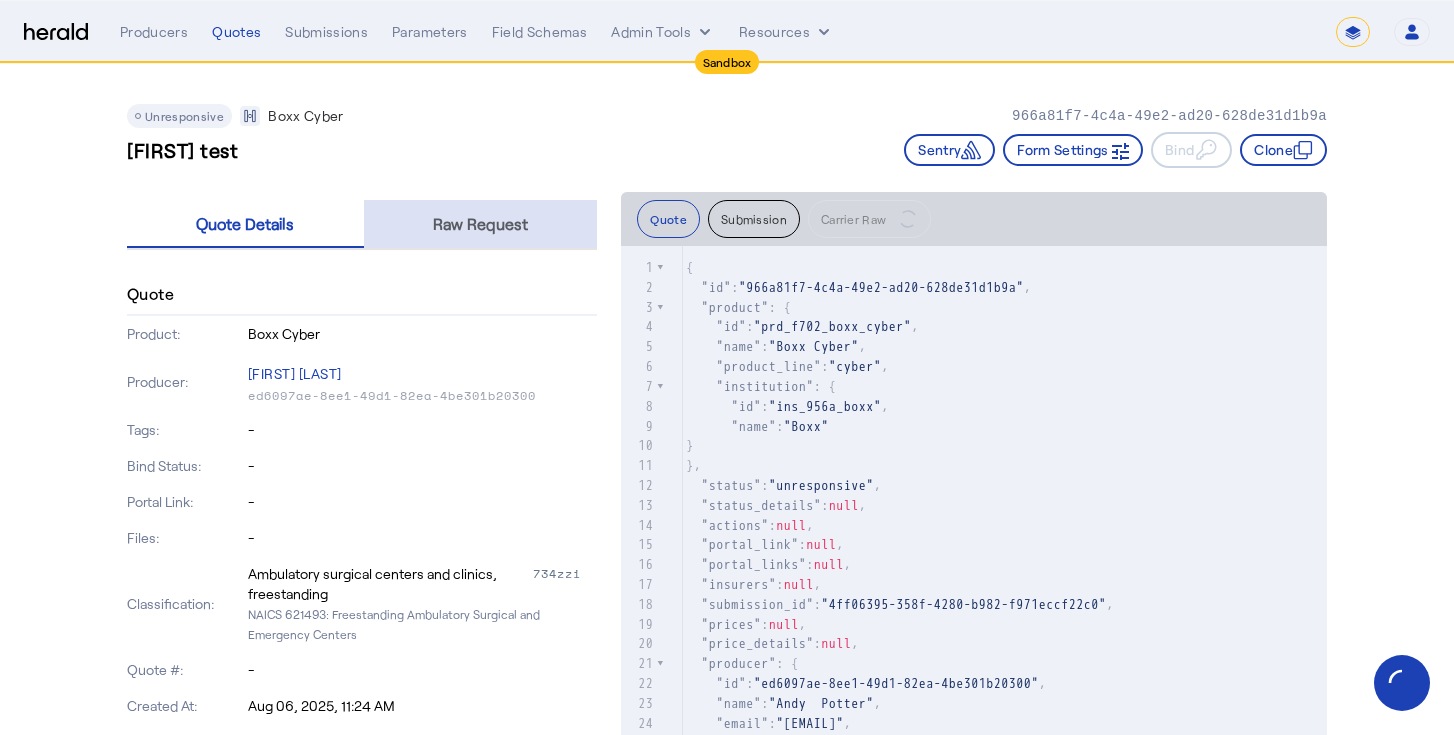 click on "Raw Request" at bounding box center (480, 224) 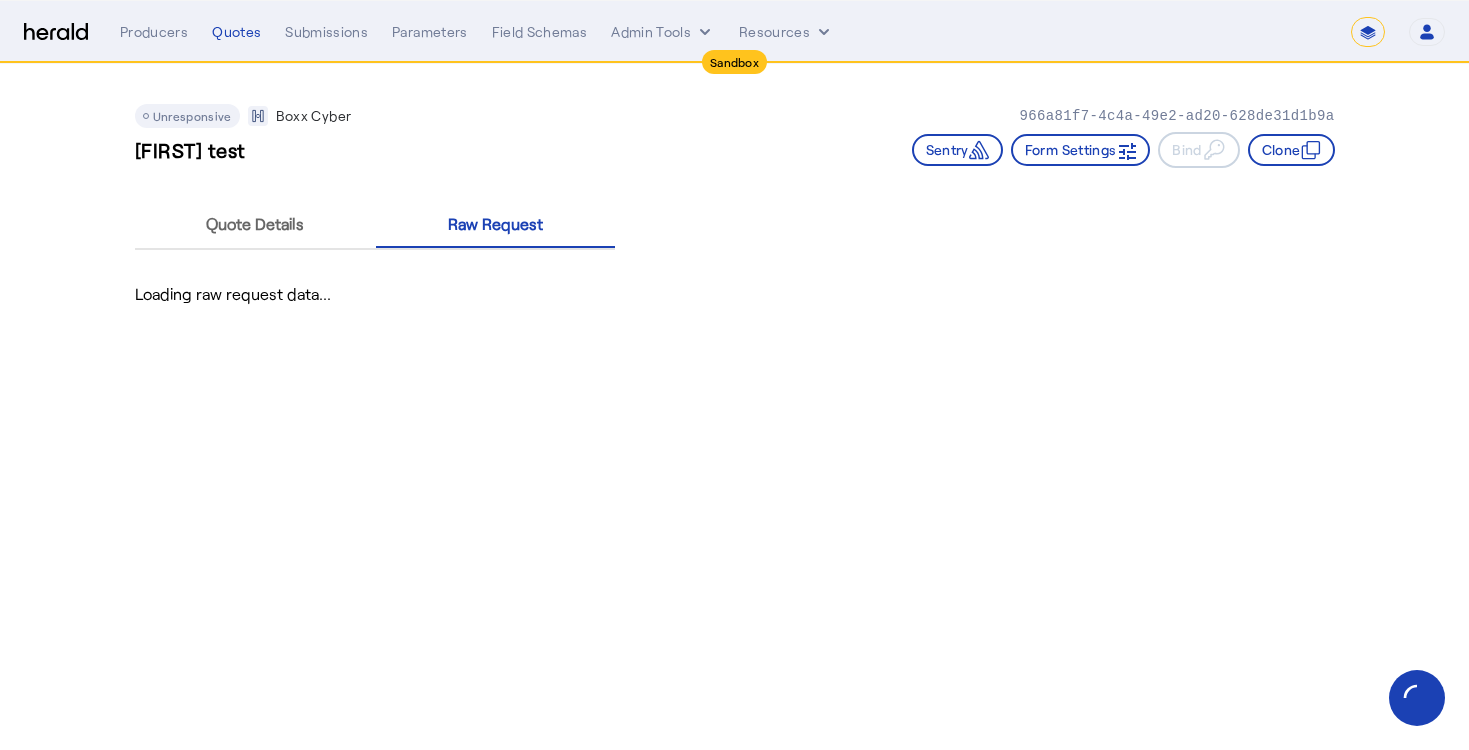 click on "[FIRST] test Sentry Form Settings Bind Clone" 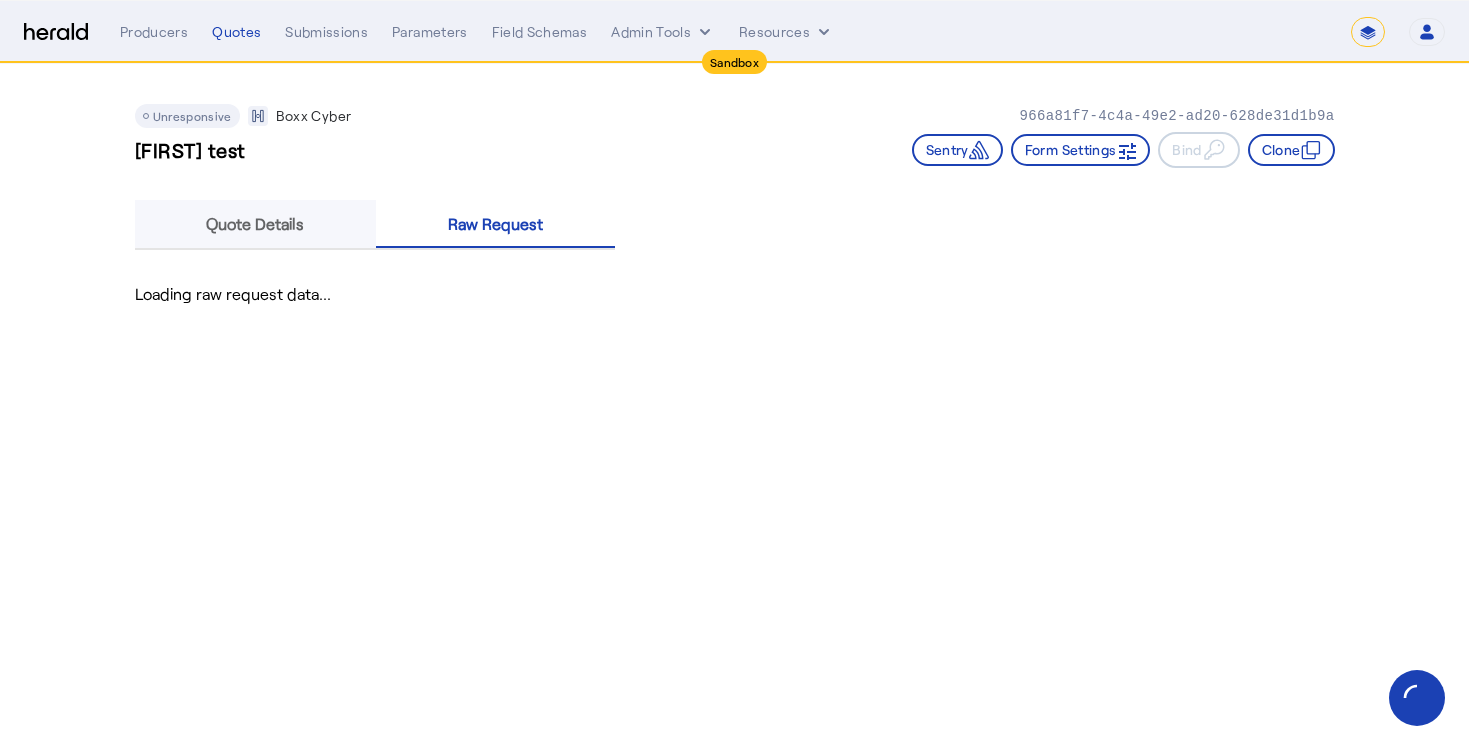 click on "Quote Details" at bounding box center (255, 224) 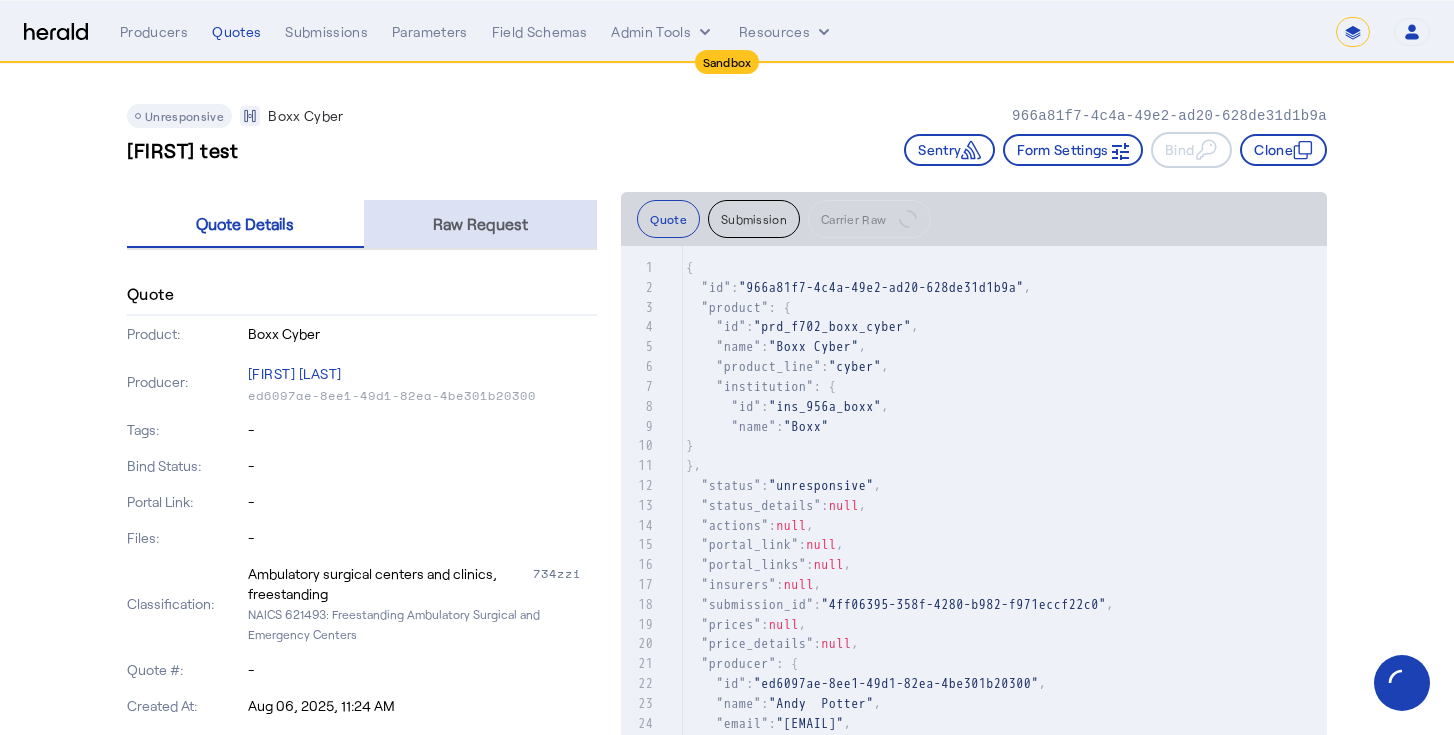 click on "Raw Request" at bounding box center [480, 224] 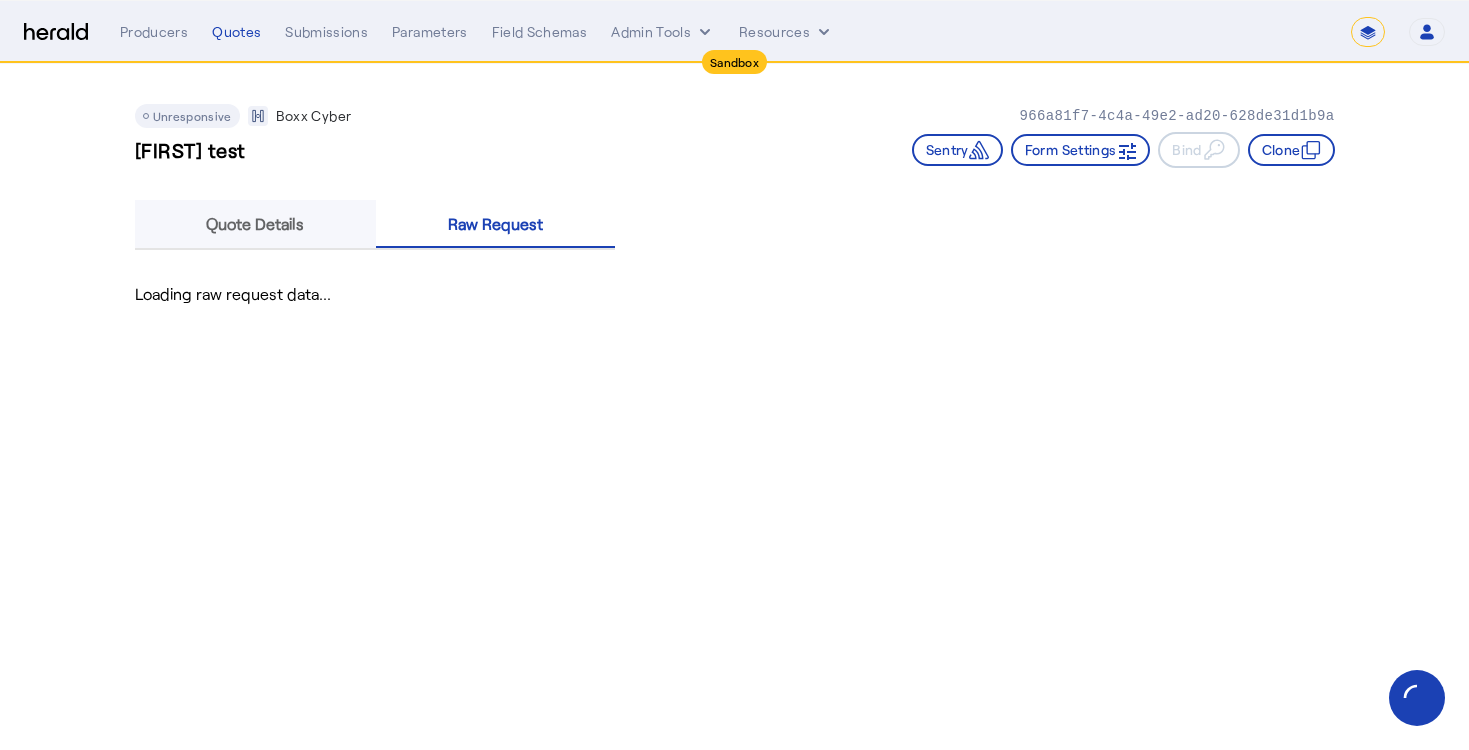 click on "Quote Details" at bounding box center (255, 224) 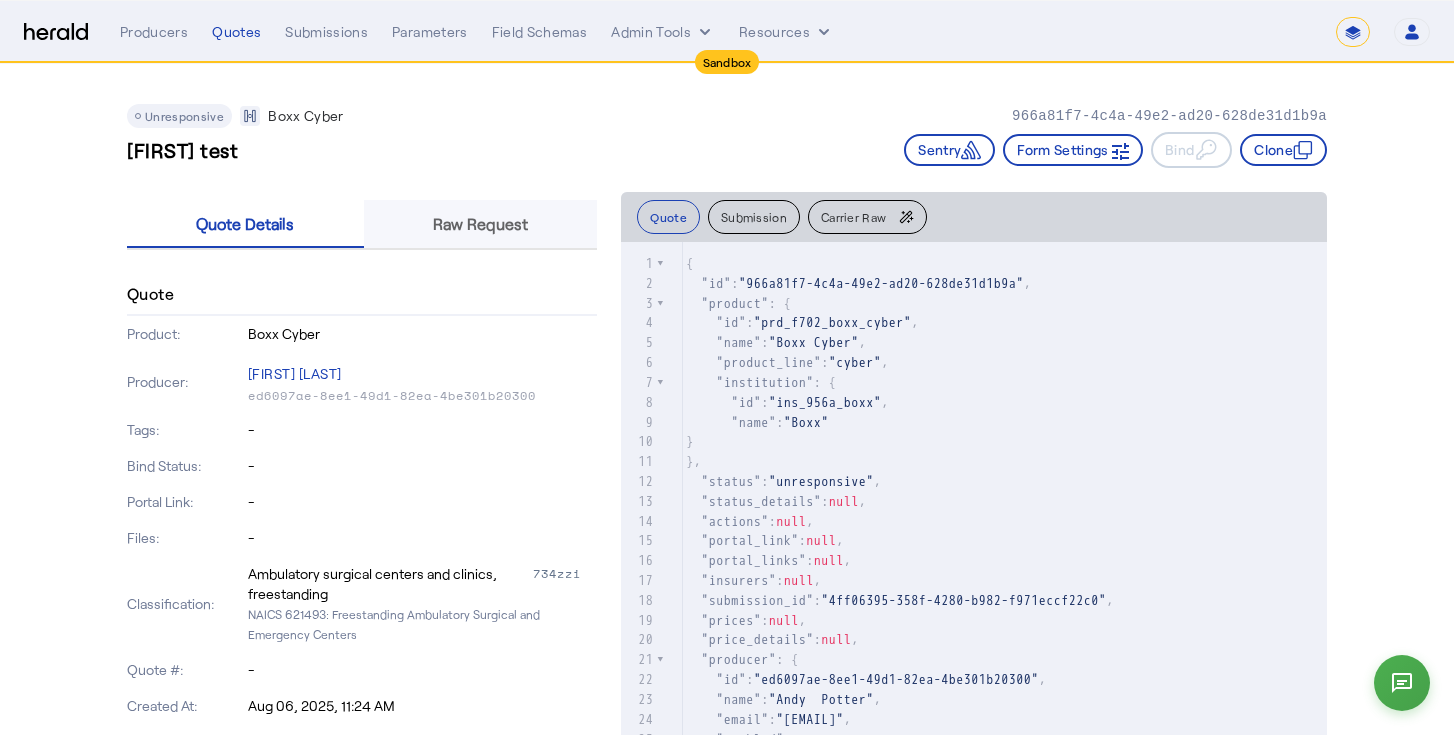 click on "Raw Request" at bounding box center [480, 224] 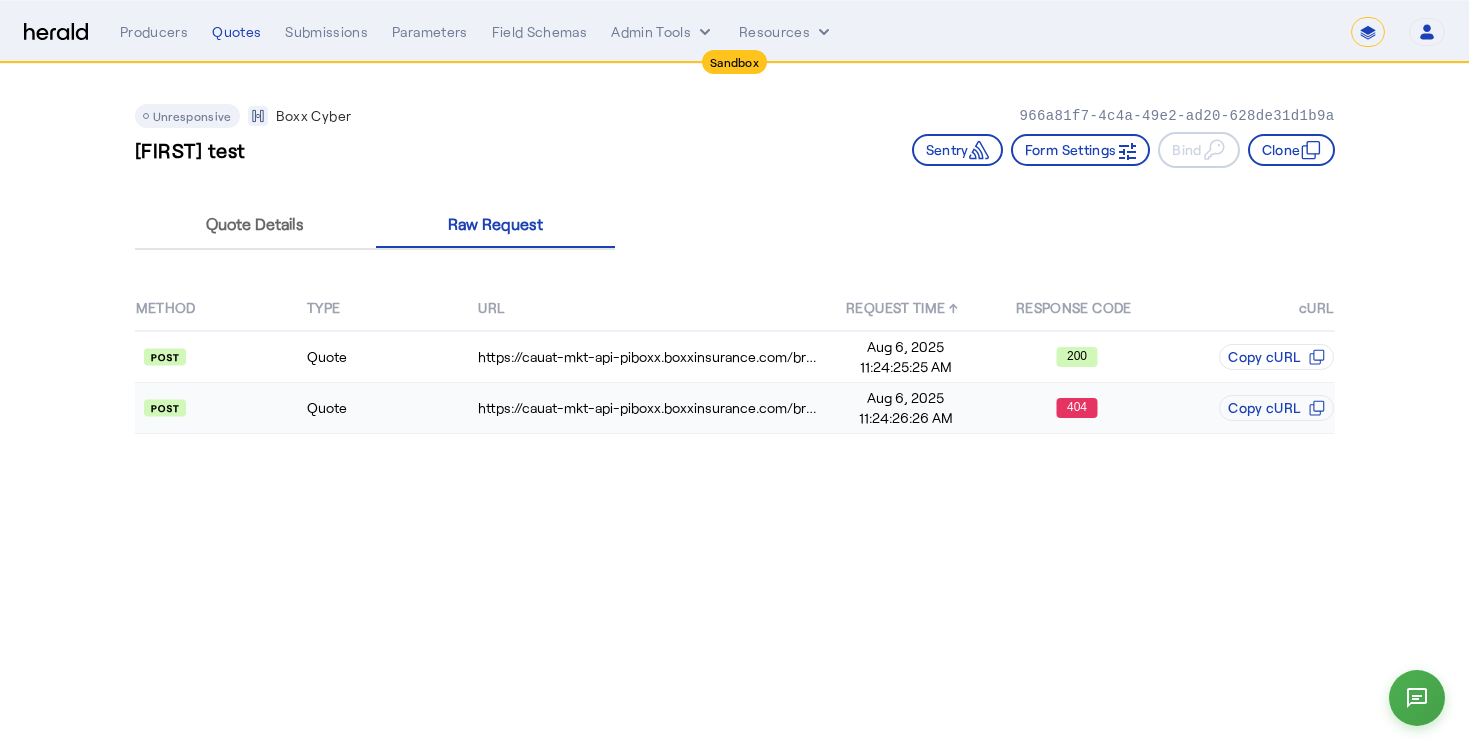 click on "https://cauat-mkt-api-piboxx.boxxinsurance.com/broker/api/v1/submission" 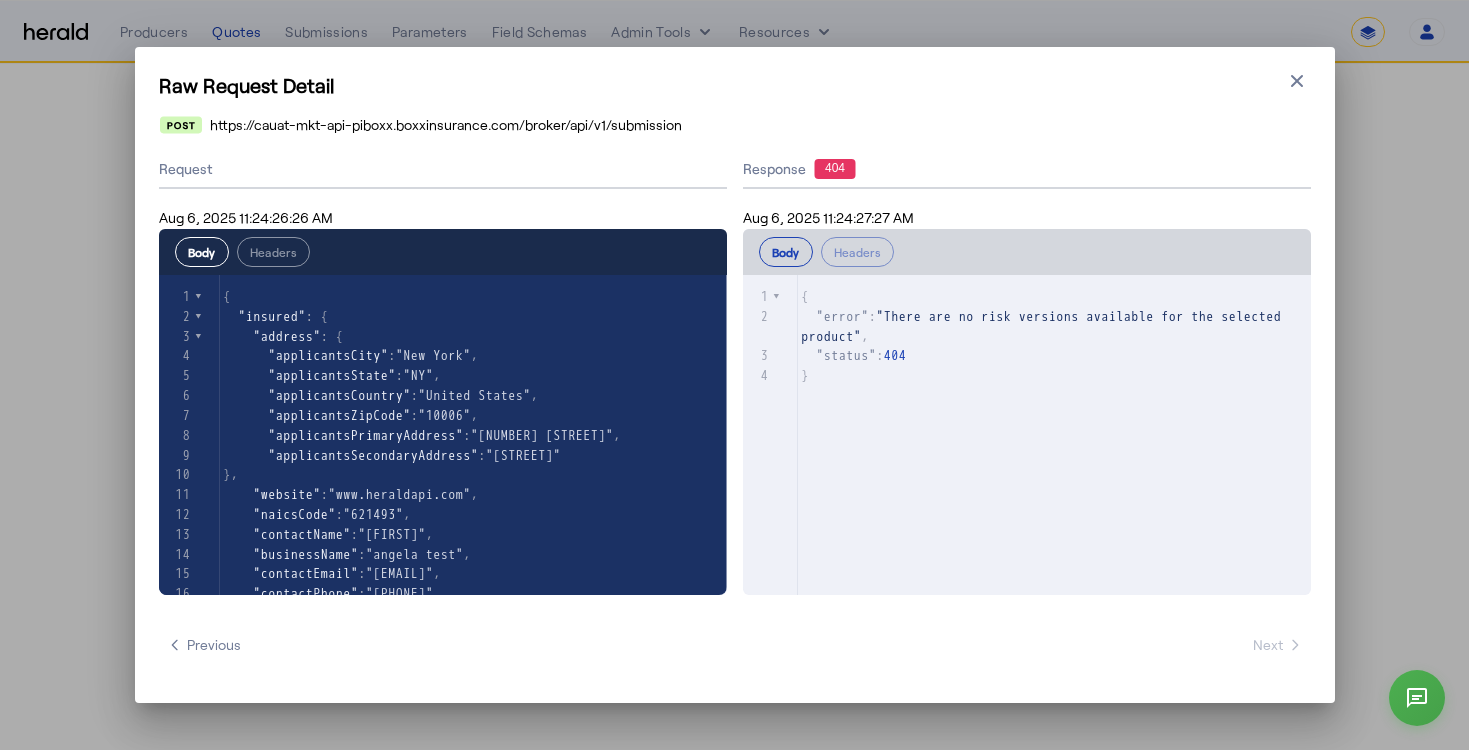 click on "{" at bounding box center (1062, 297) 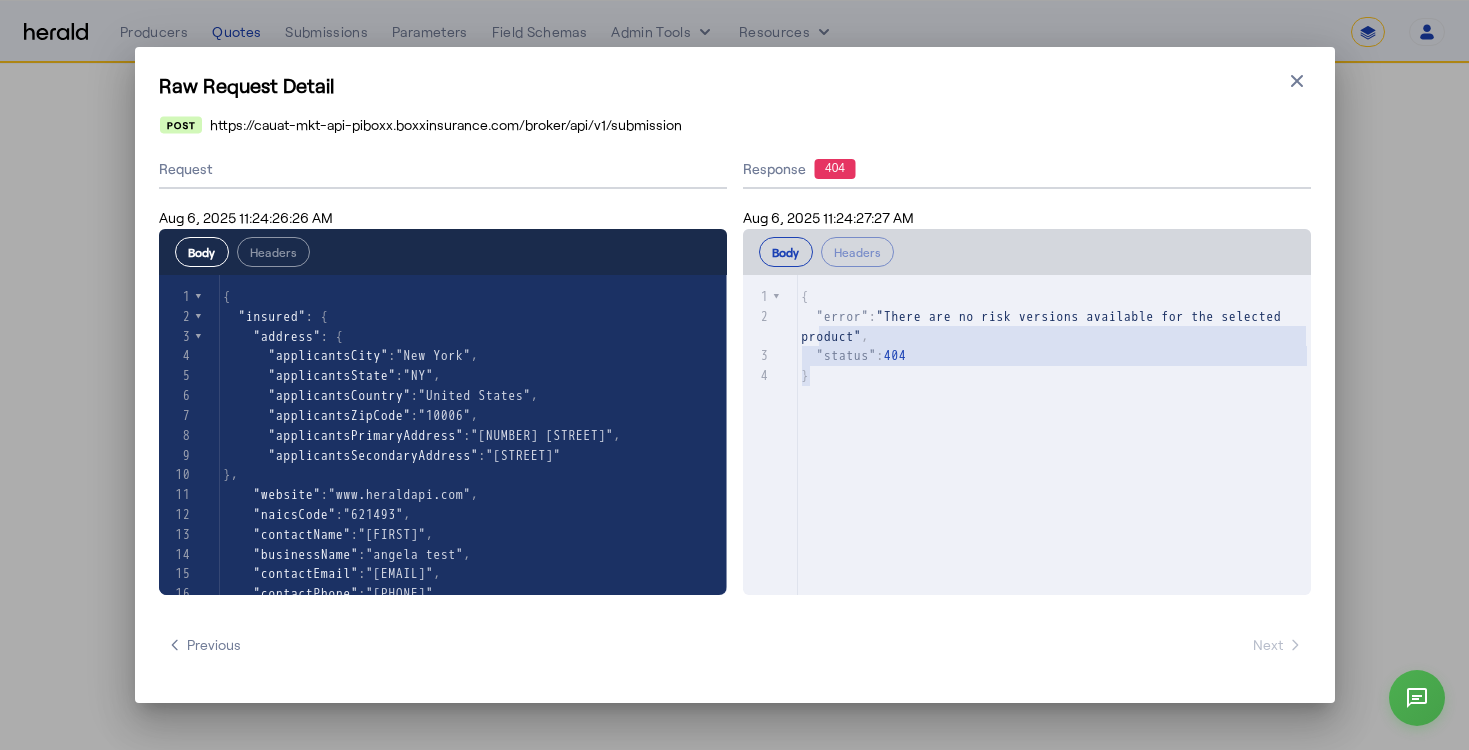 type on "**********" 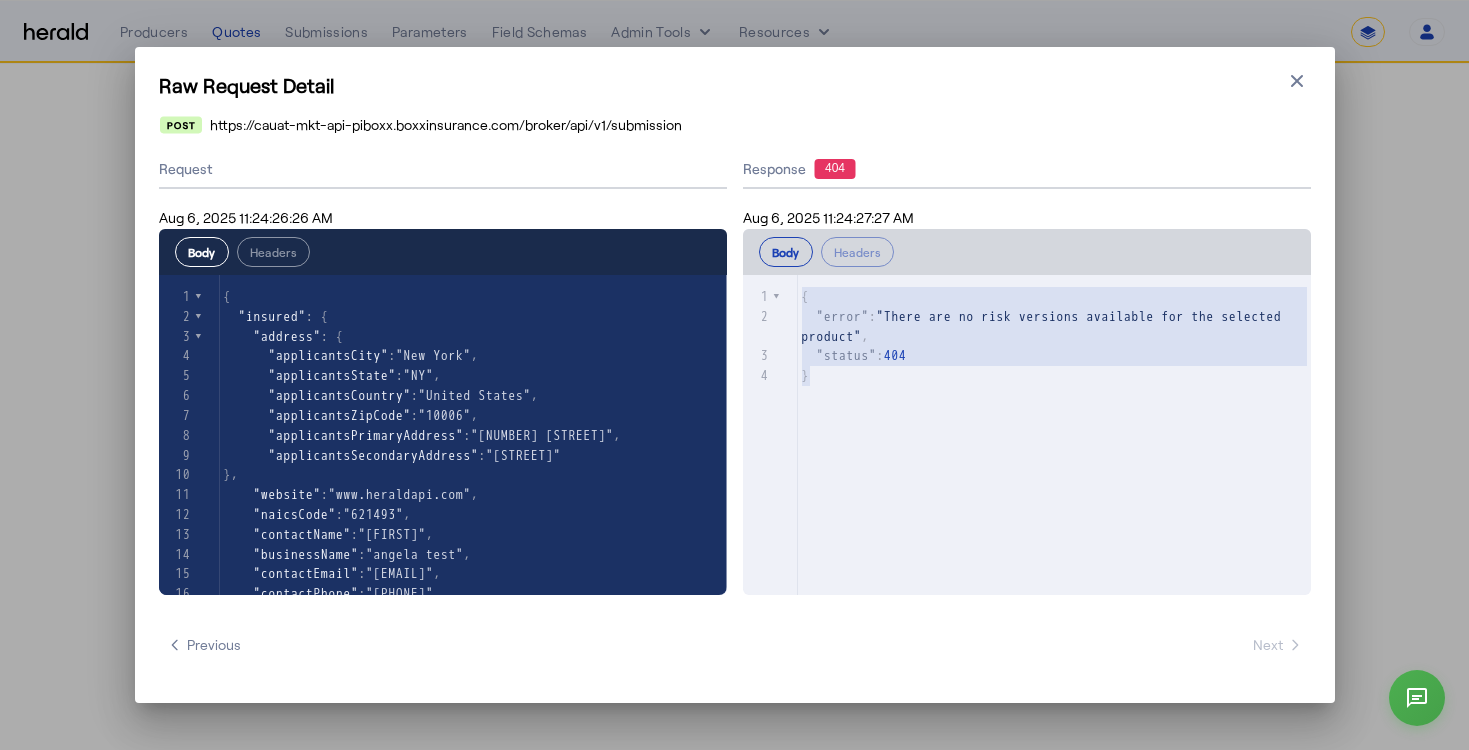 drag, startPoint x: 864, startPoint y: 375, endPoint x: 701, endPoint y: 268, distance: 194.98206 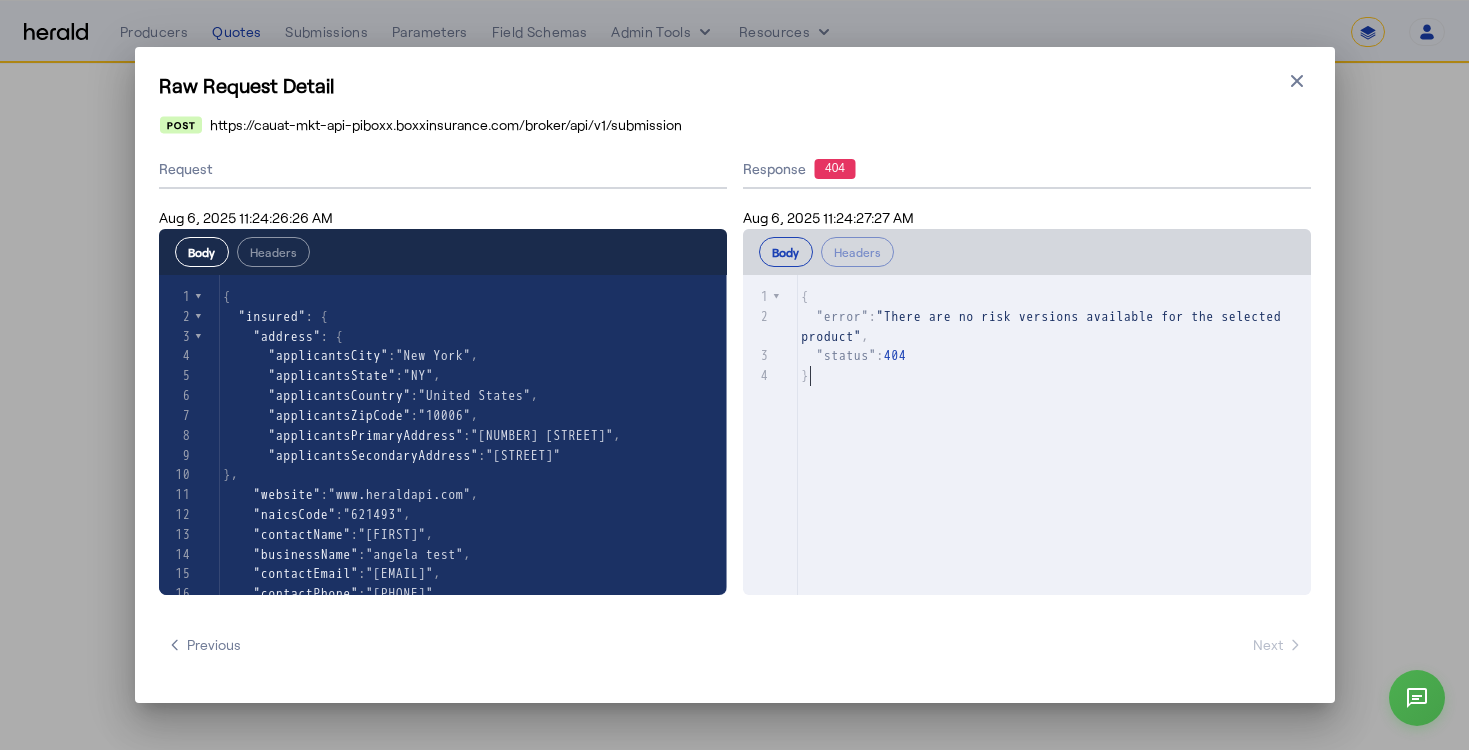 click on "x   1 { 2    "error" :  "There are no risk versions available for the selected product" , 3    "status" :  404 4 }" at bounding box center [1052, 460] 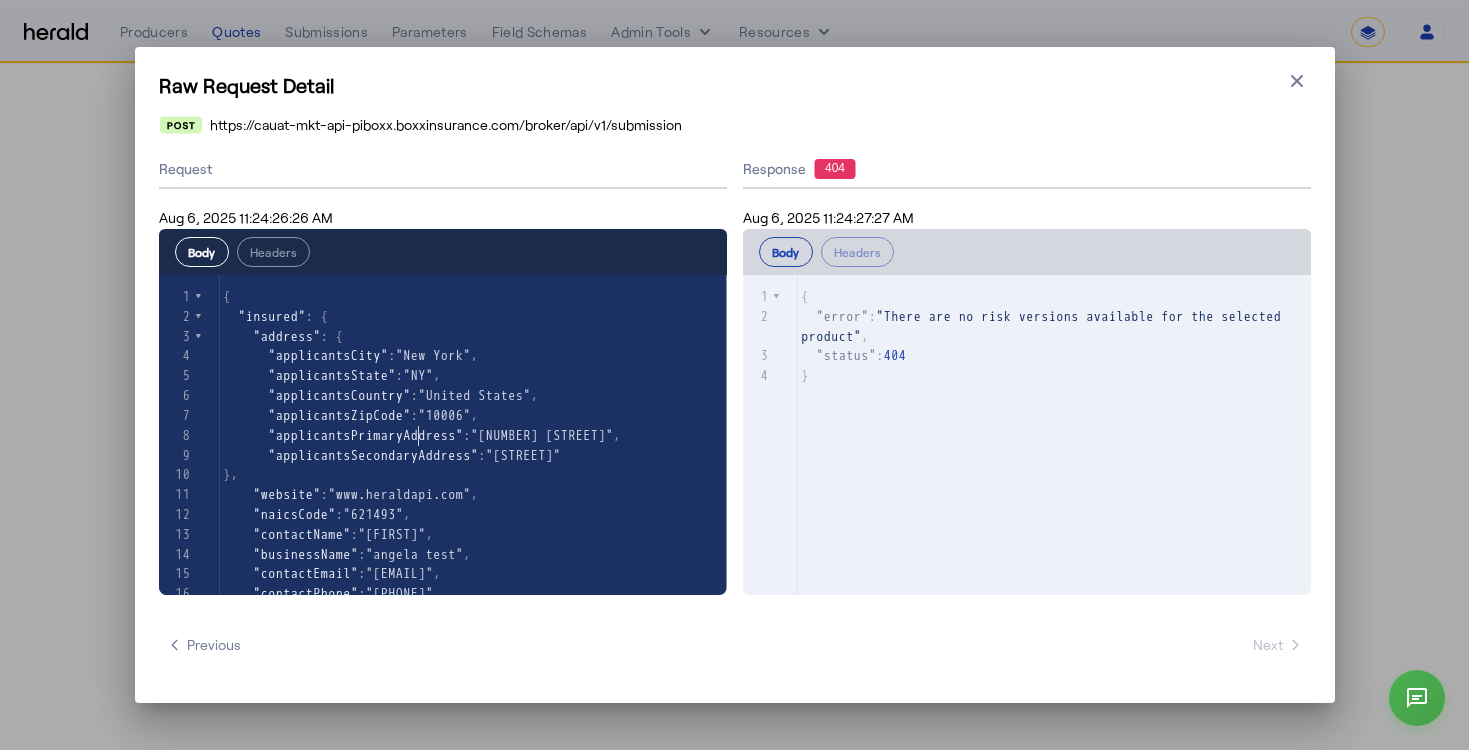 scroll, scrollTop: 2, scrollLeft: 0, axis: vertical 